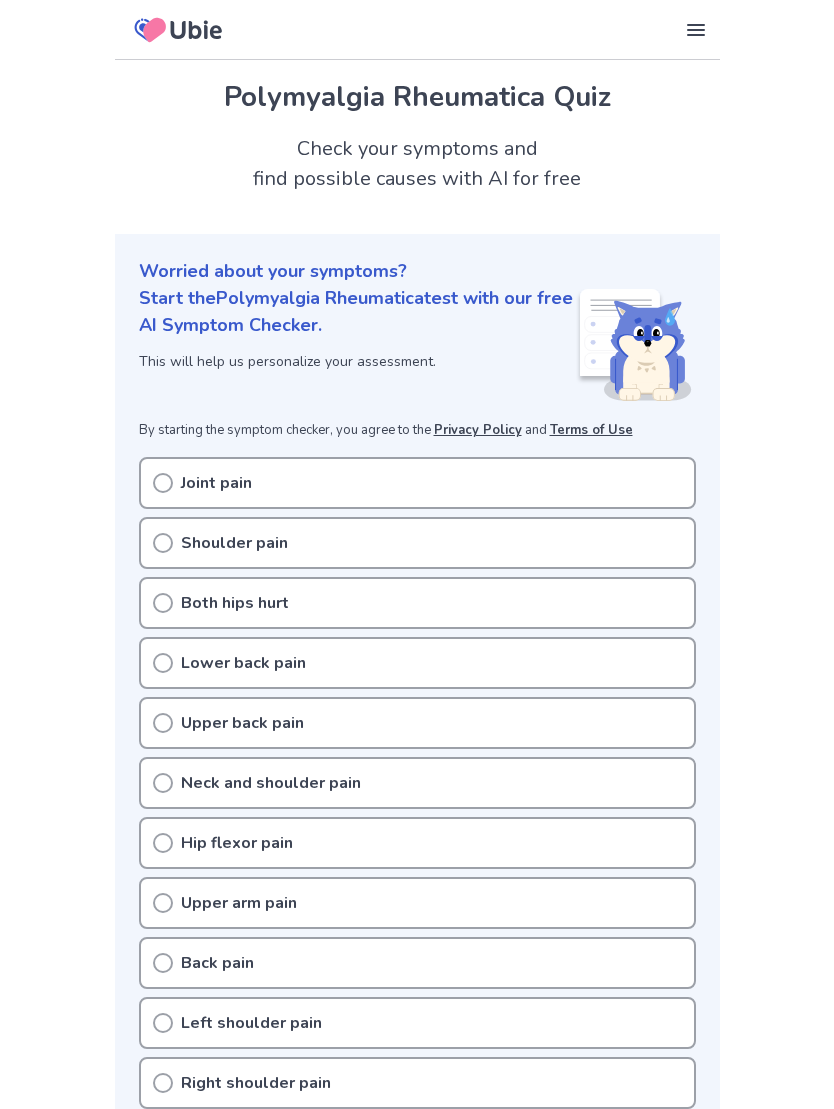 scroll, scrollTop: 0, scrollLeft: 0, axis: both 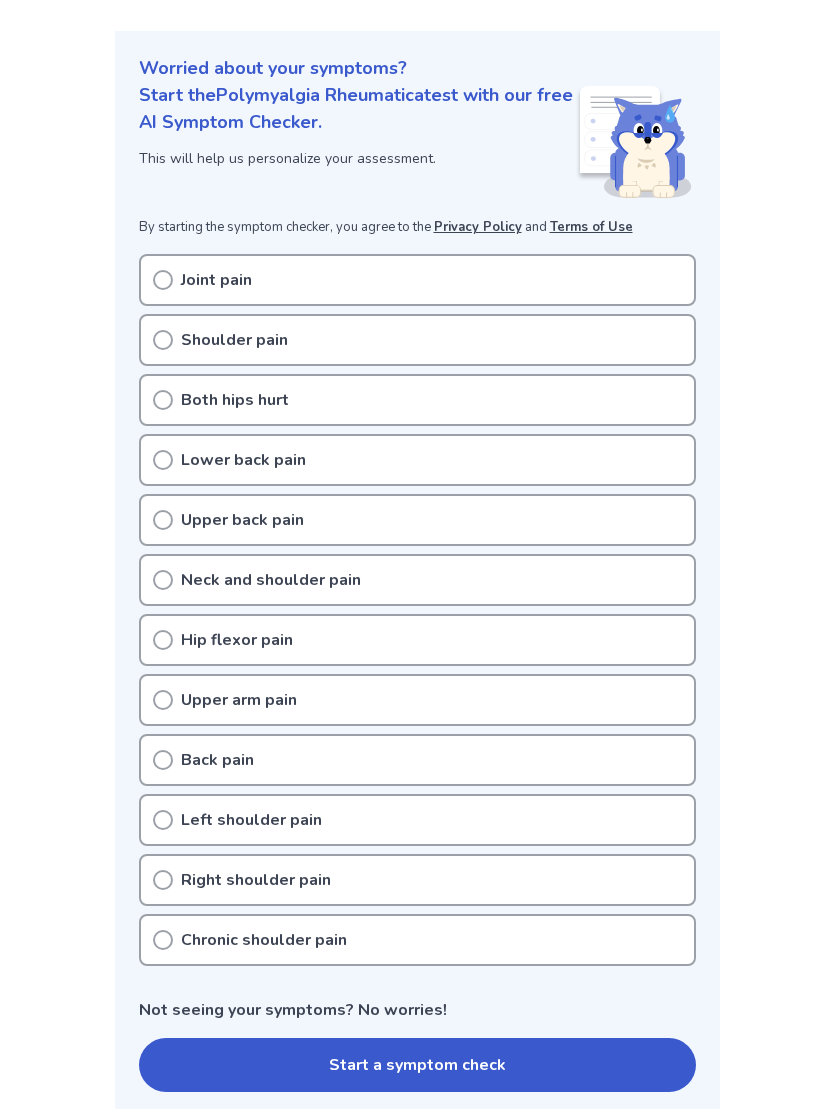 click 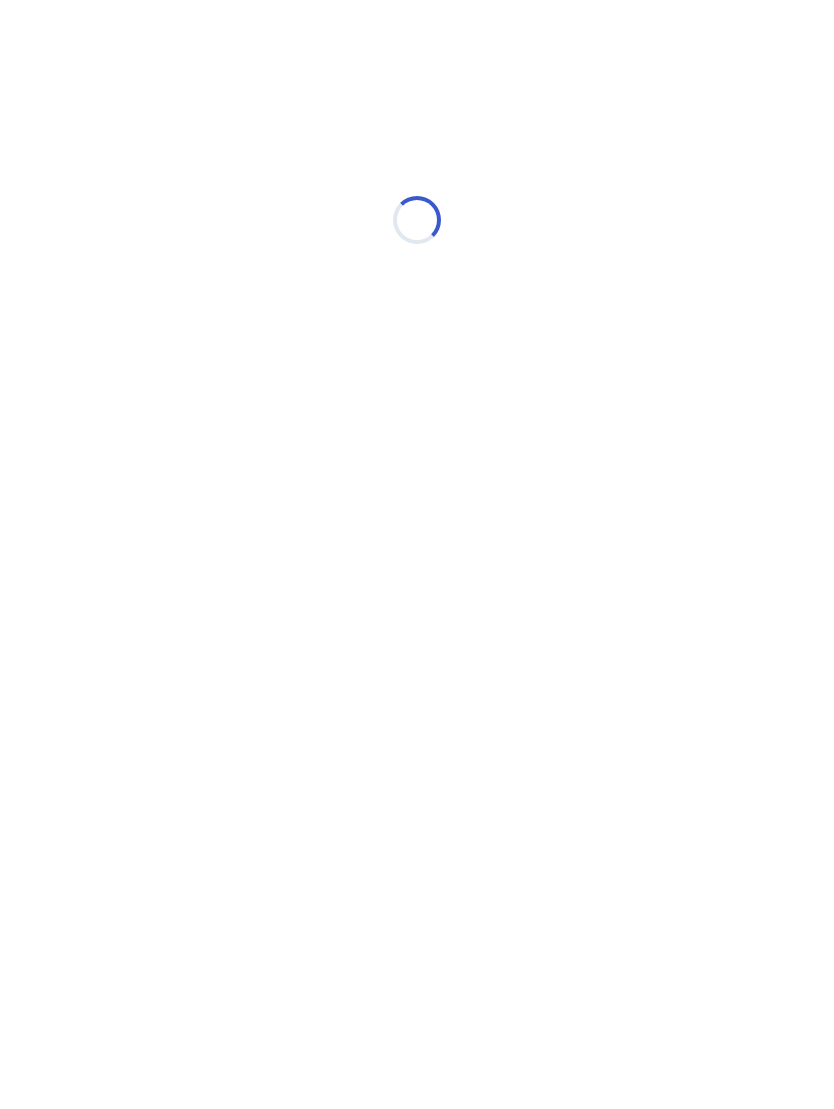 scroll, scrollTop: 0, scrollLeft: 0, axis: both 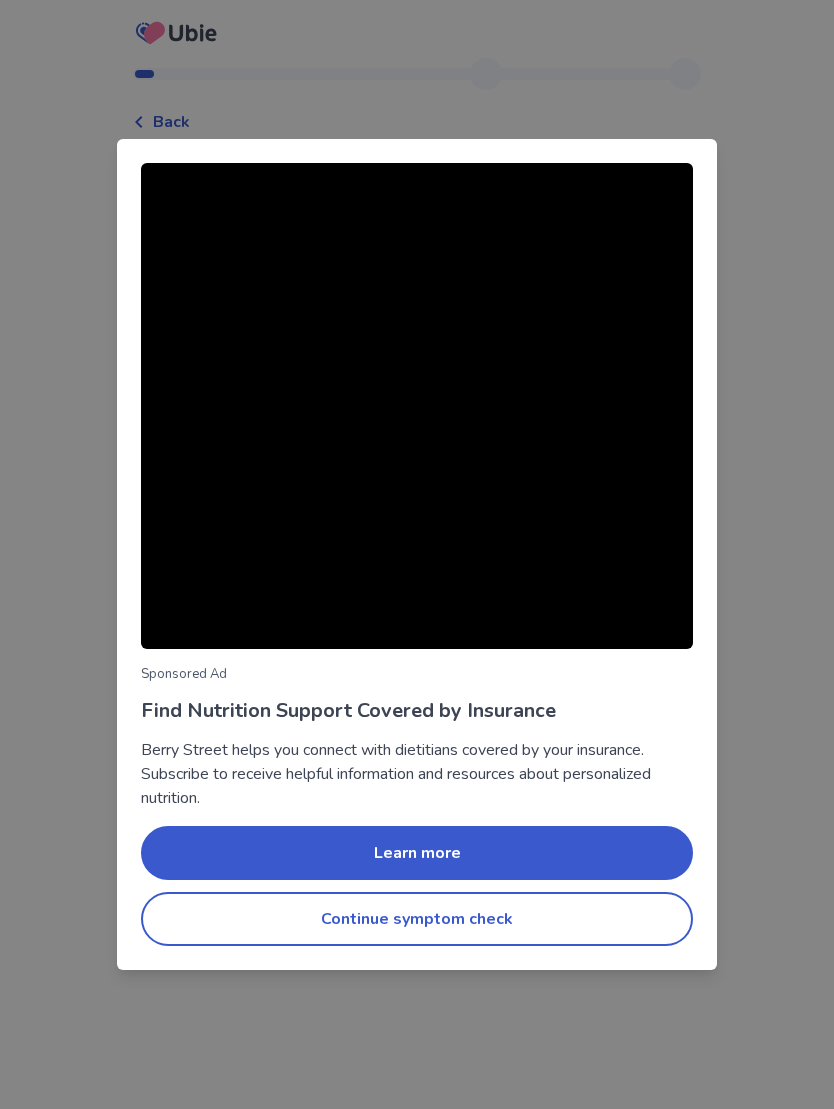 click on "Sponsored Ad Find Nutrition Support Covered by Insurance Berry Street helps you connect with dietitians covered by your insurance. Subscribe to receive helpful information and resources about personalized nutrition. Learn more Continue symptom check" at bounding box center [417, 554] 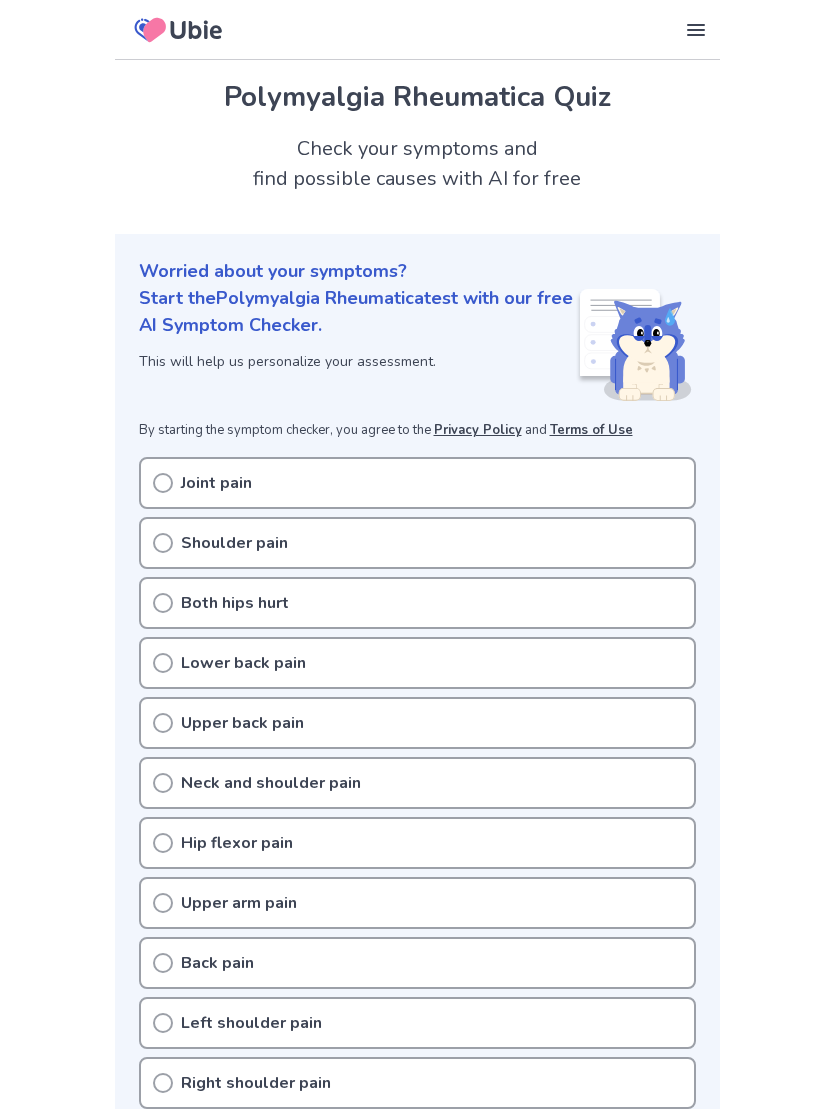 scroll, scrollTop: 240, scrollLeft: 0, axis: vertical 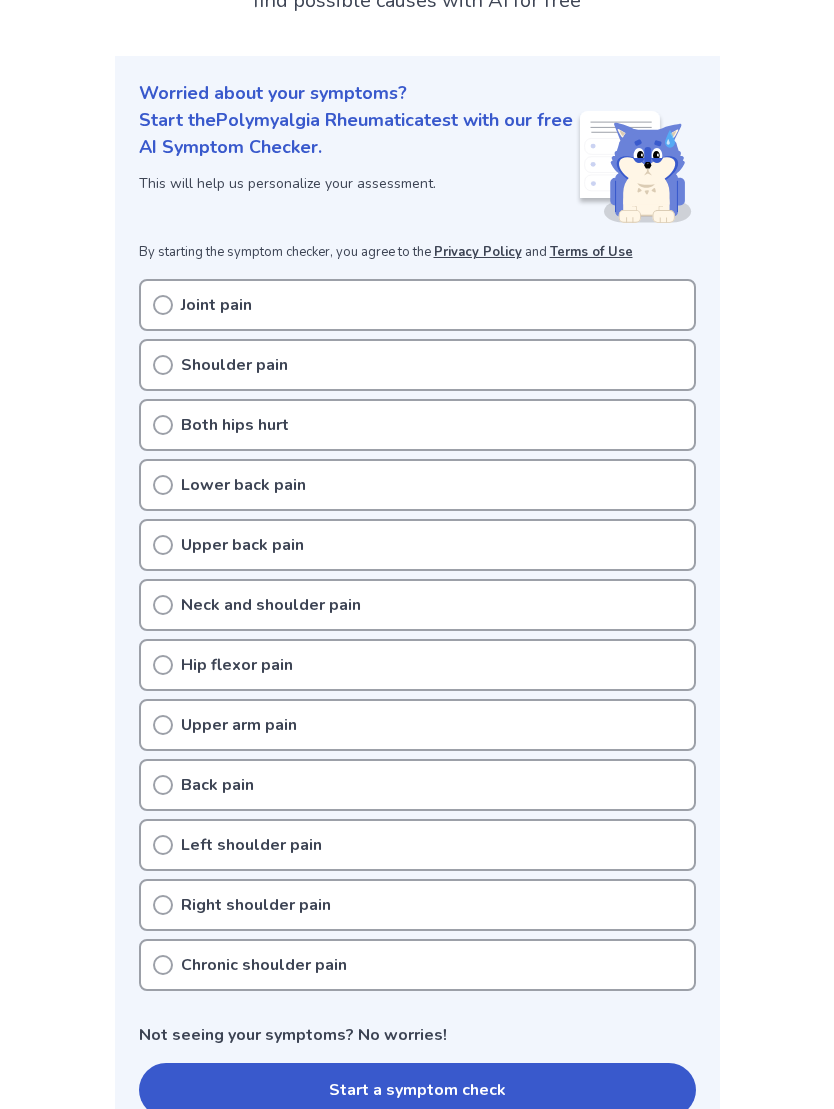 click on "Privacy Policy" at bounding box center [478, 252] 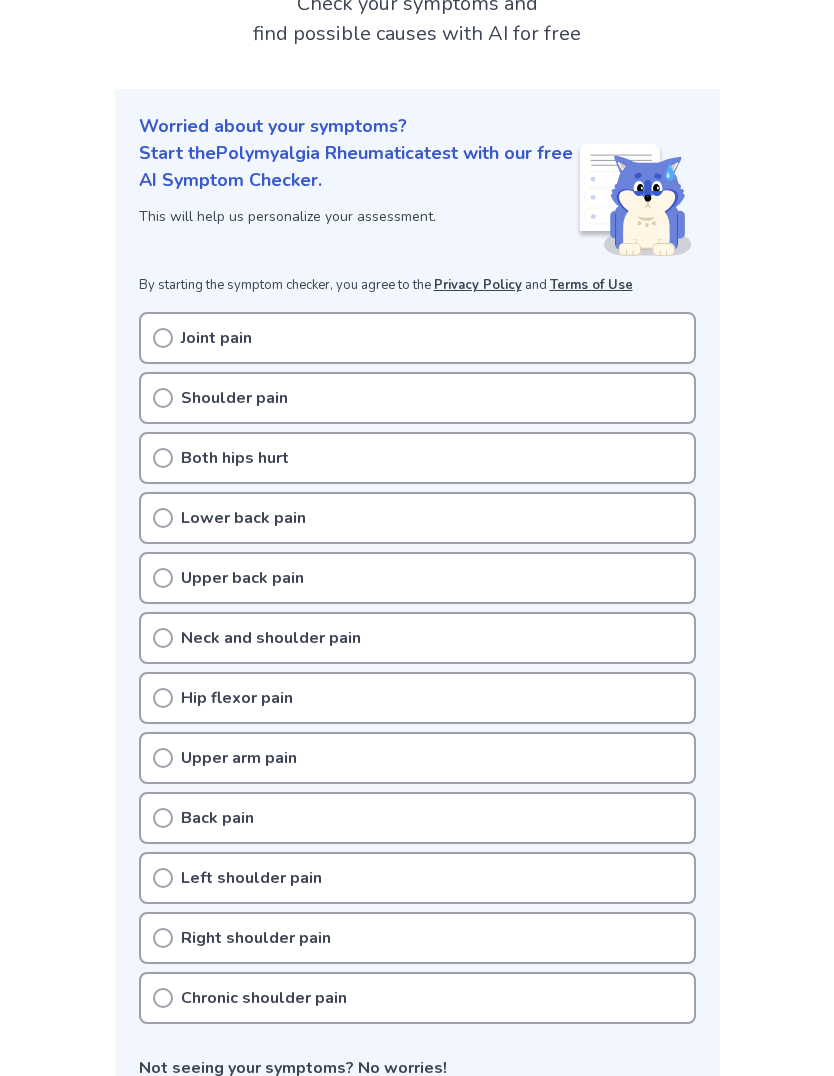 scroll, scrollTop: 180, scrollLeft: 0, axis: vertical 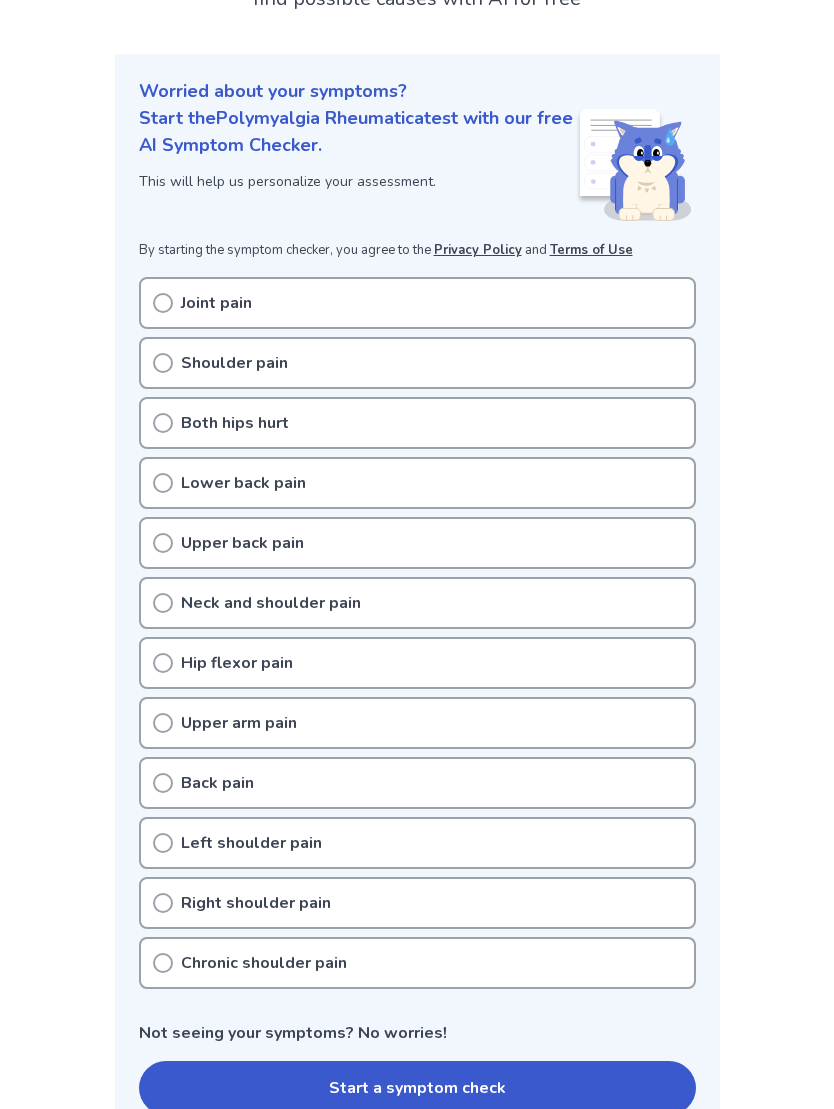 click on "Terms of Use" at bounding box center (591, 250) 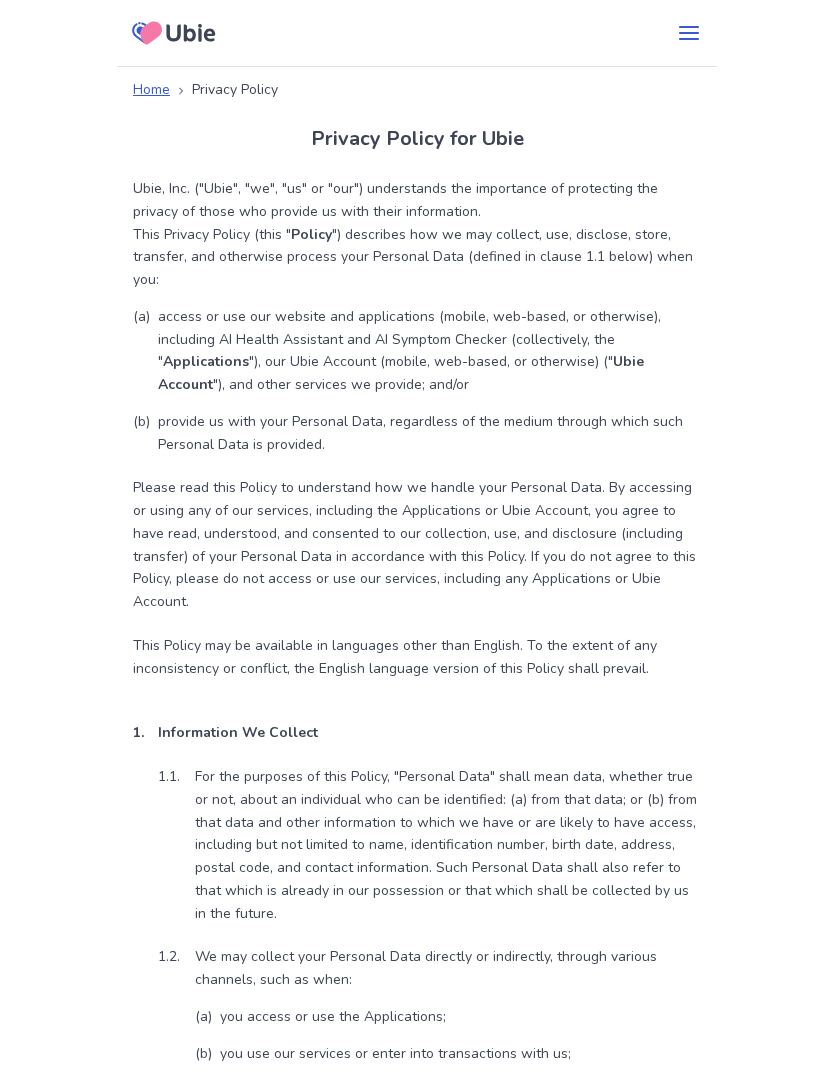 scroll, scrollTop: 0, scrollLeft: 0, axis: both 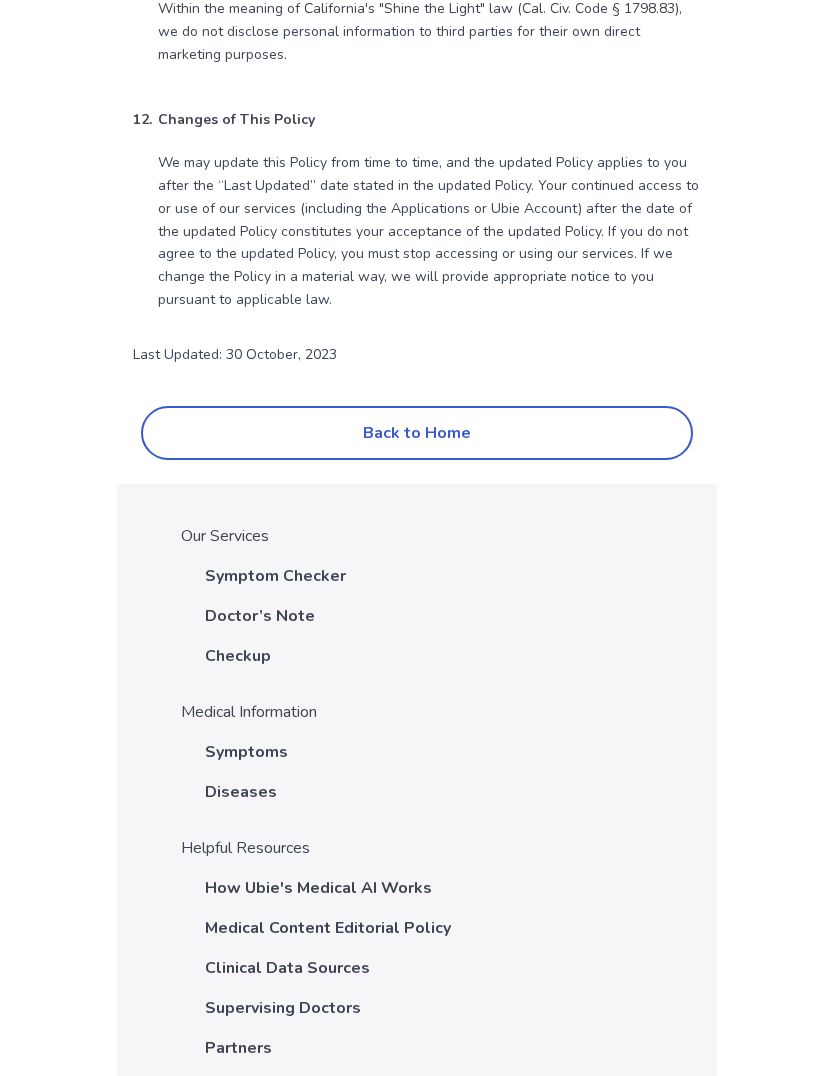 click on "Back to Home" at bounding box center (417, 433) 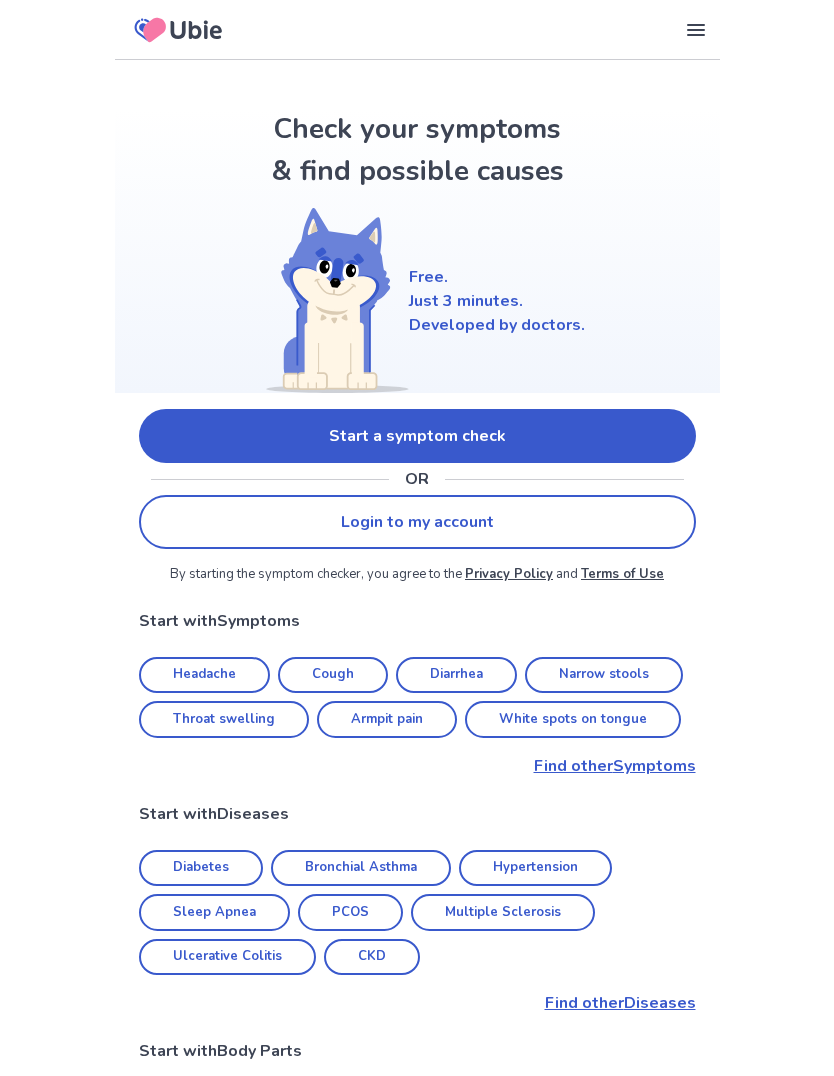 scroll, scrollTop: 0, scrollLeft: 0, axis: both 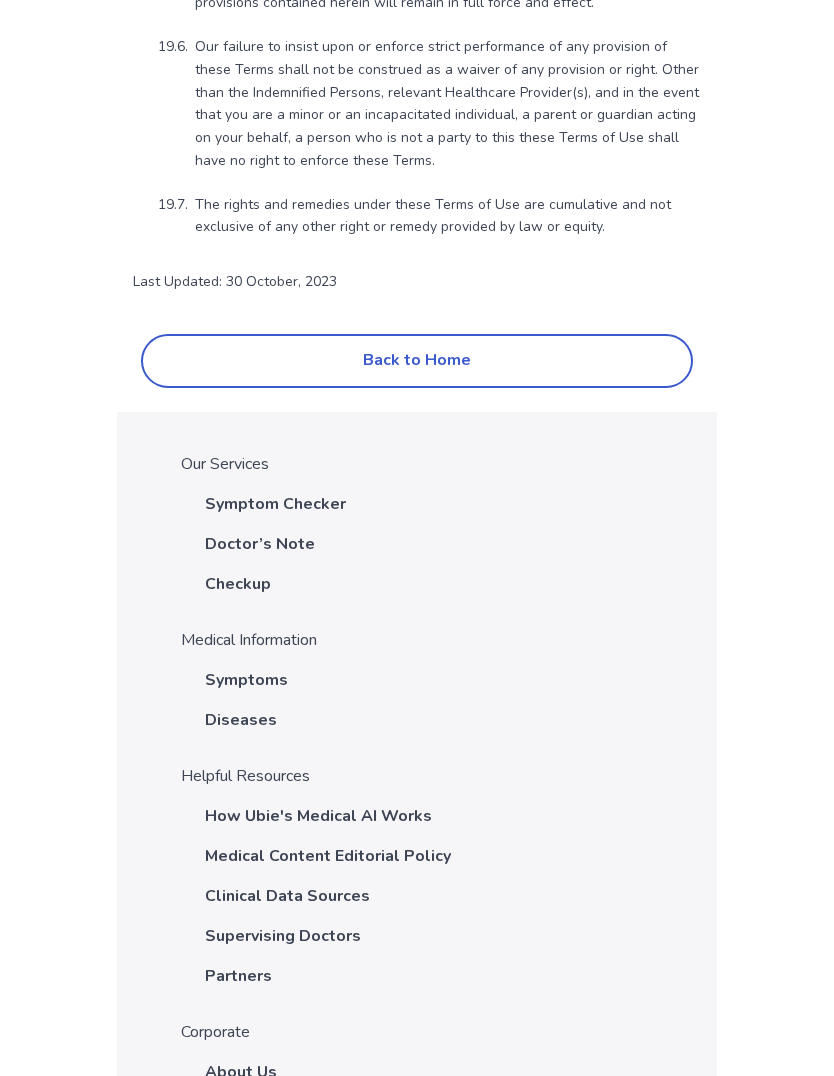 click on "Back to Home" at bounding box center [417, 361] 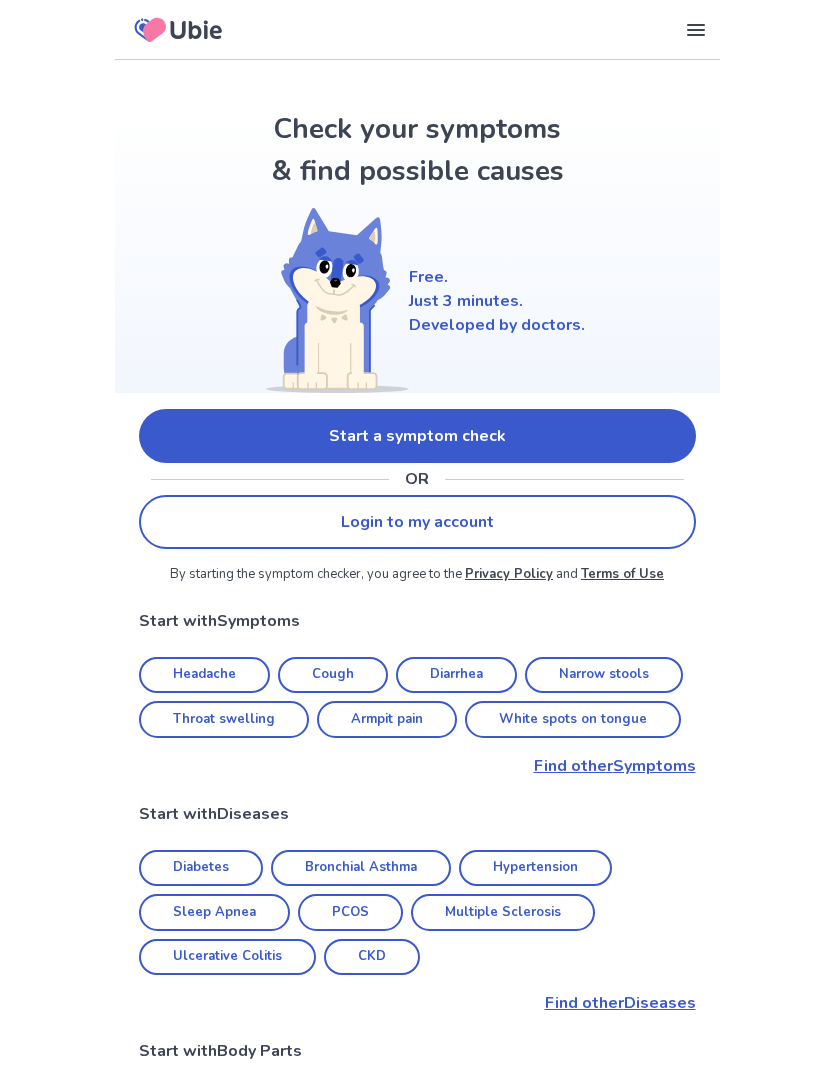scroll, scrollTop: 0, scrollLeft: 0, axis: both 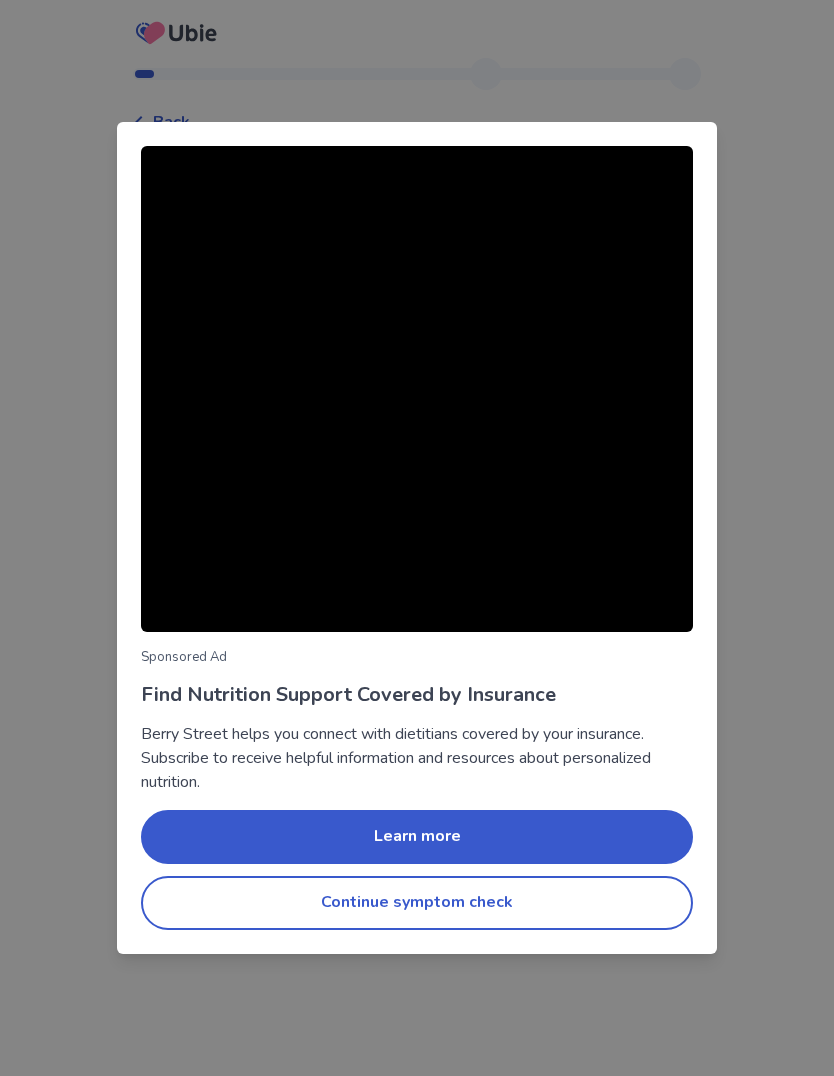 click on "Continue symptom check" at bounding box center [417, 903] 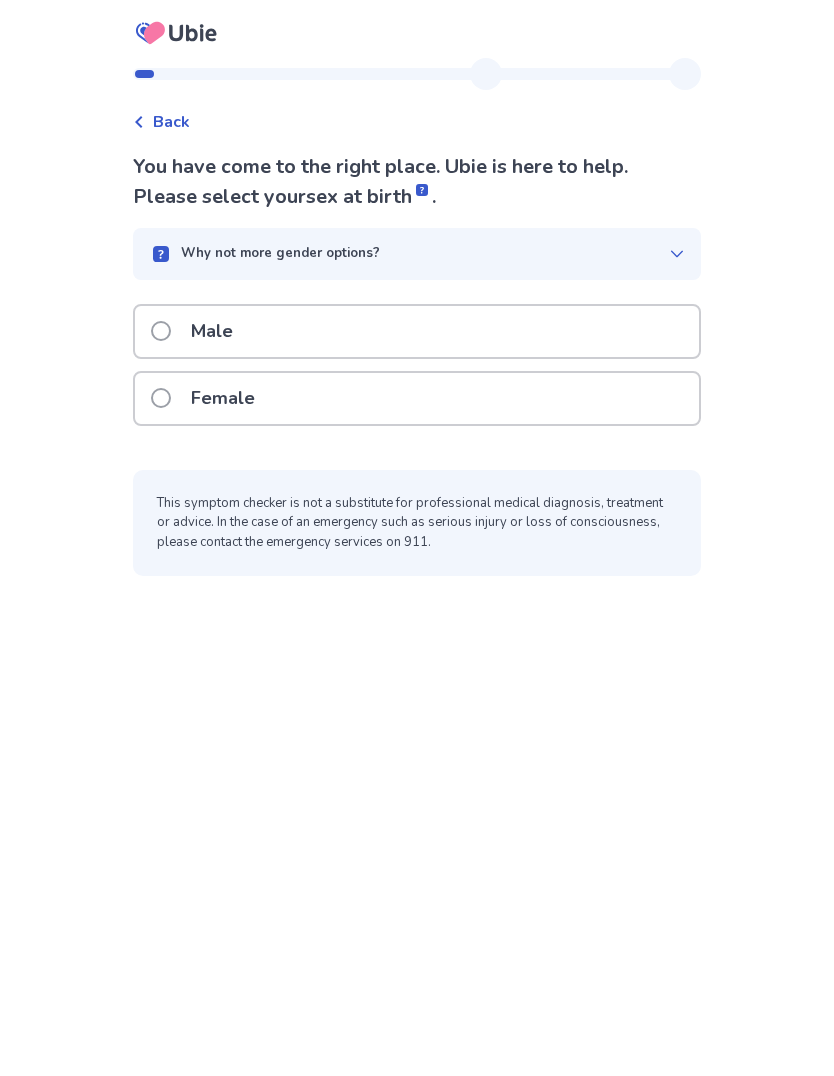 click at bounding box center [161, 398] 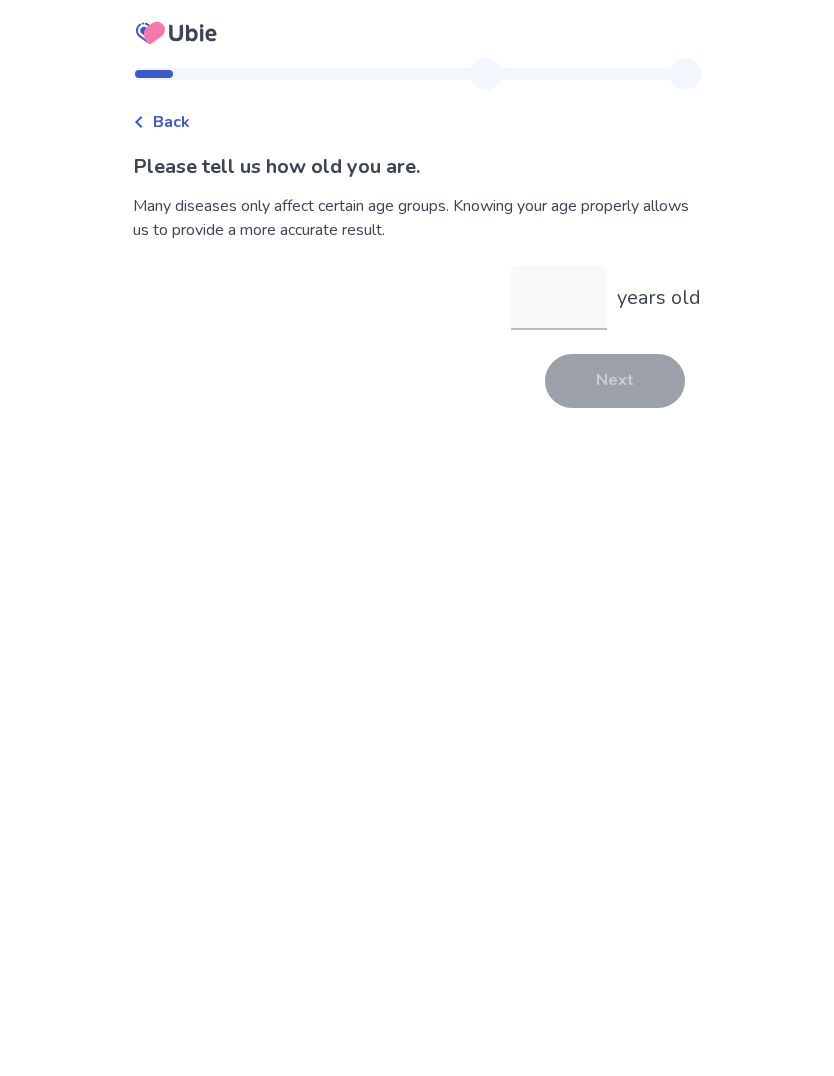 click on "years old" at bounding box center [559, 298] 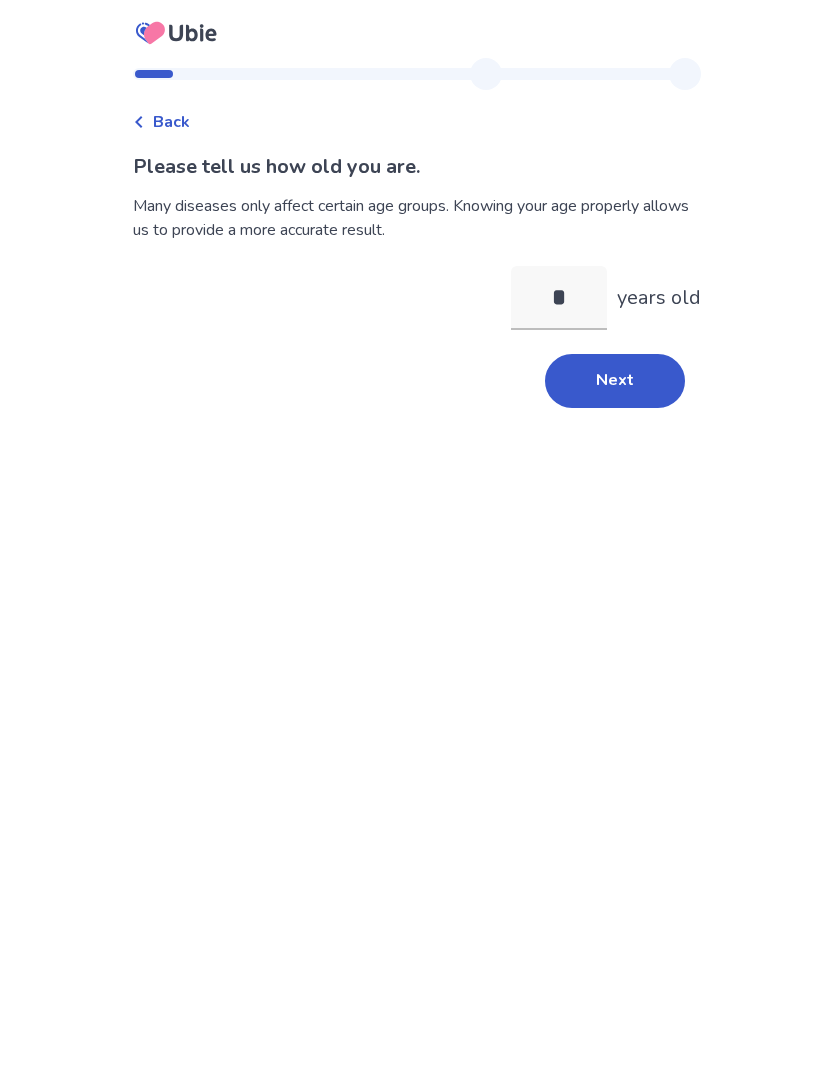 type on "**" 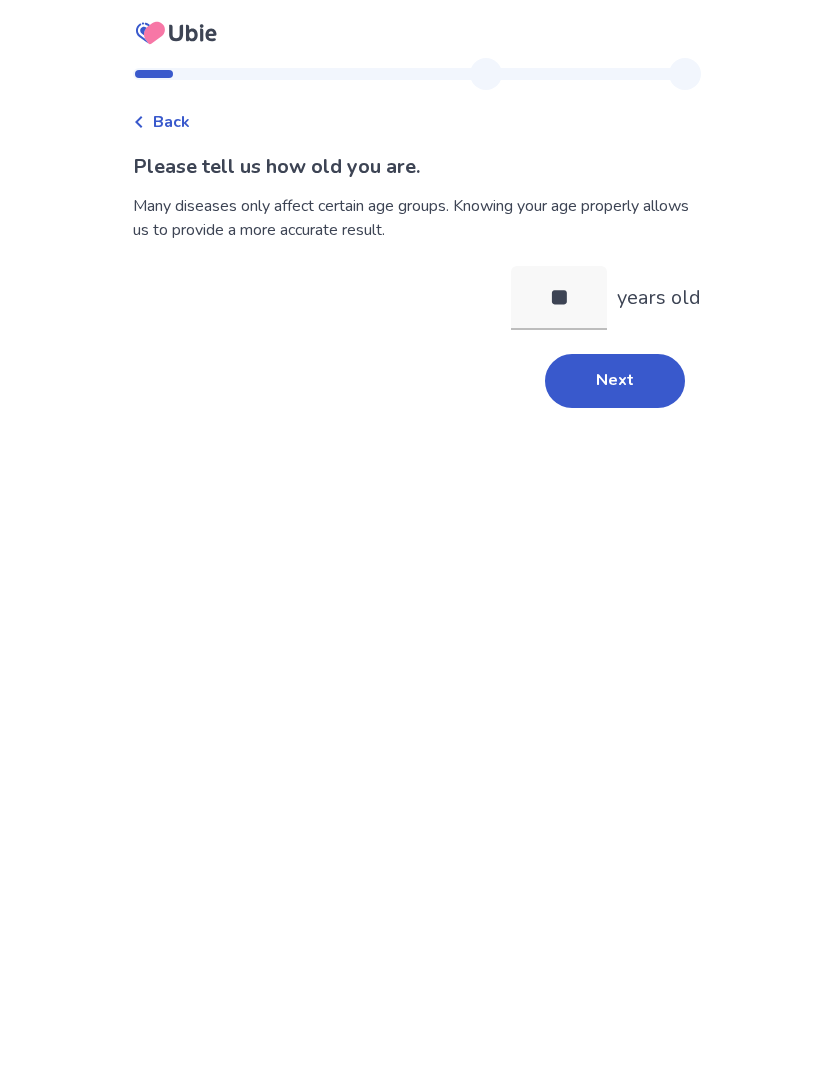 click on "Next" at bounding box center (615, 381) 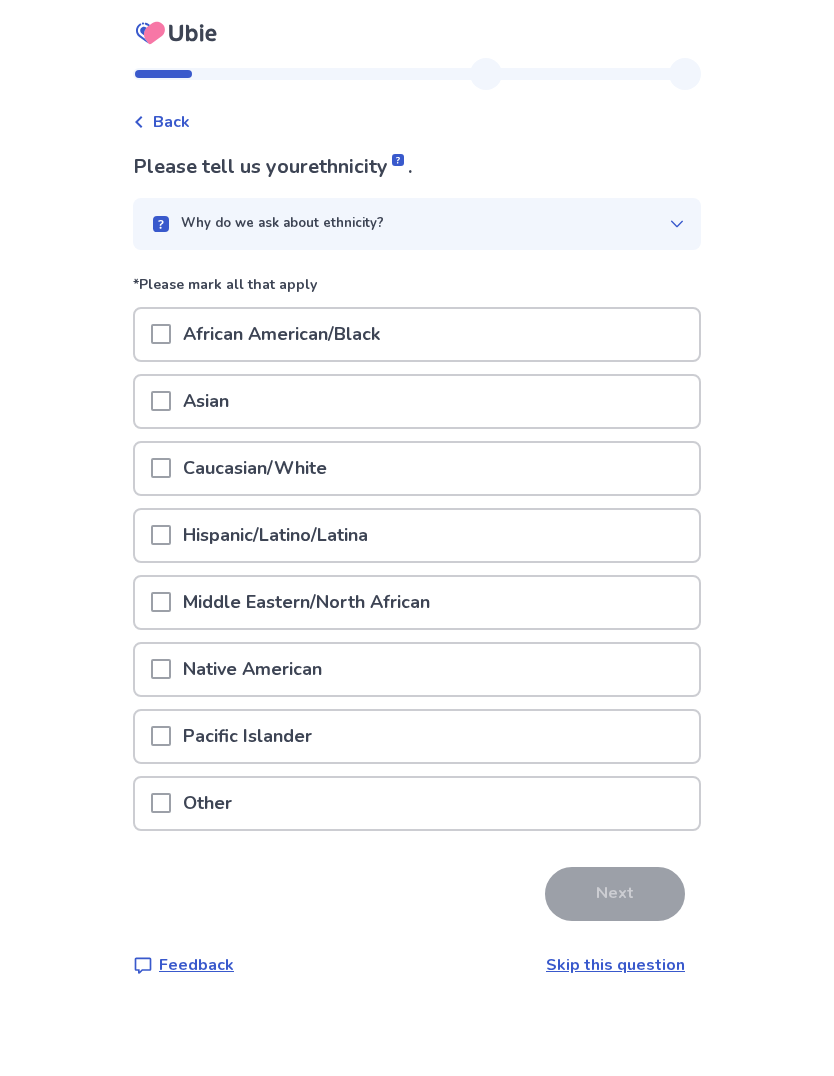 click at bounding box center [161, 468] 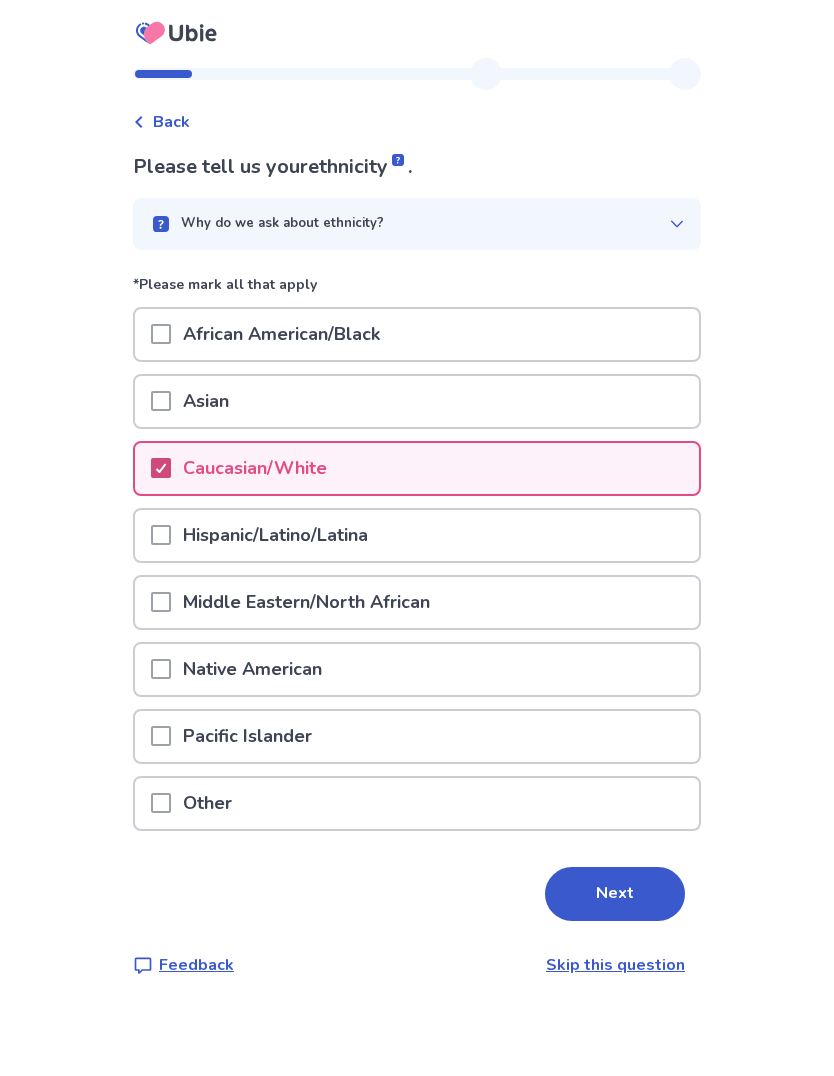 click on "Next" at bounding box center [615, 894] 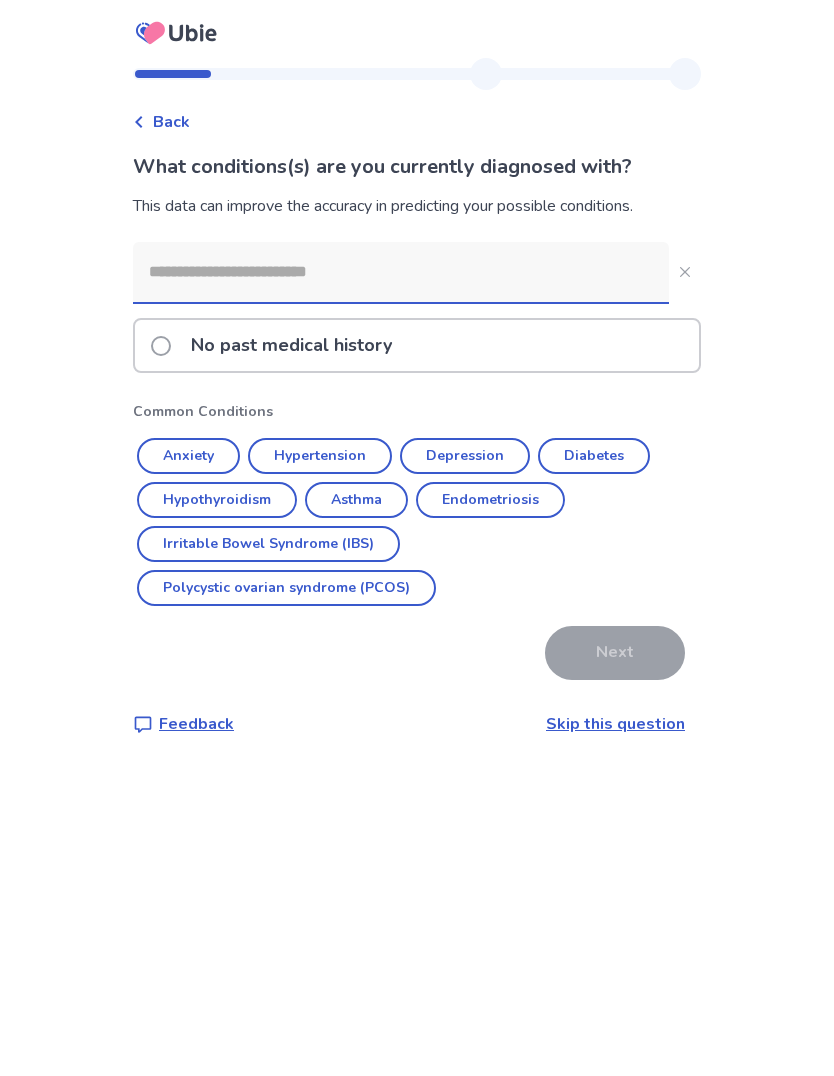 click on "Anxiety" at bounding box center [188, 456] 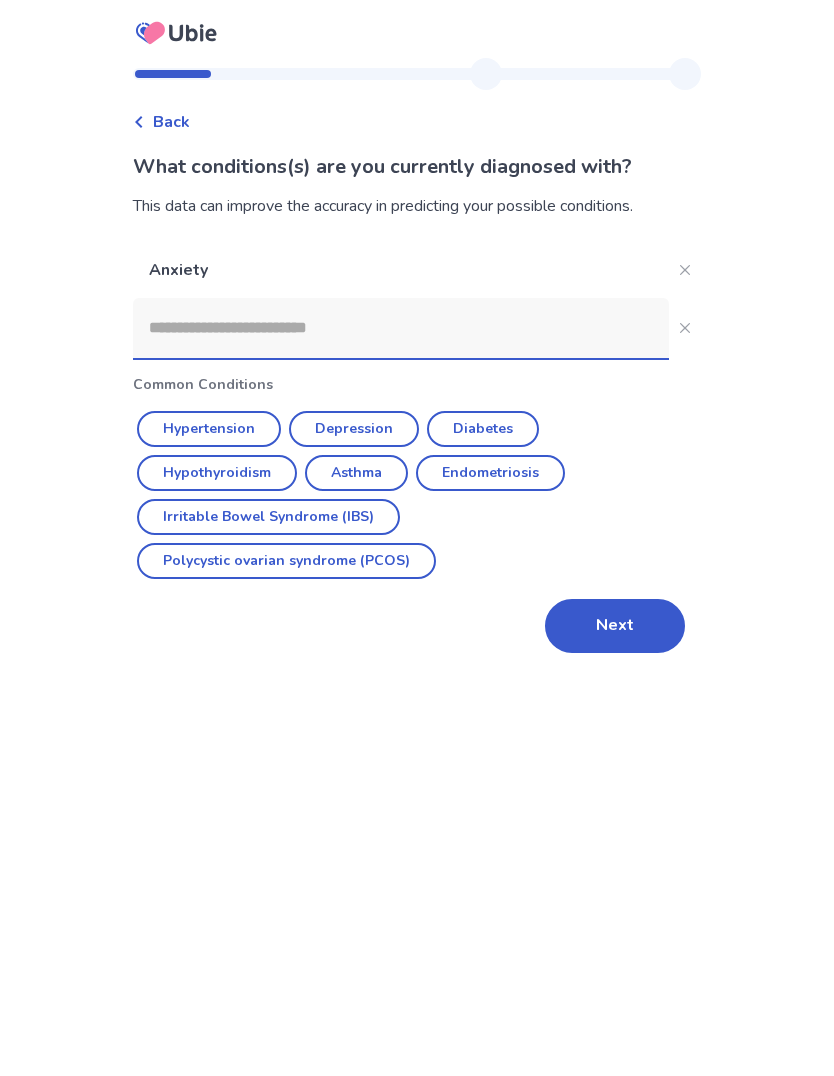 click on "Depression" at bounding box center (354, 429) 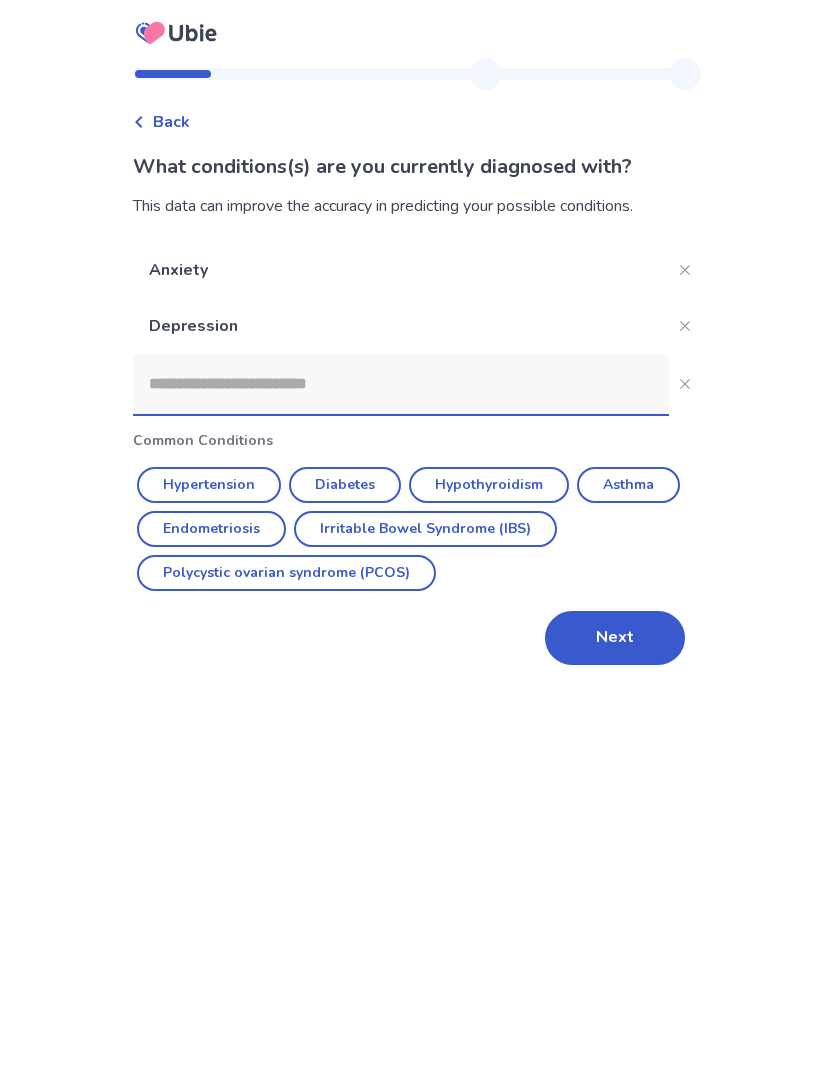 click on "Irritable Bowel Syndrome (IBS)" at bounding box center (425, 529) 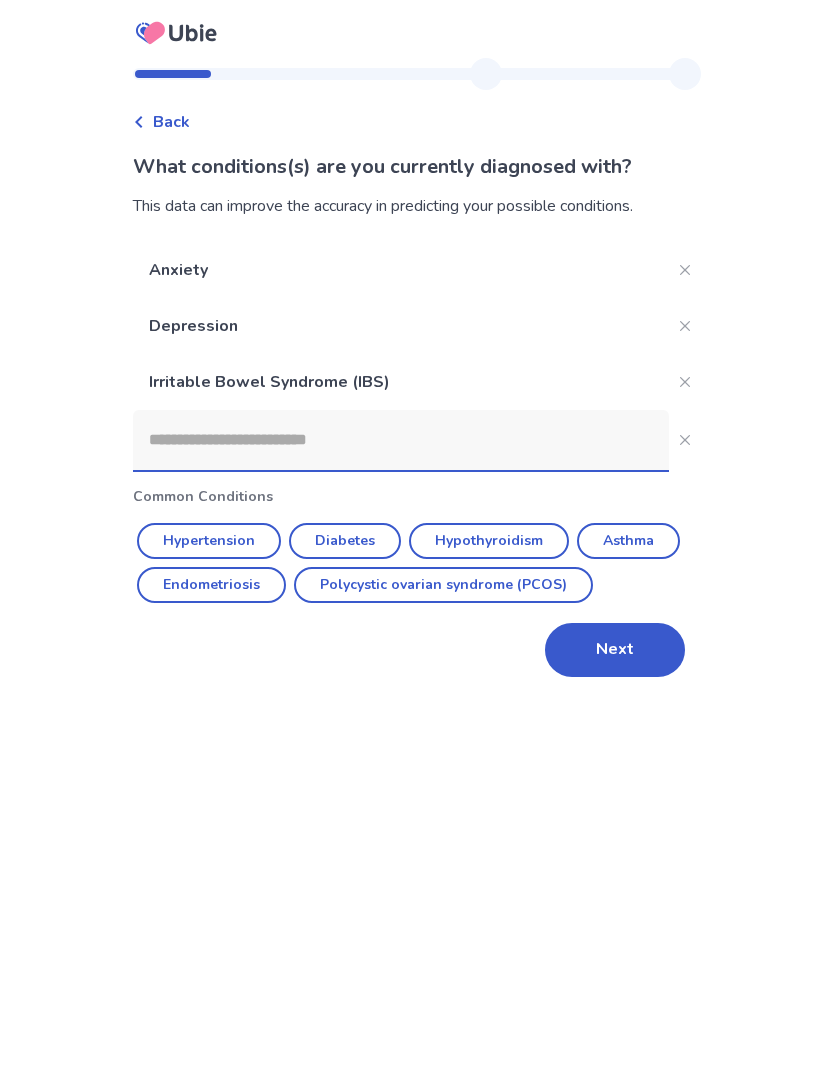 click at bounding box center [401, 440] 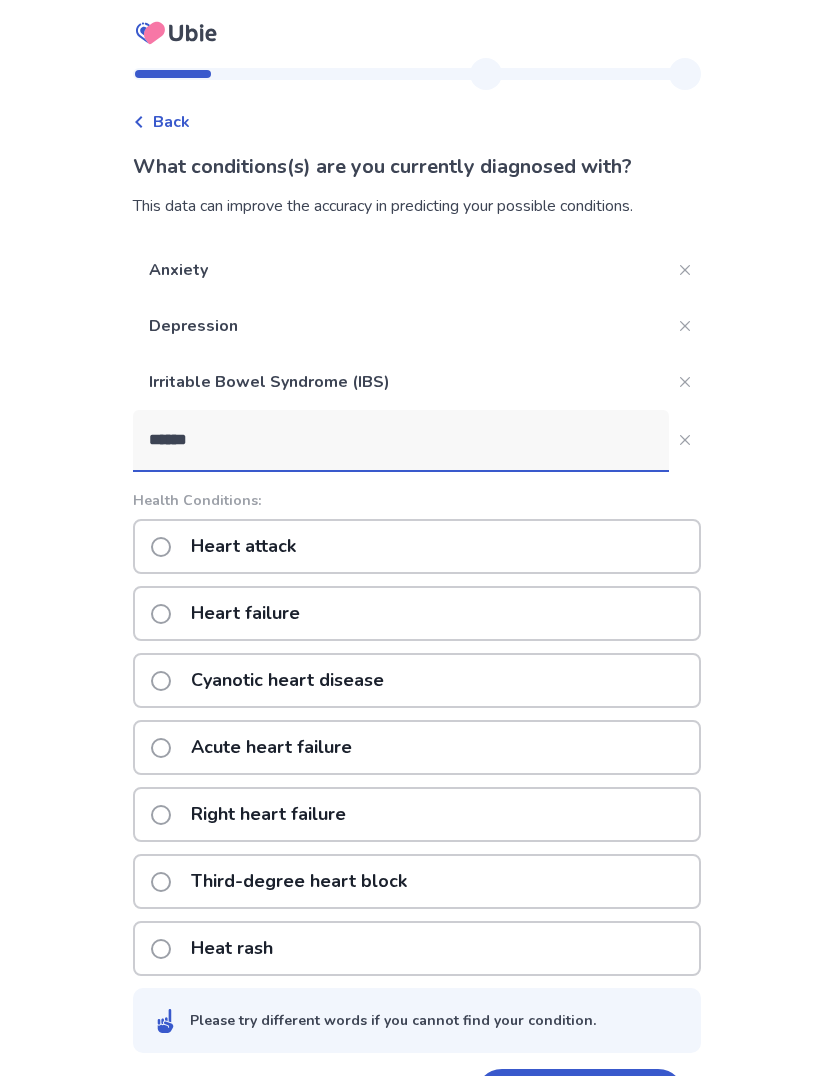 type on "*****" 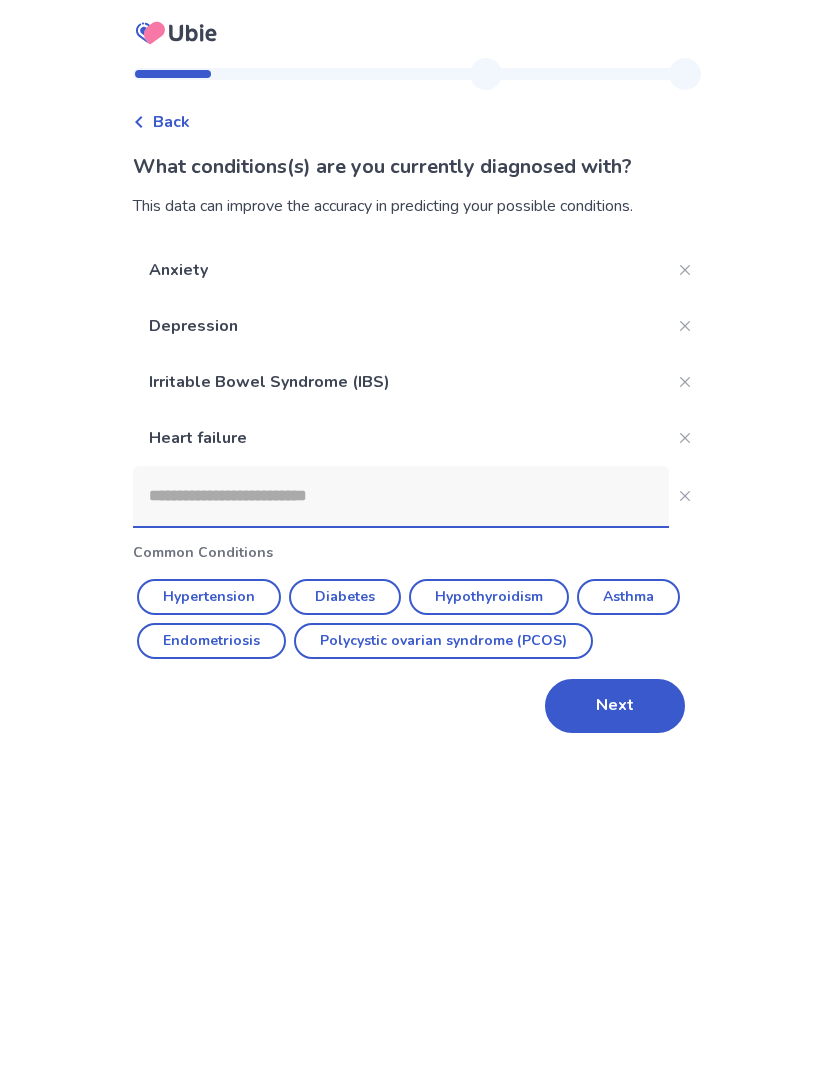 click at bounding box center [401, 496] 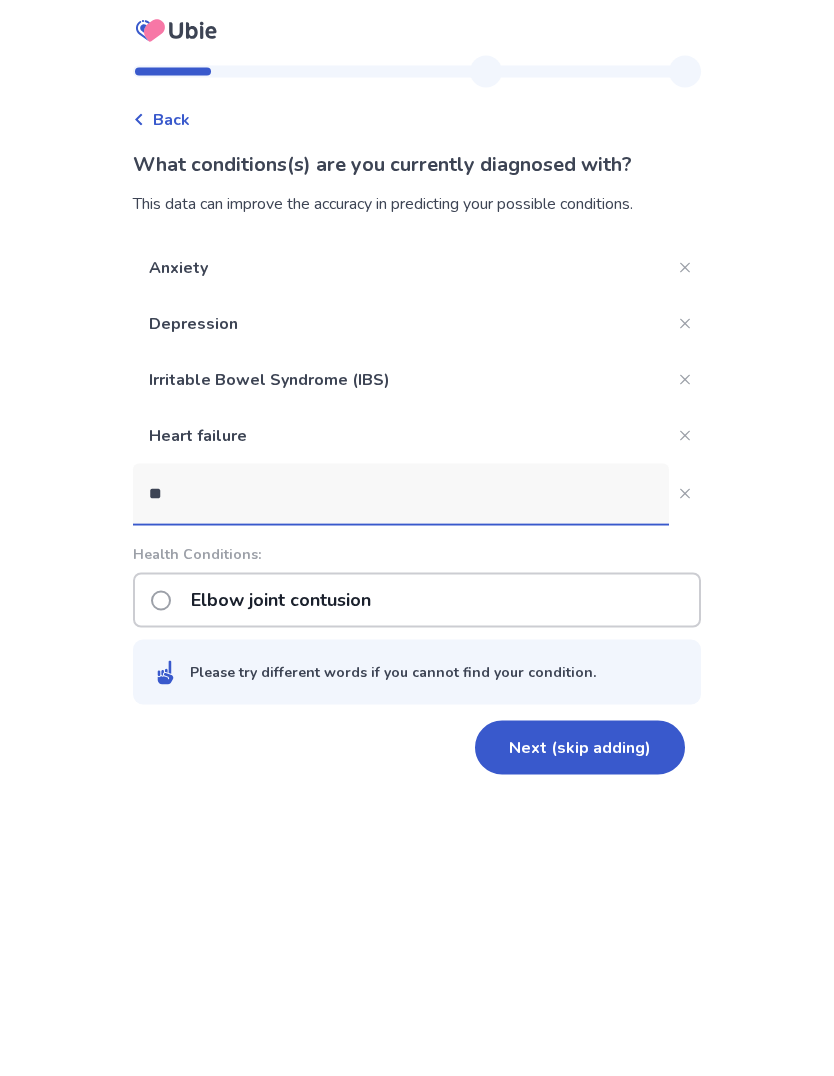 type on "*" 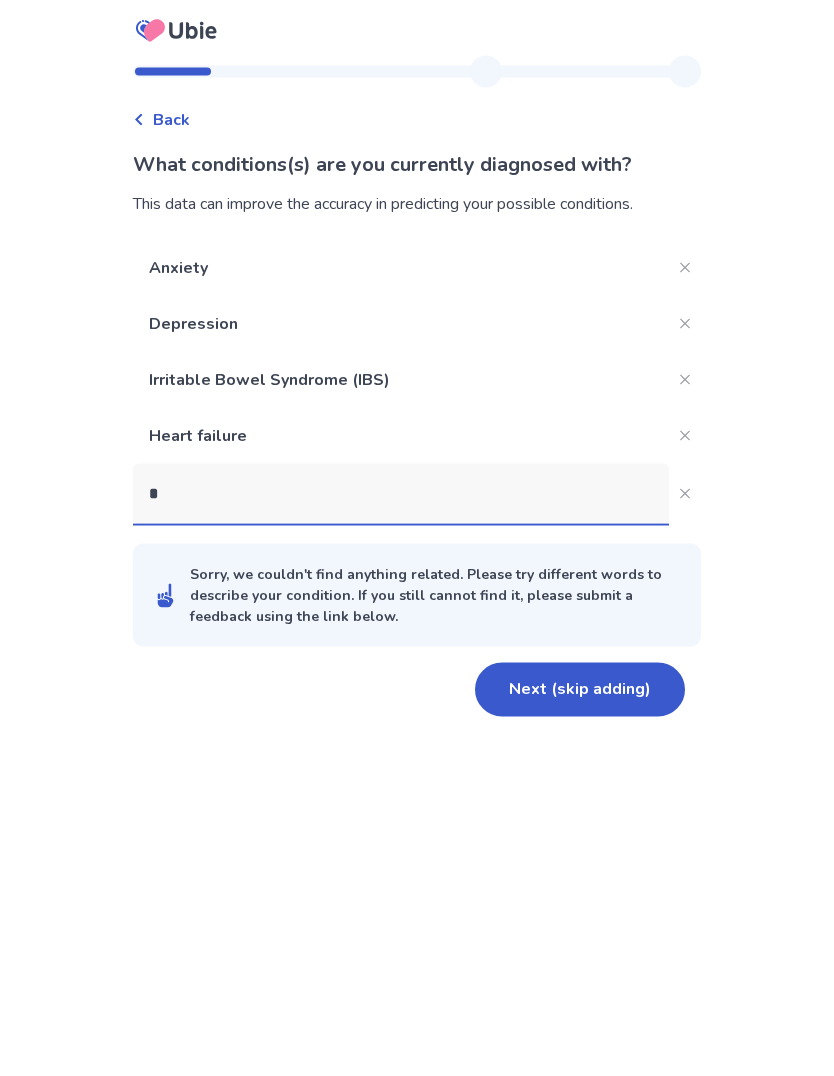 type 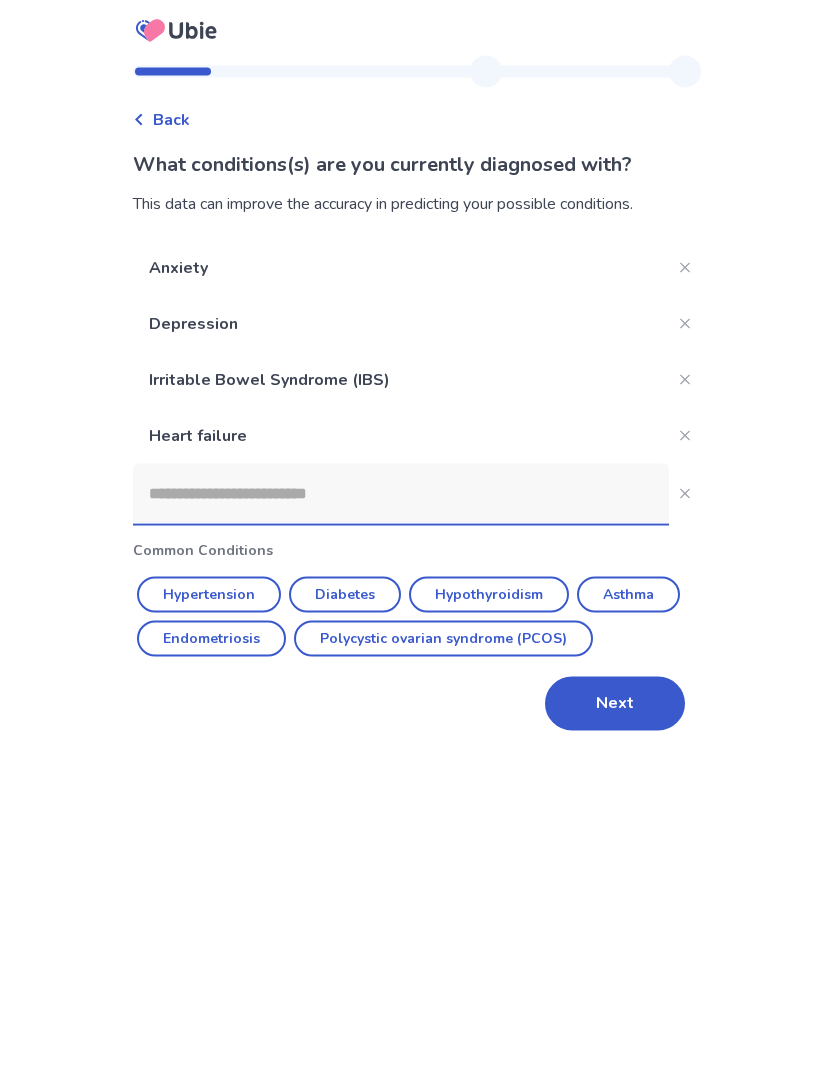 click on "Next" at bounding box center [615, 706] 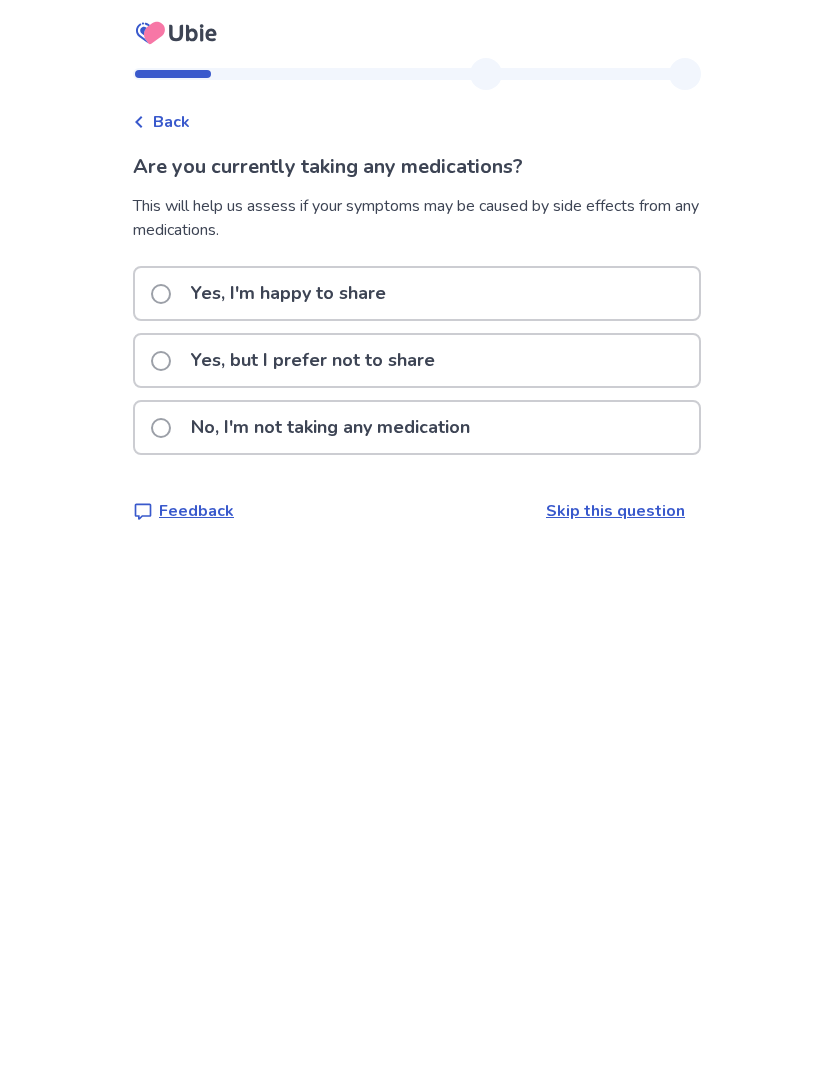click at bounding box center [161, 294] 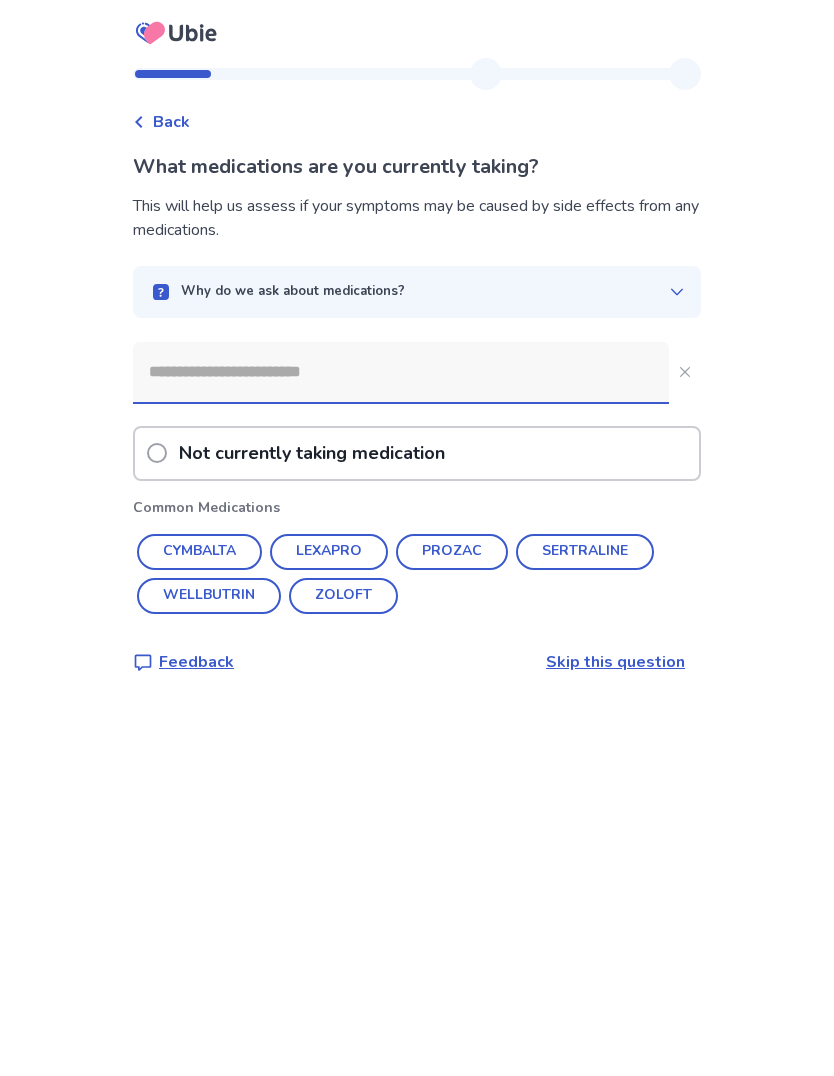 click on "WELLBUTRIN" at bounding box center (209, 596) 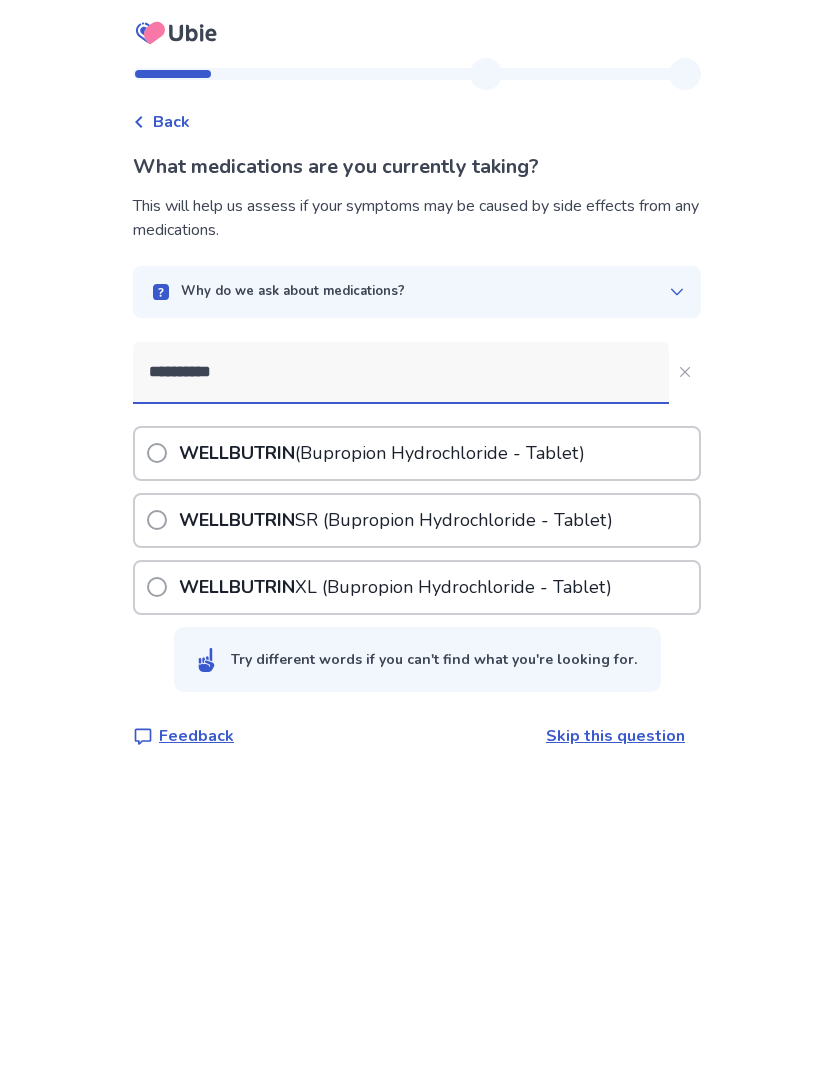 click at bounding box center (157, 520) 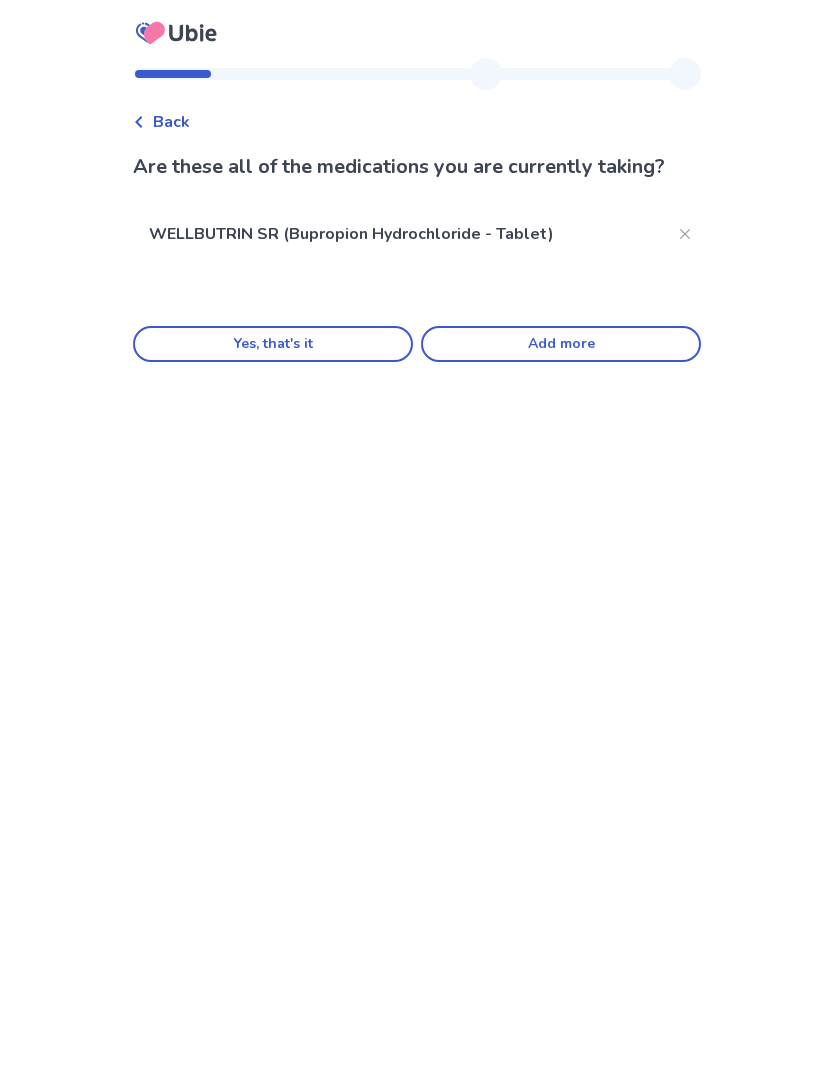 click on "Add more" at bounding box center (561, 344) 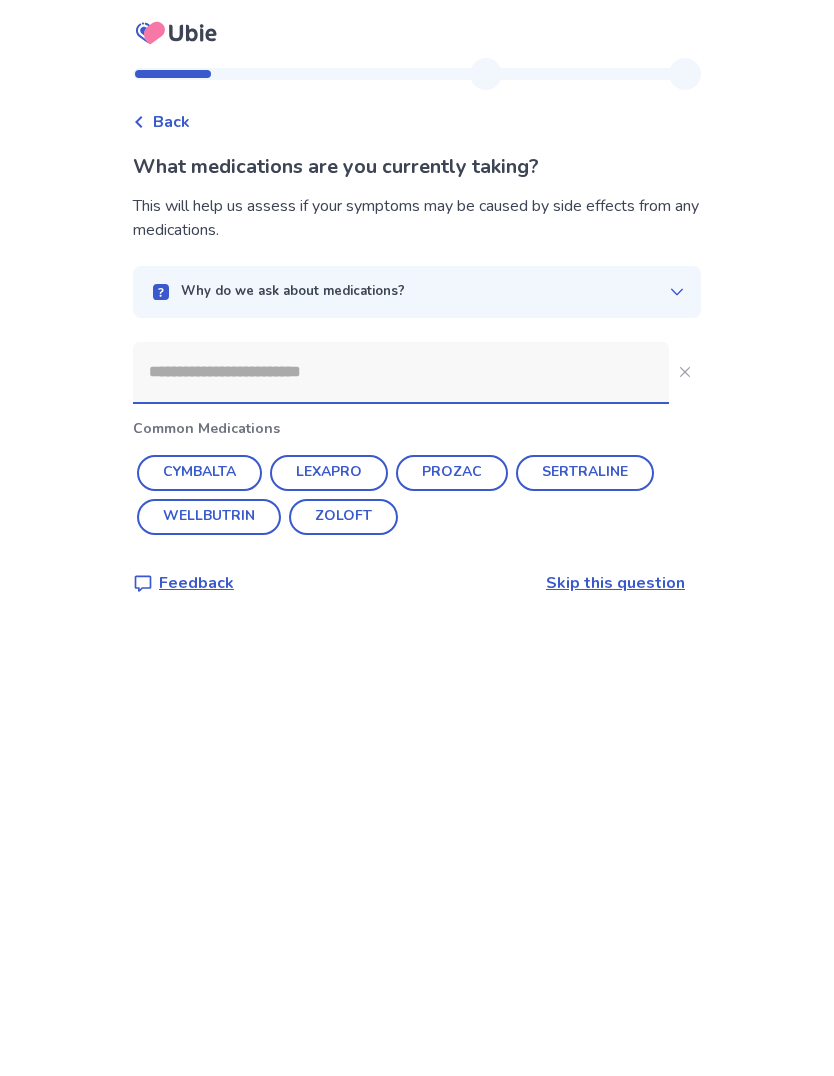click at bounding box center (401, 372) 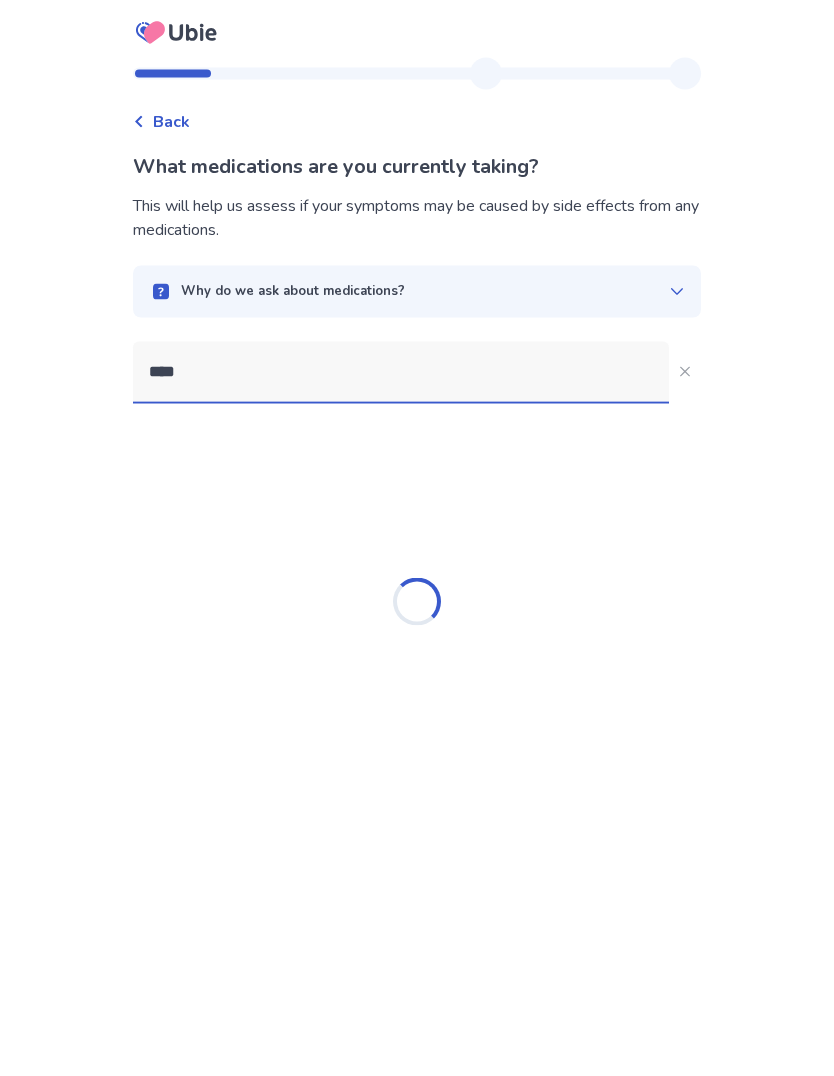 type on "*****" 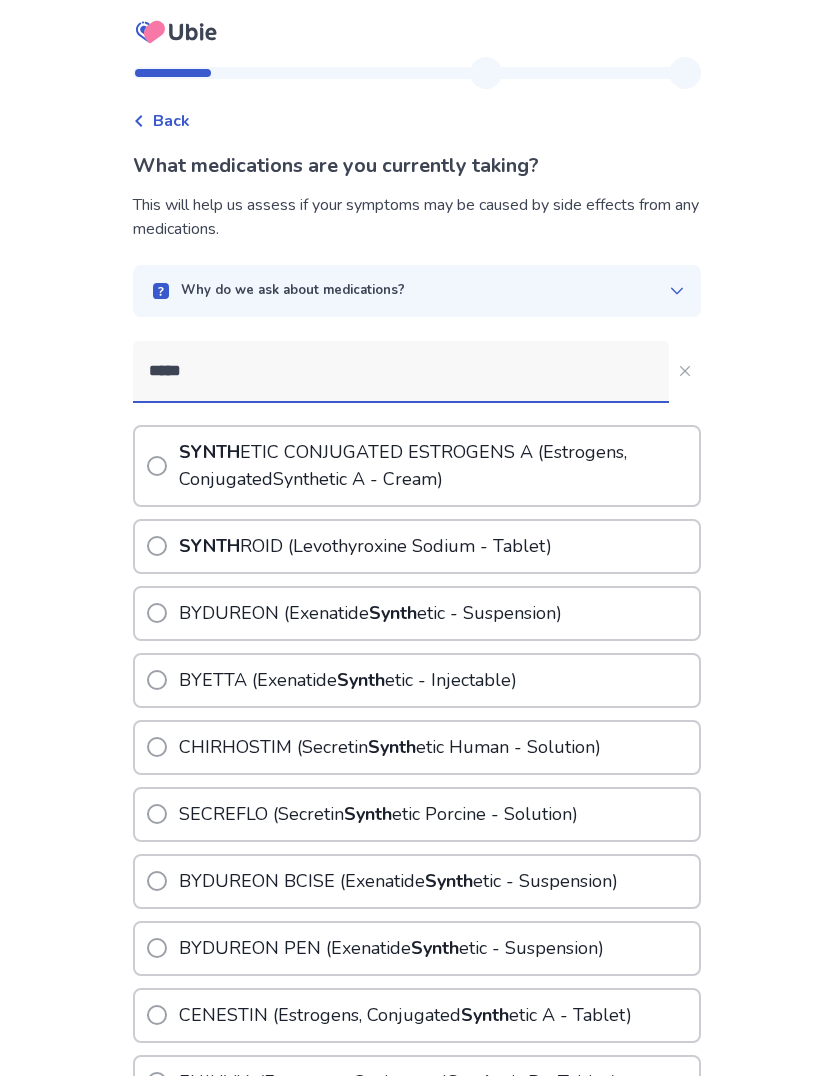 click at bounding box center [157, 547] 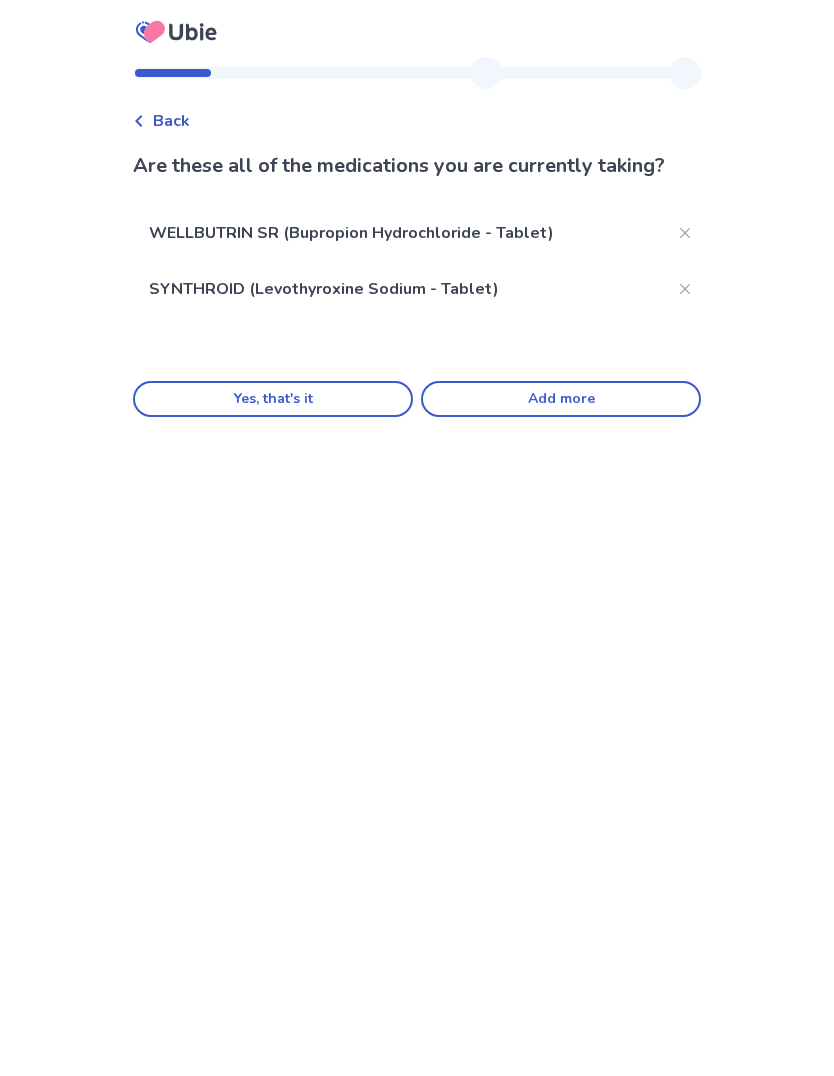 click on "Add more" at bounding box center (561, 400) 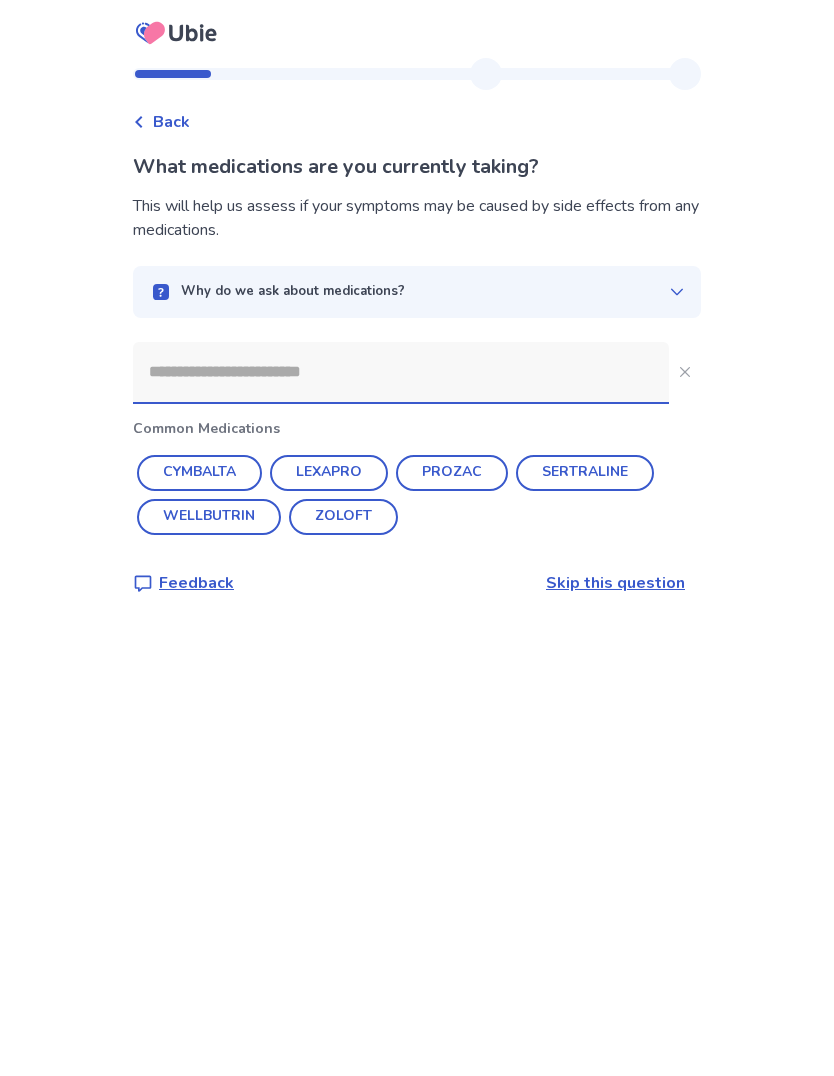 click at bounding box center (401, 372) 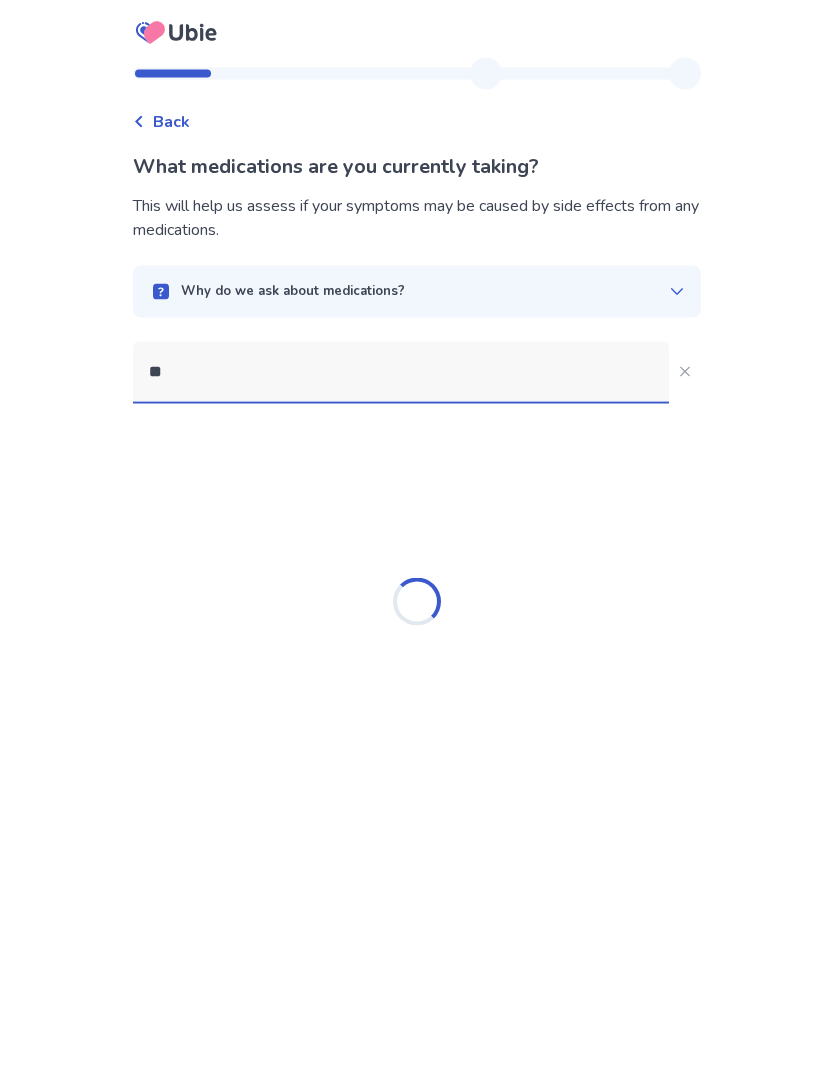 type on "***" 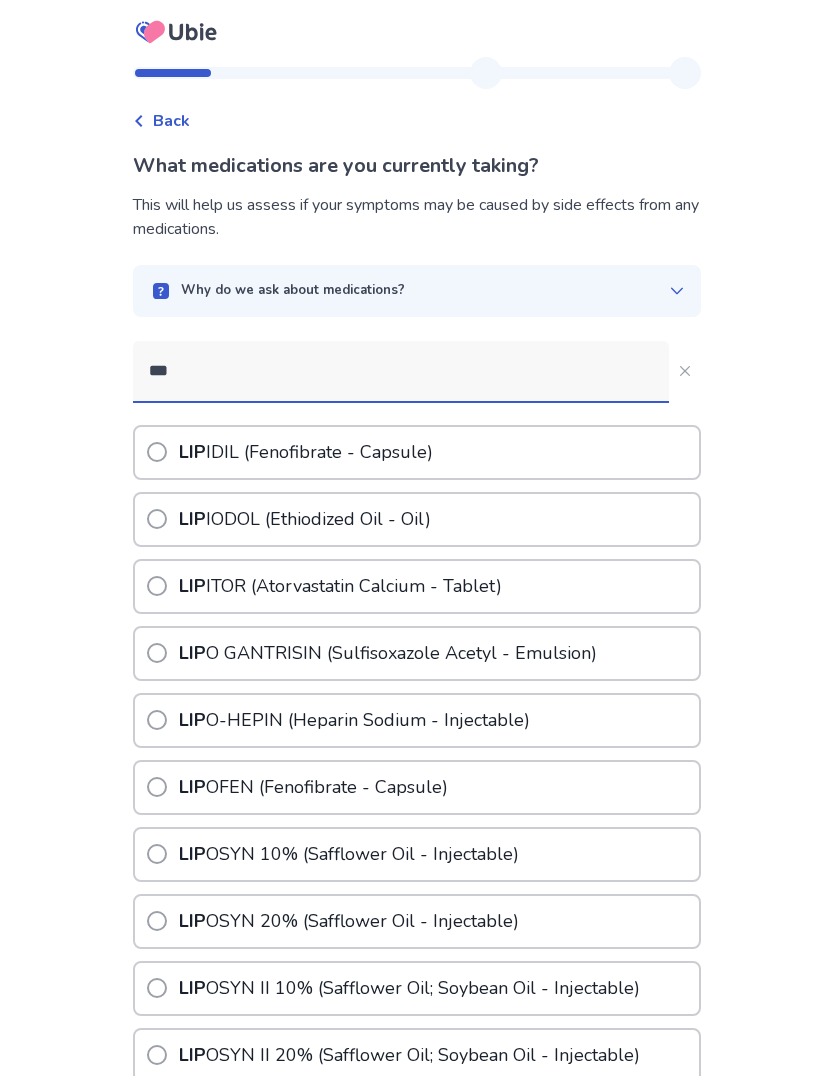 click at bounding box center [157, 587] 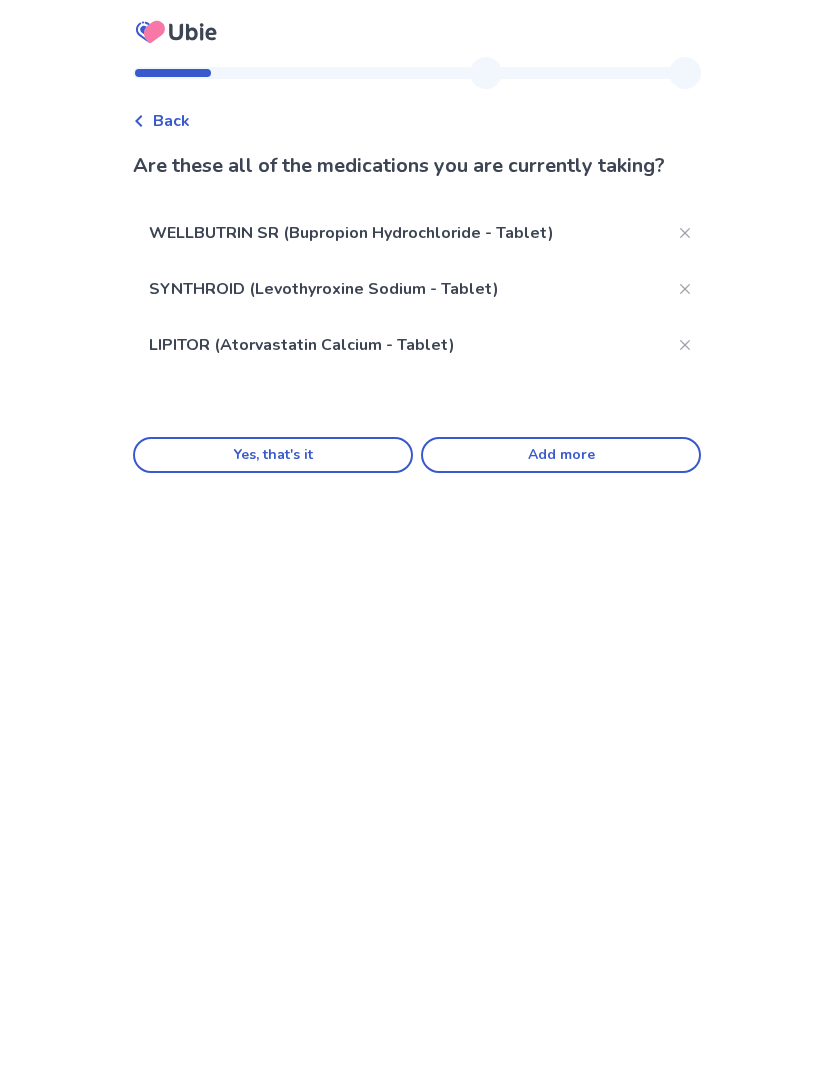 click on "Add more" at bounding box center (561, 456) 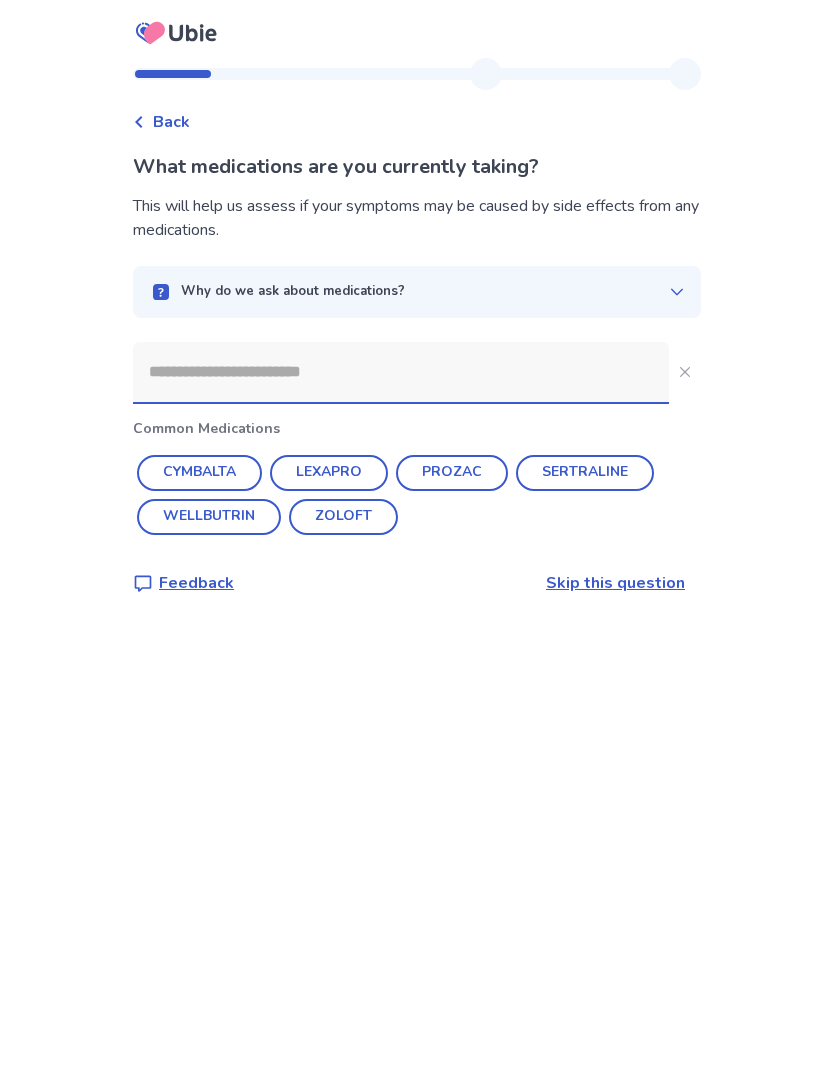 click at bounding box center [401, 372] 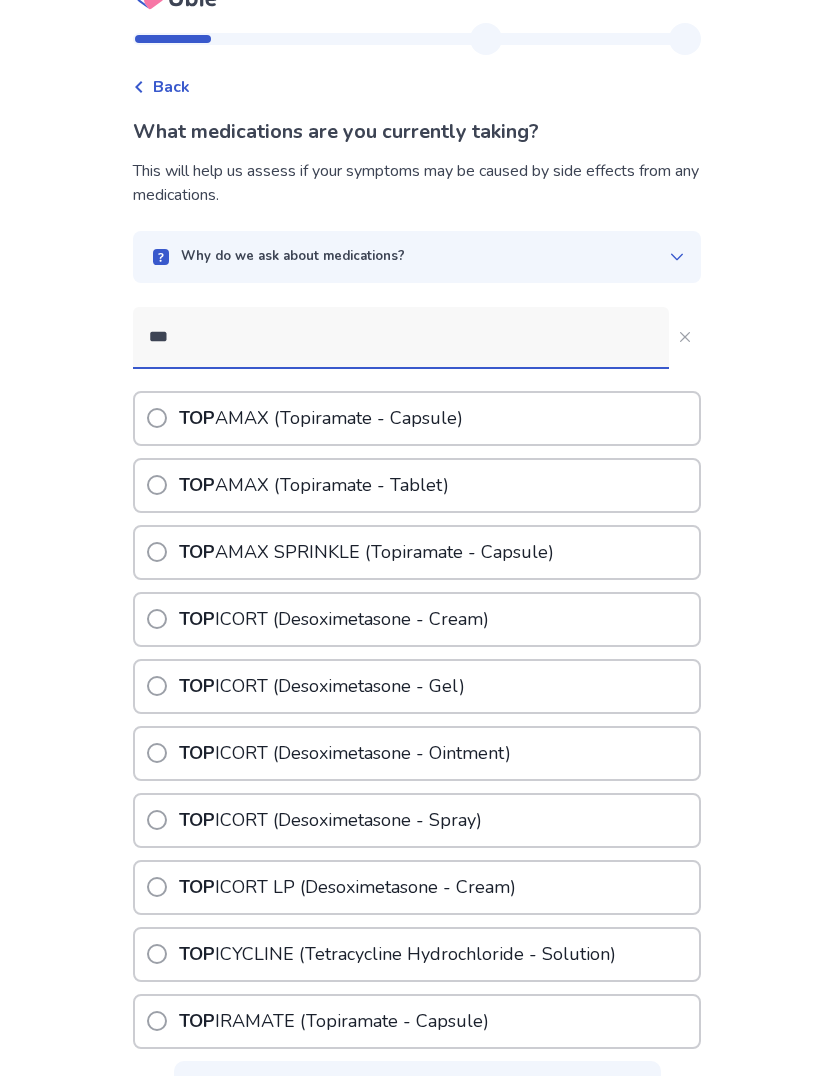 scroll, scrollTop: 0, scrollLeft: 0, axis: both 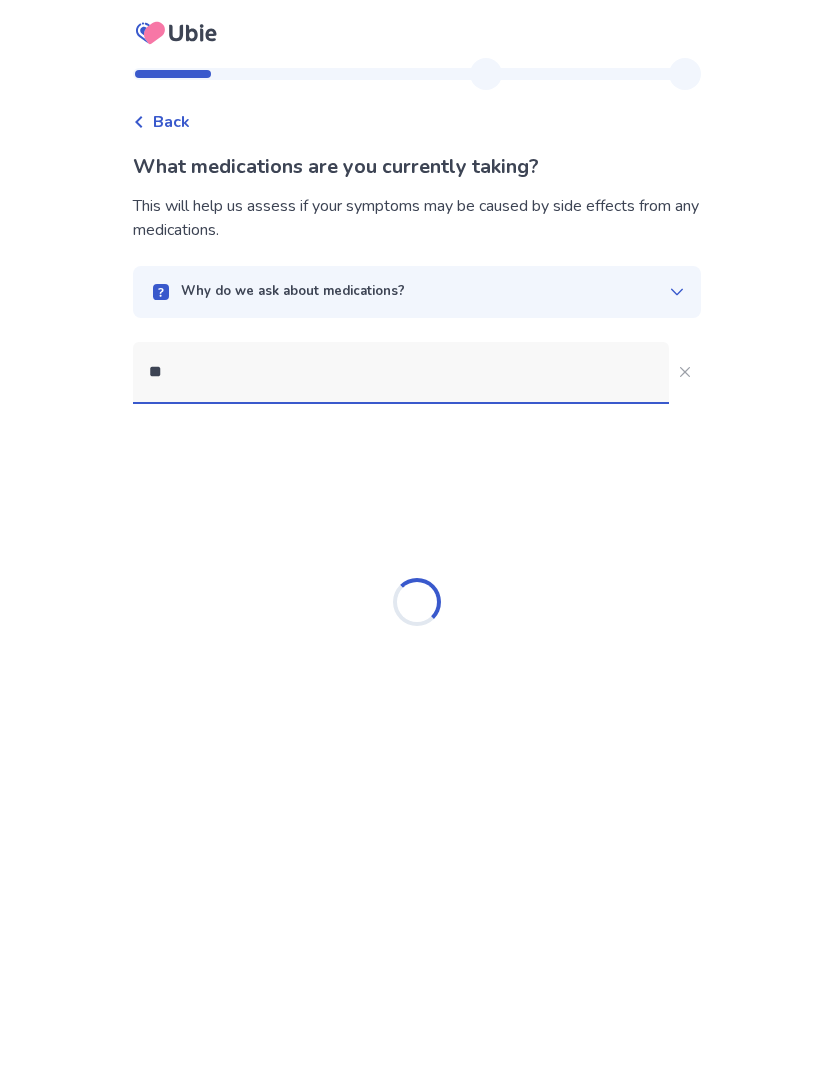 type on "*" 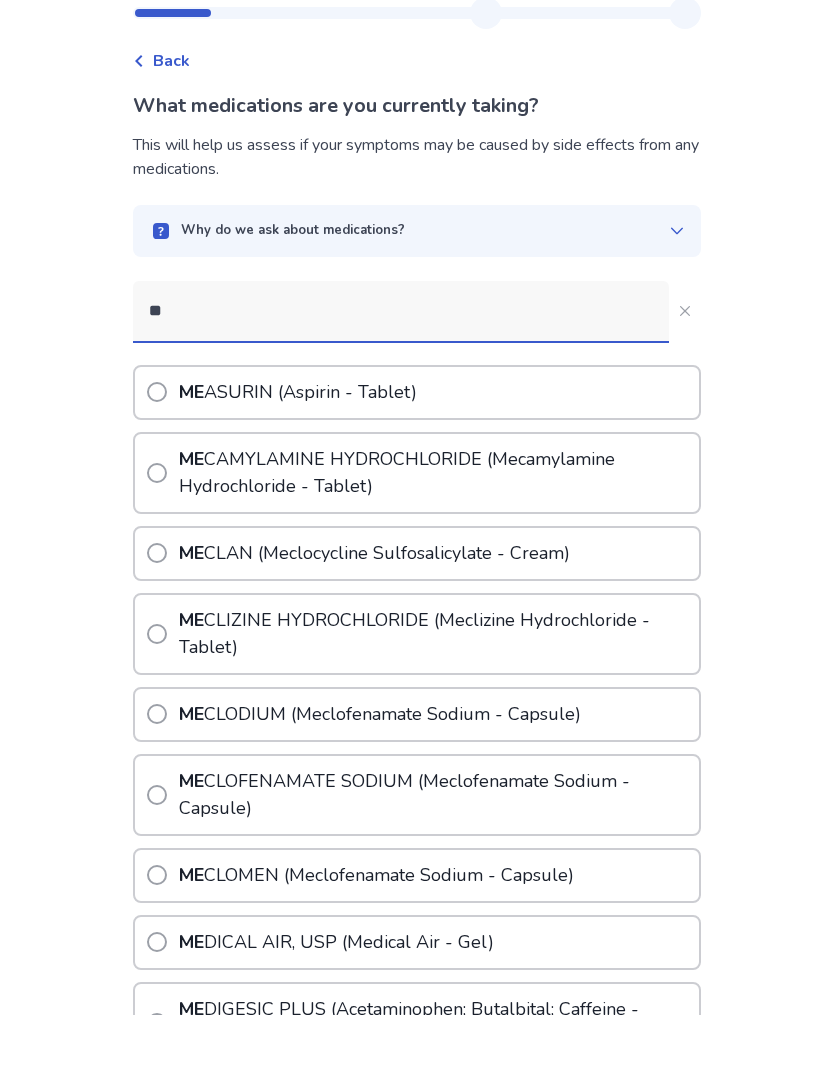 type on "*" 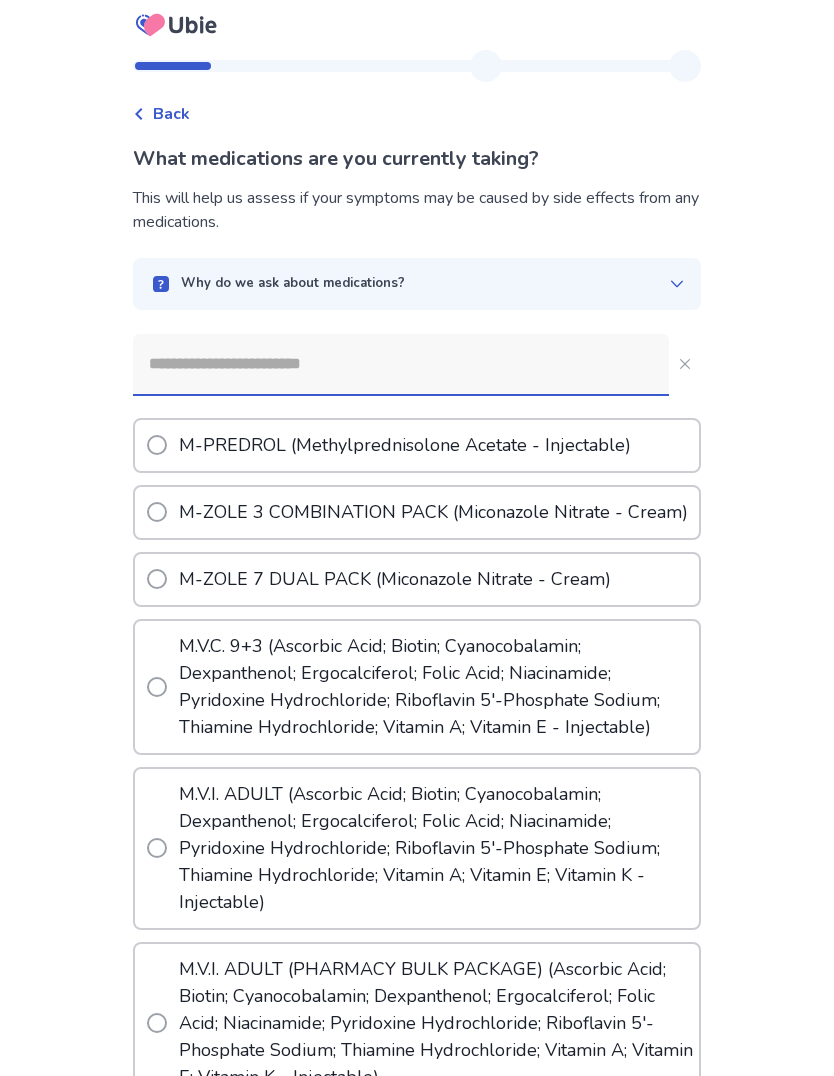 scroll, scrollTop: 0, scrollLeft: 0, axis: both 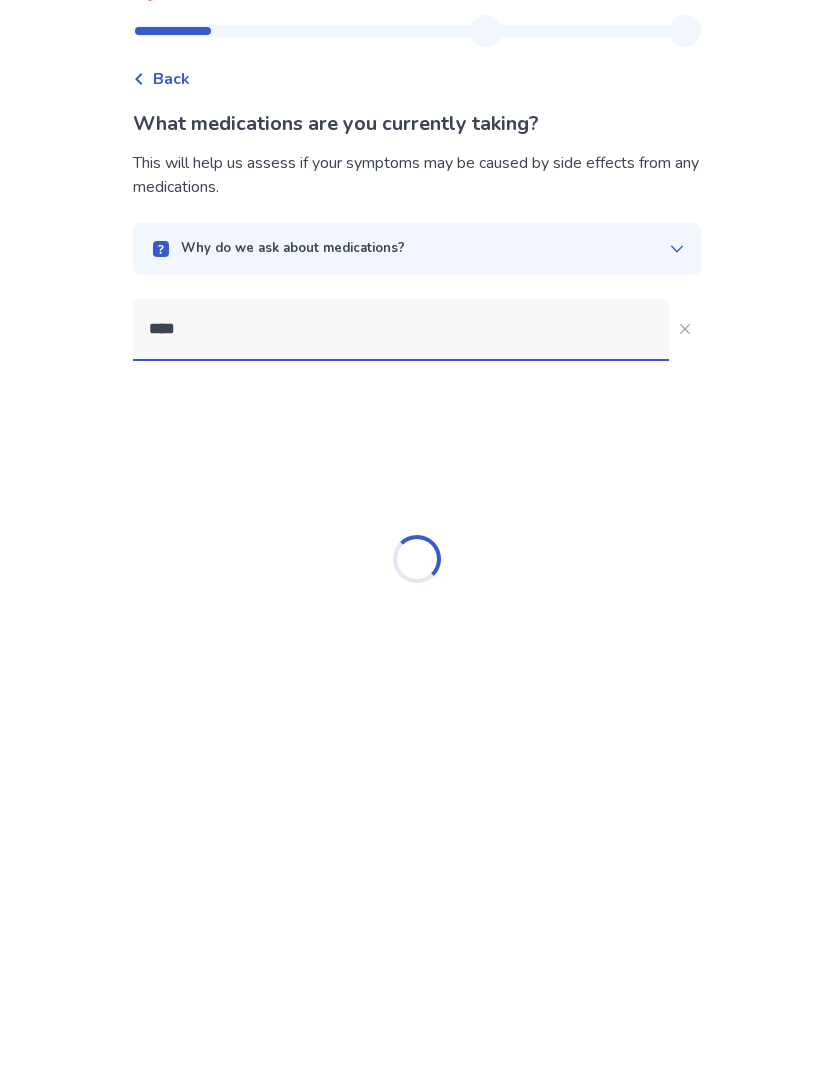 type on "*****" 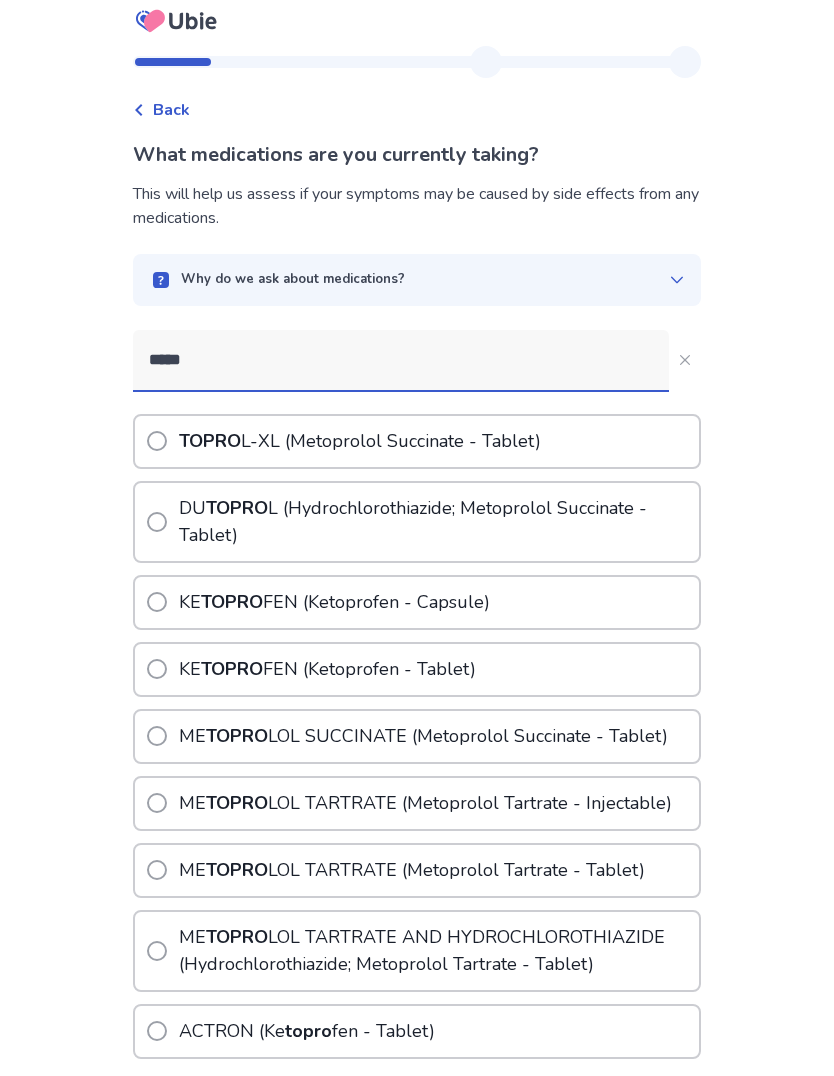 click on "[BRAND] ([SUBSTANCE] [SUBSTANCE] [SUBSTANCE] - [FORM])" at bounding box center (346, 453) 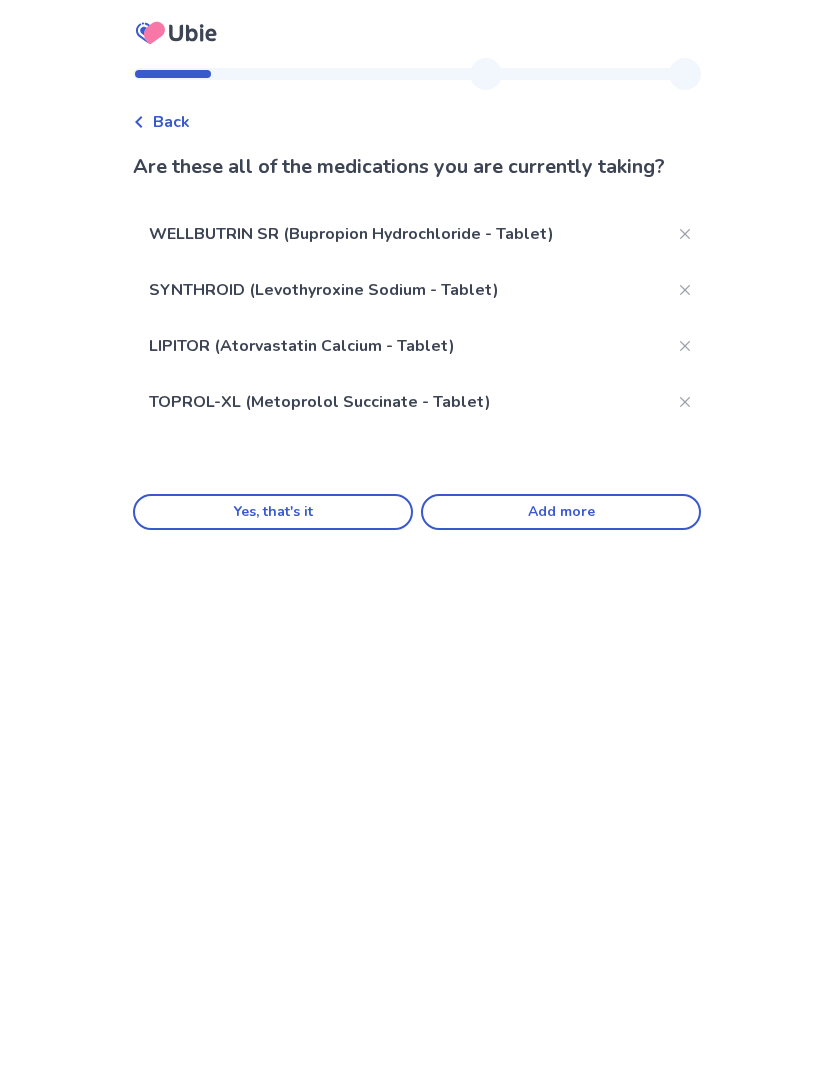 click on "Yes, that's it" at bounding box center [273, 512] 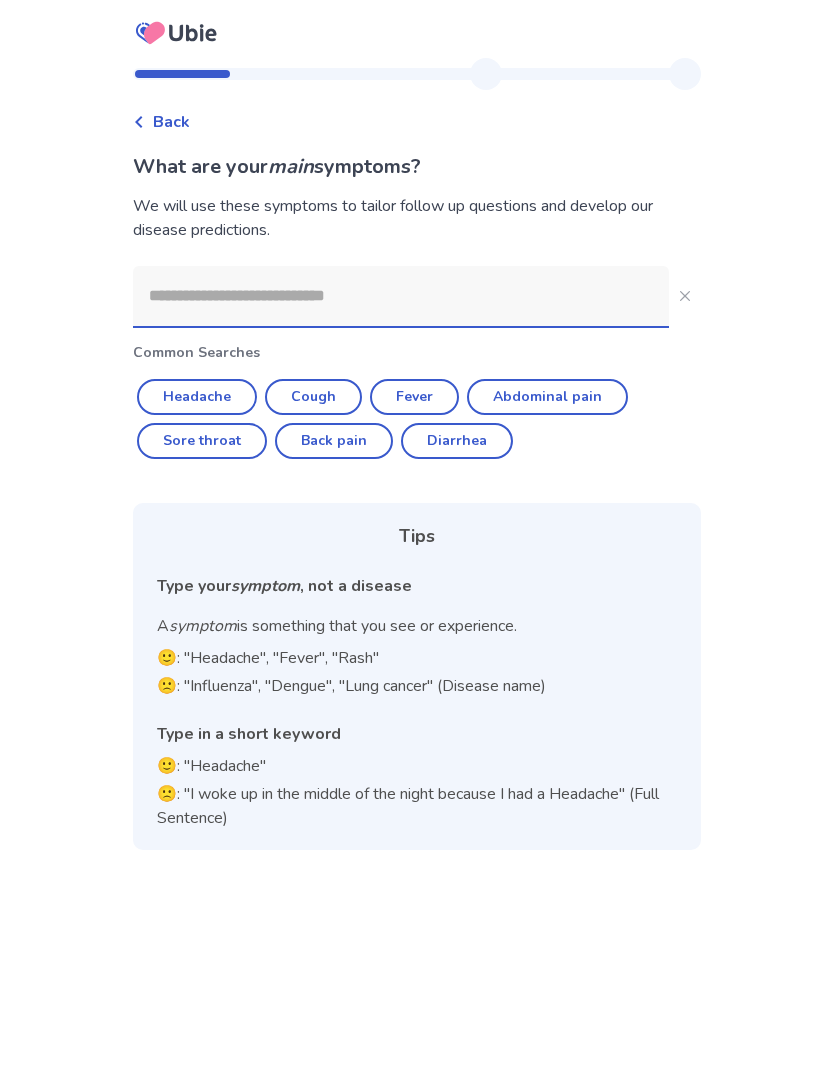 click 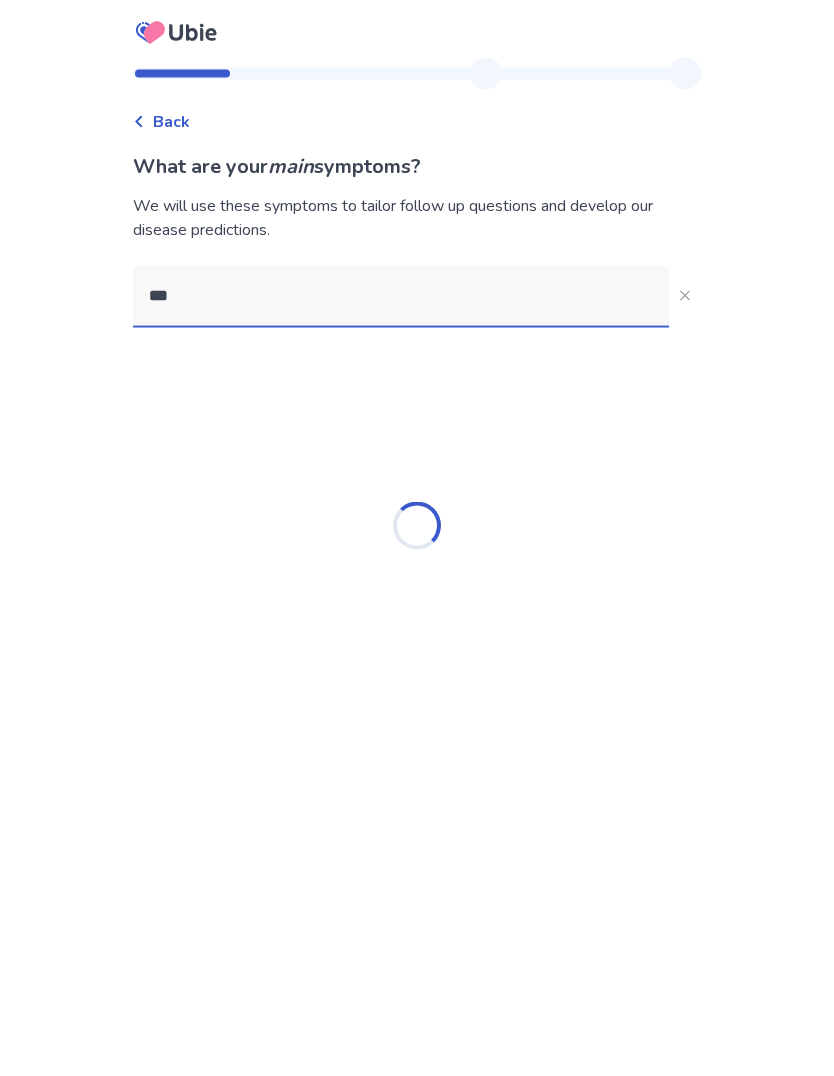 type on "****" 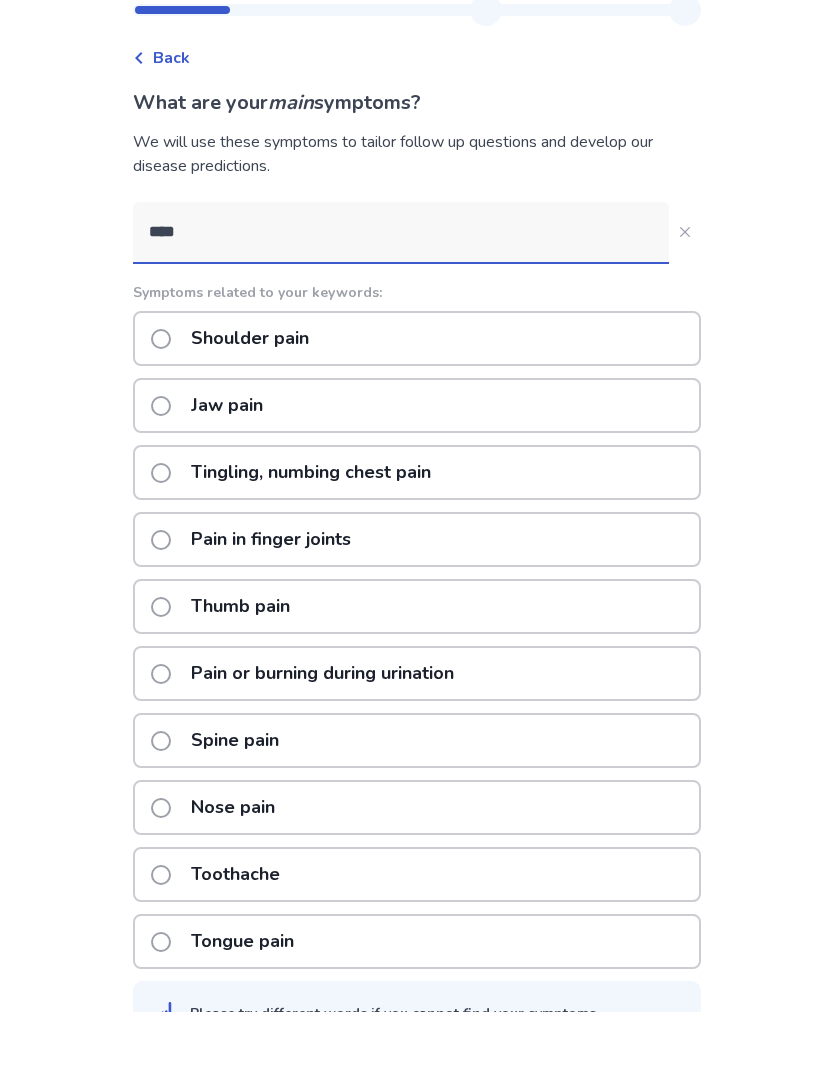 click 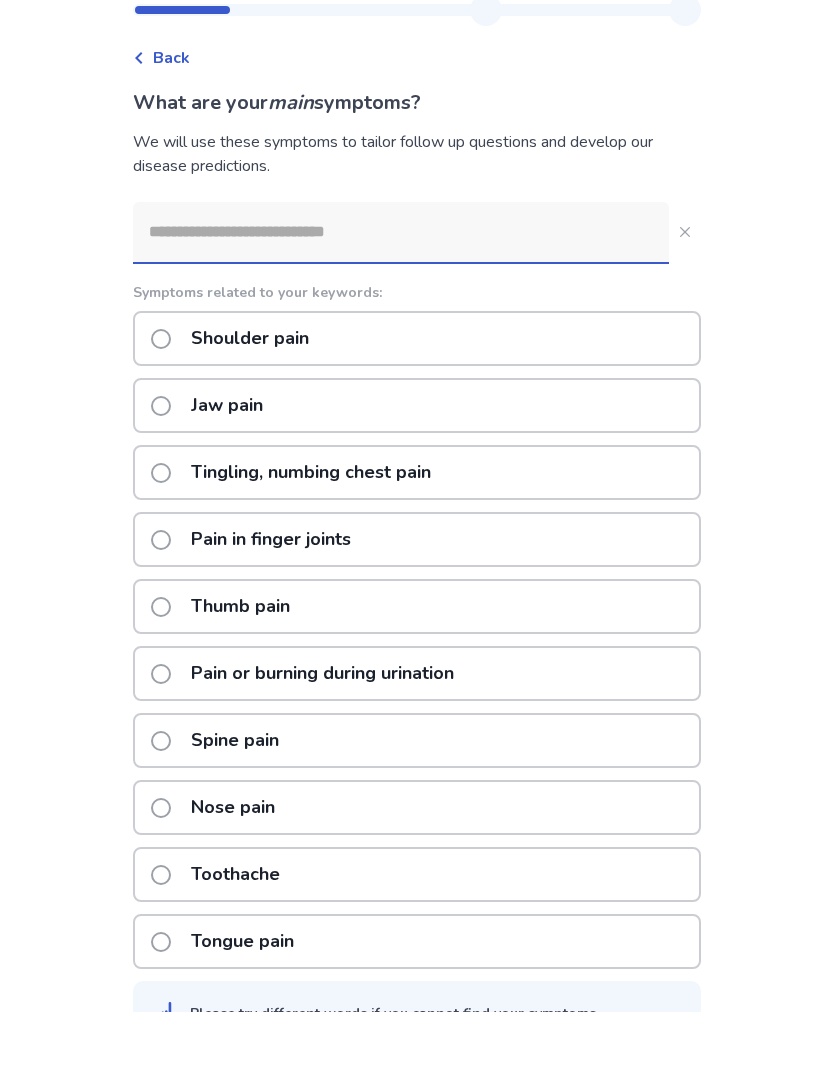 scroll, scrollTop: 1, scrollLeft: 0, axis: vertical 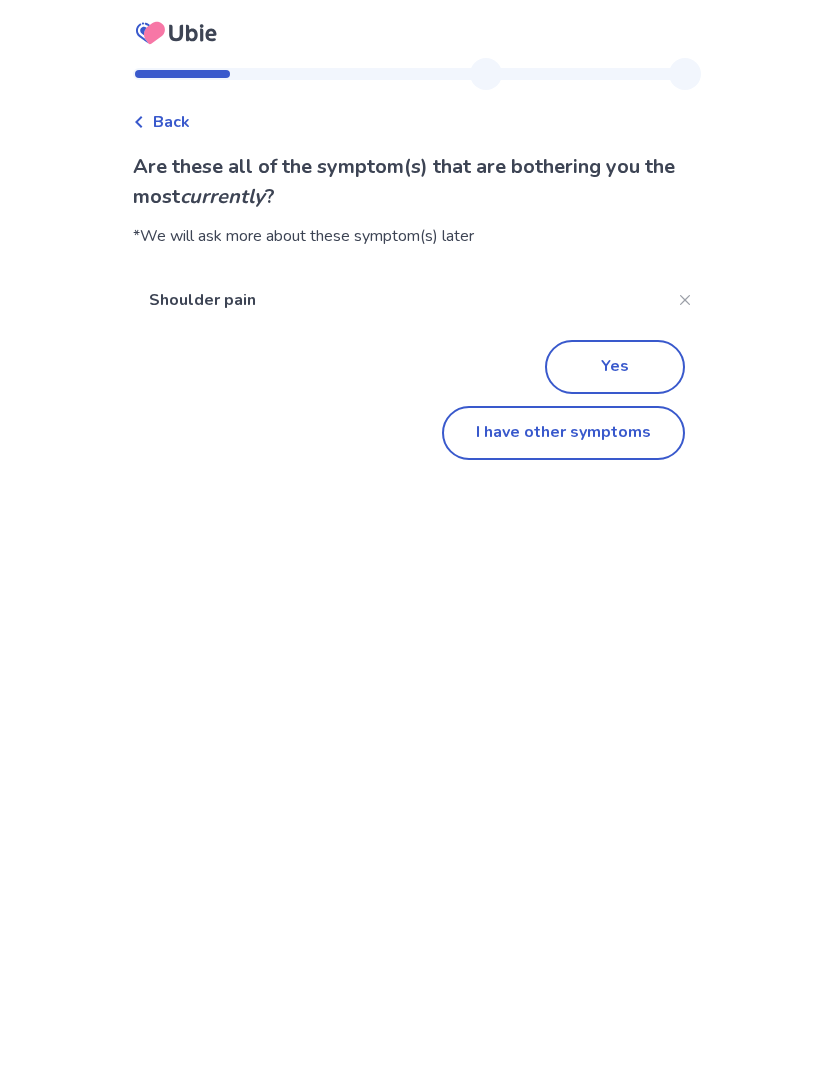 click on "I have other symptoms" 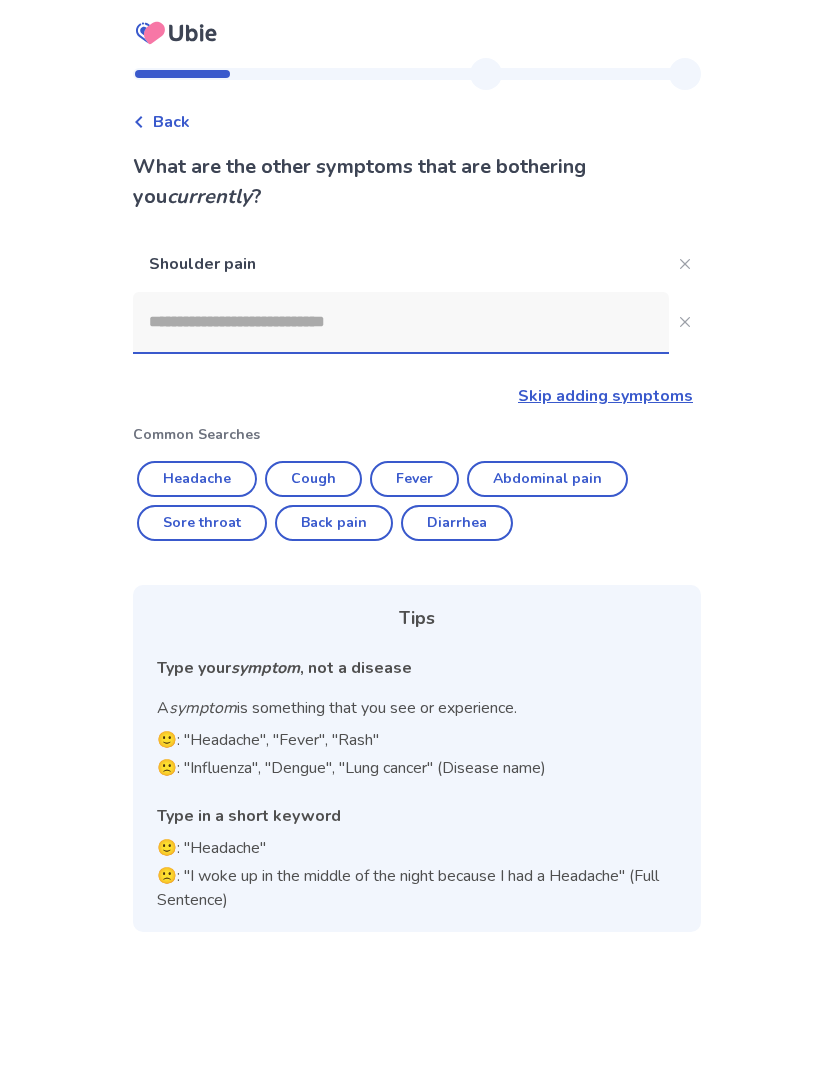 scroll, scrollTop: 63, scrollLeft: 0, axis: vertical 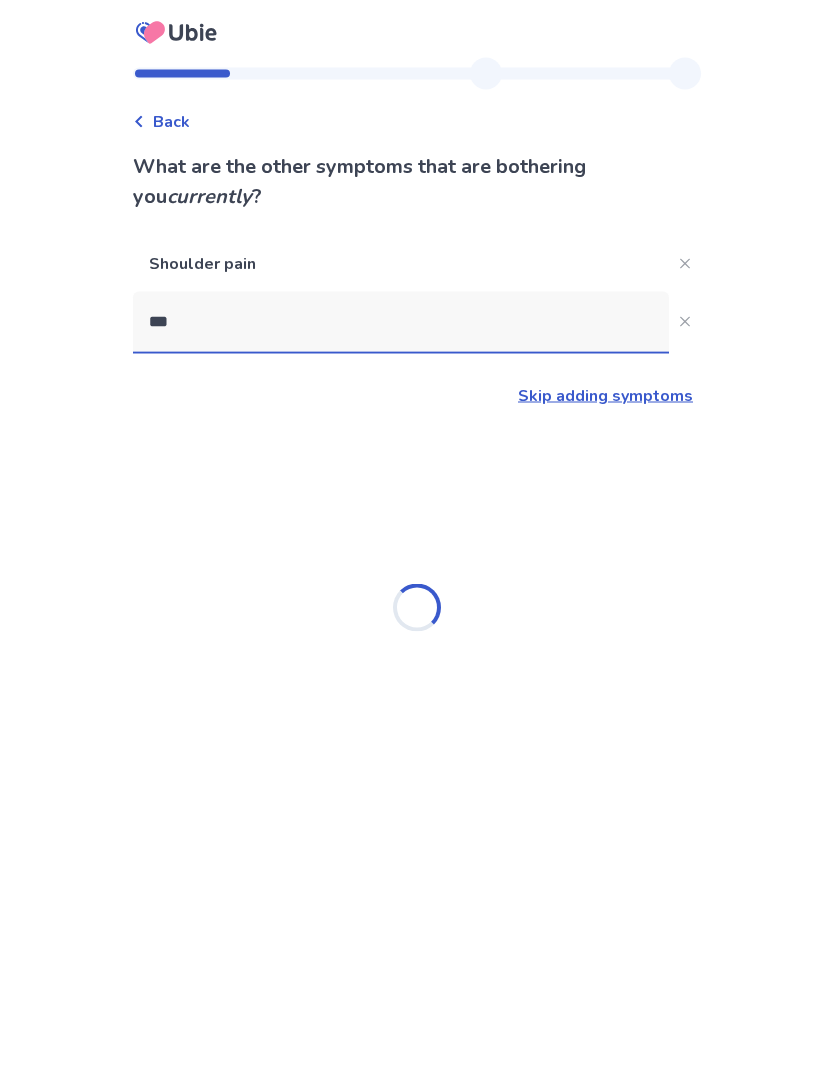 type on "****" 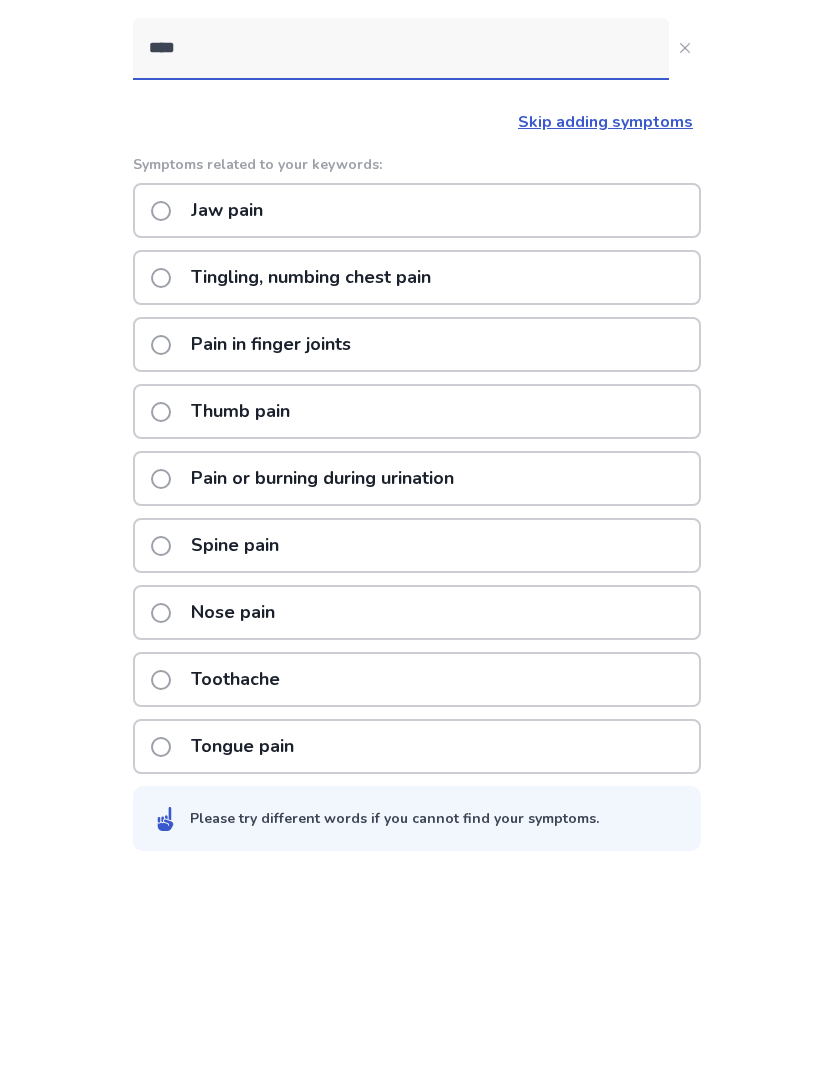 click 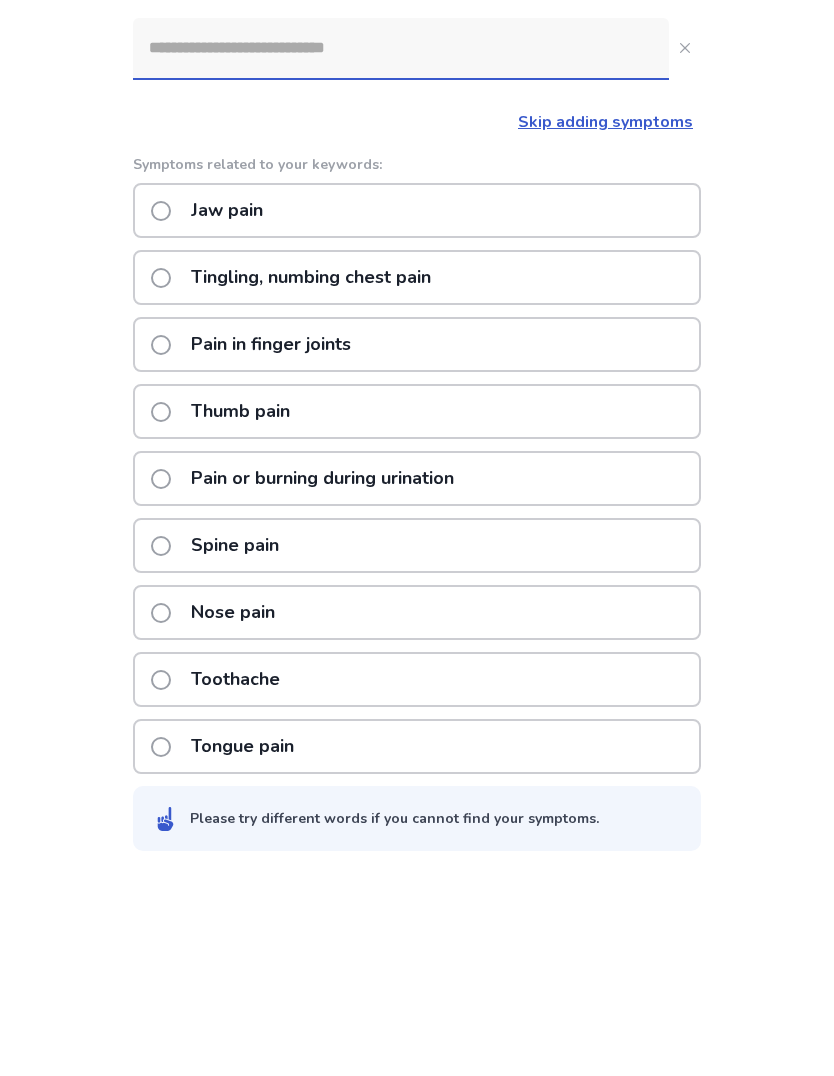 scroll, scrollTop: 1, scrollLeft: 0, axis: vertical 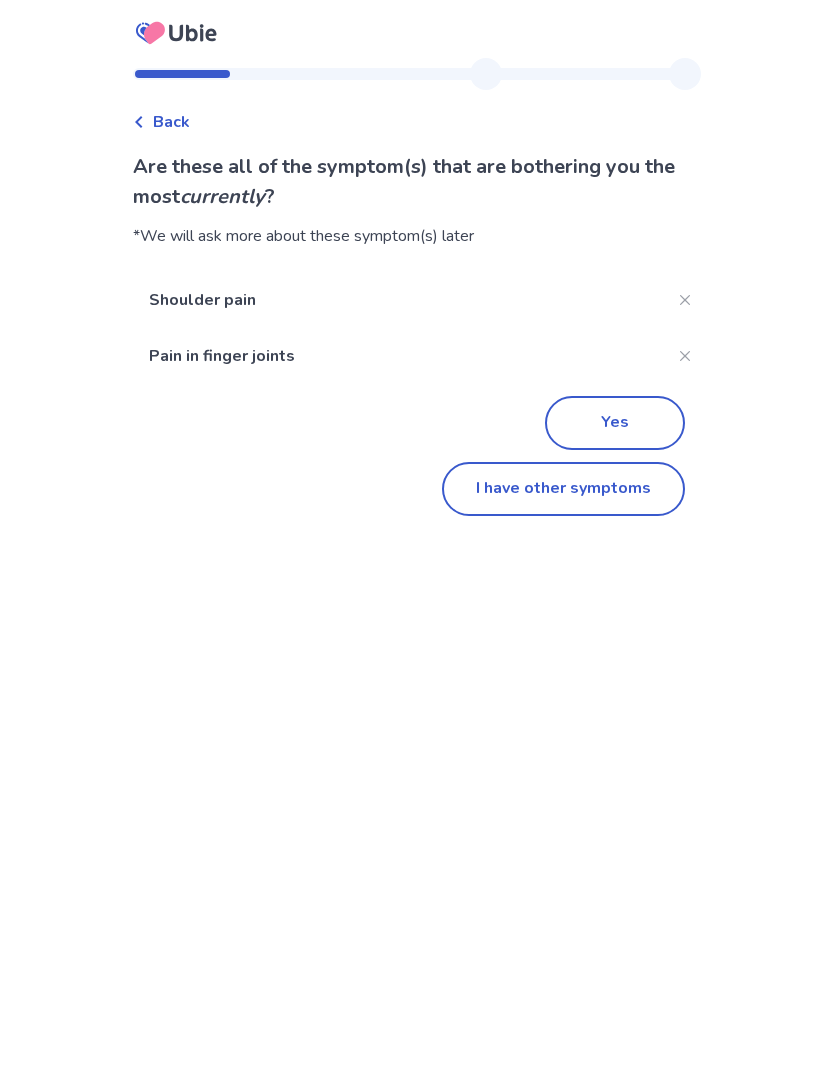click on "Yes" 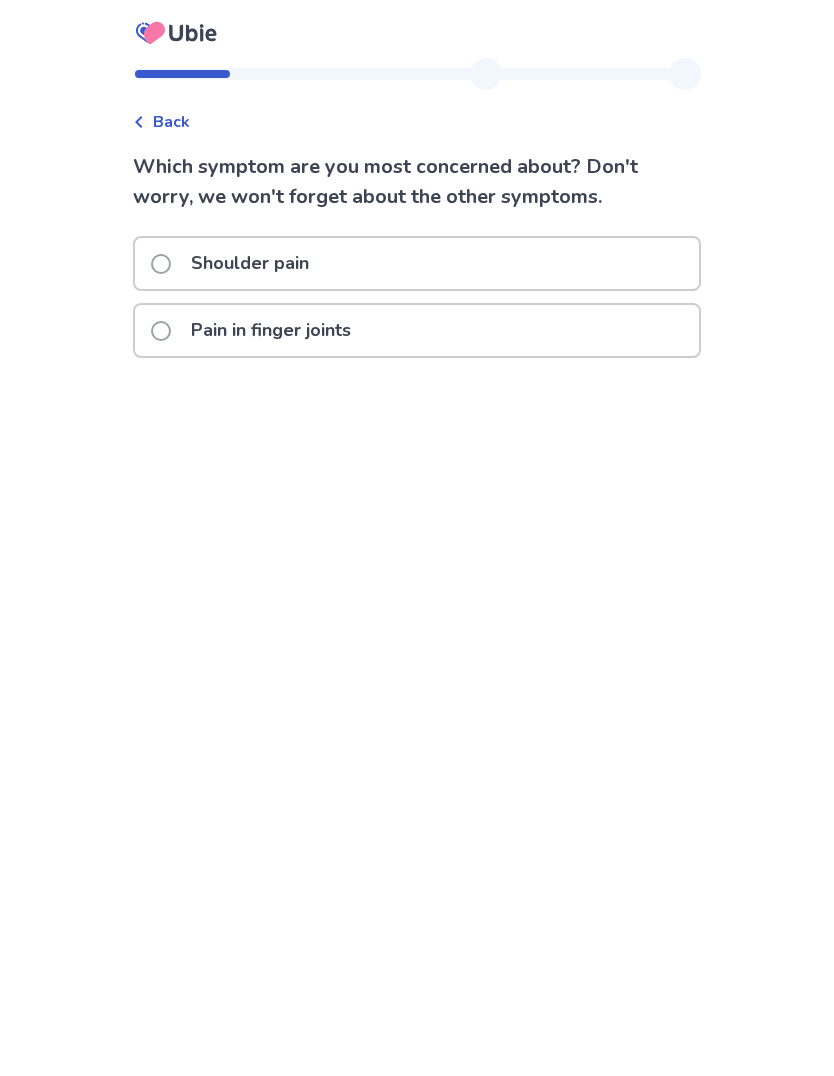 scroll, scrollTop: 0, scrollLeft: 0, axis: both 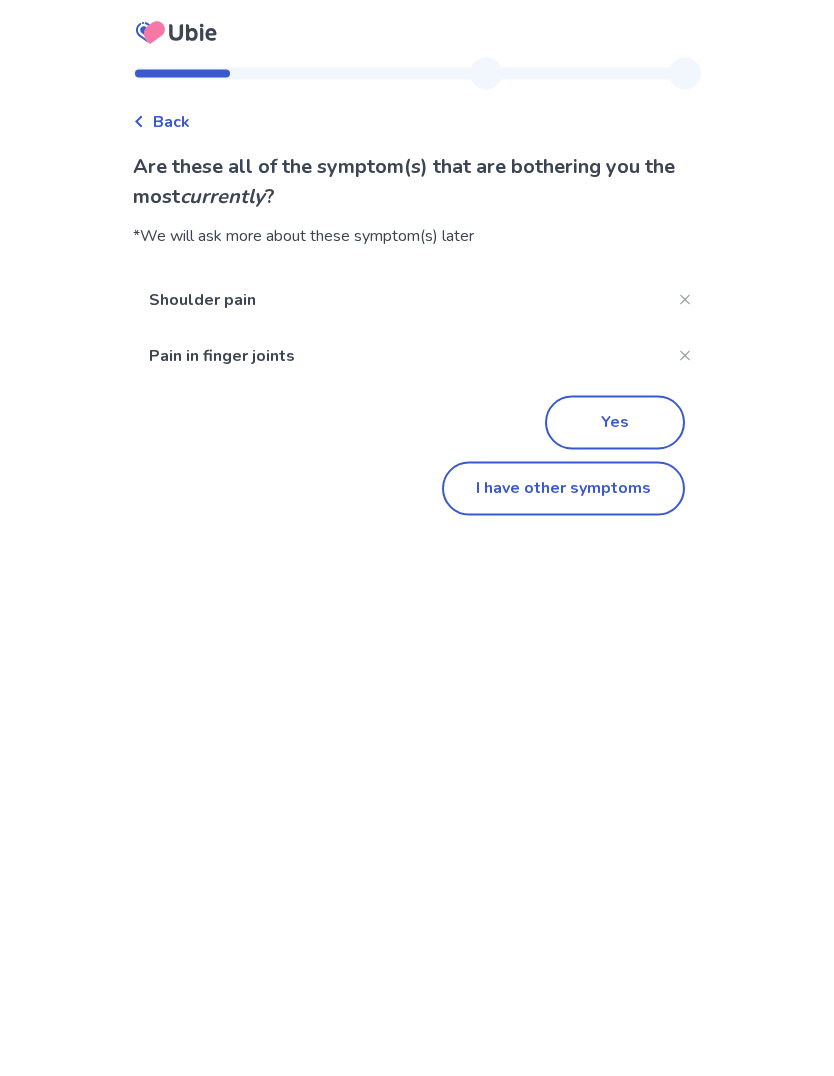 click on "I have other symptoms" 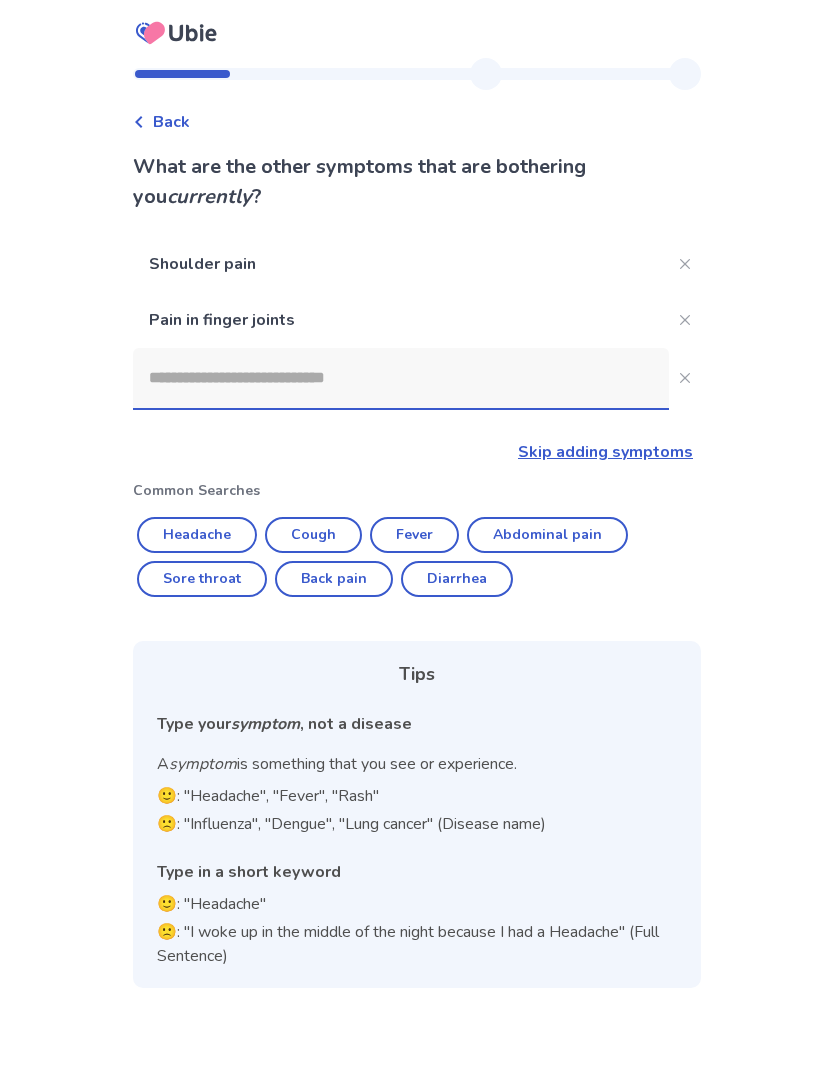 scroll, scrollTop: 69, scrollLeft: 0, axis: vertical 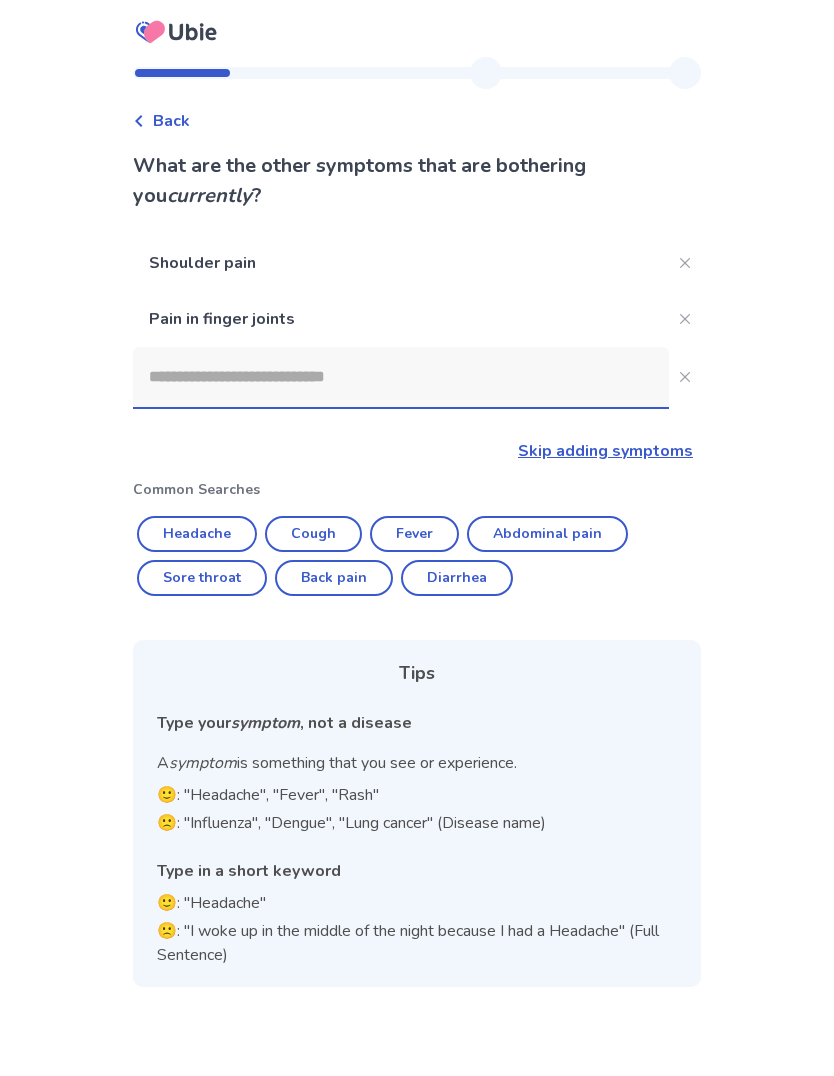 click 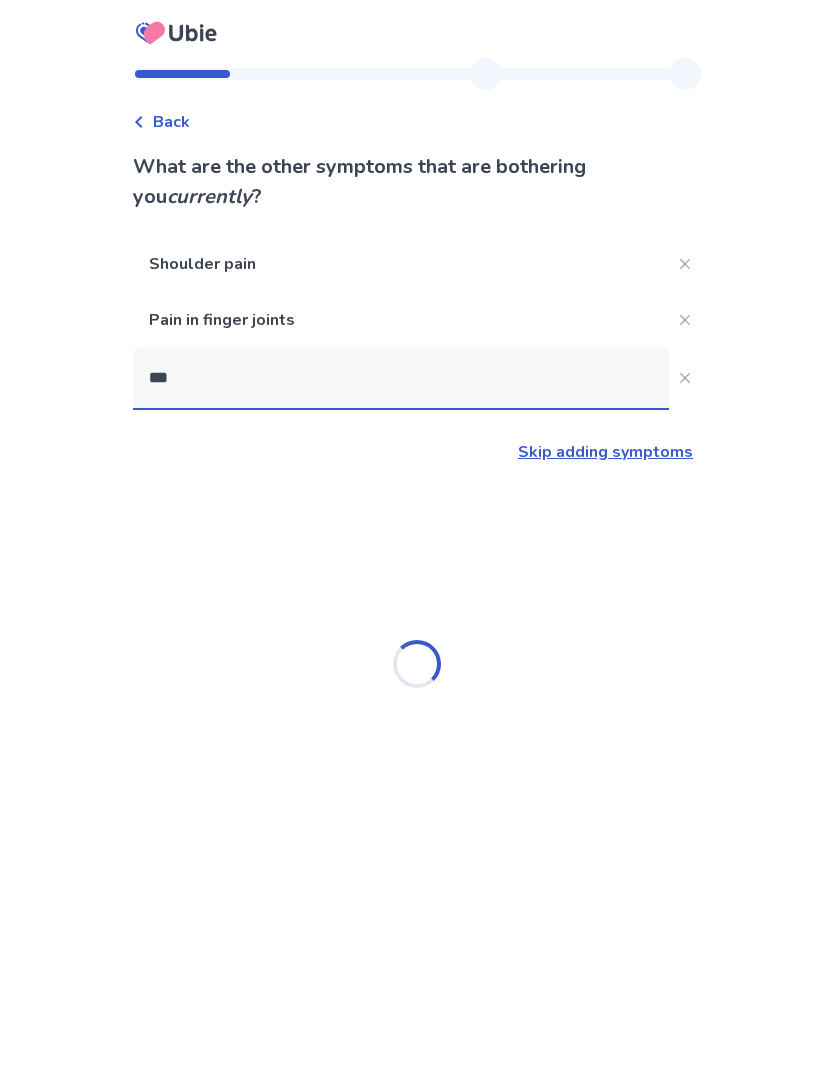 type on "****" 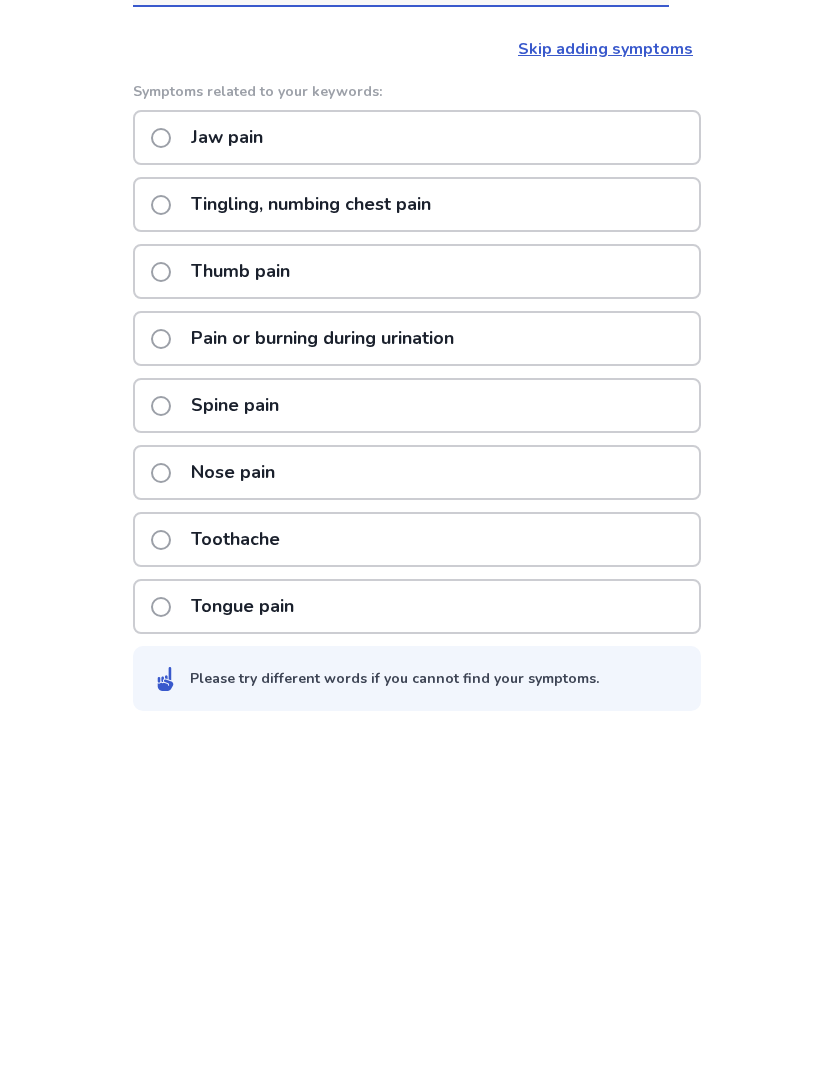 click 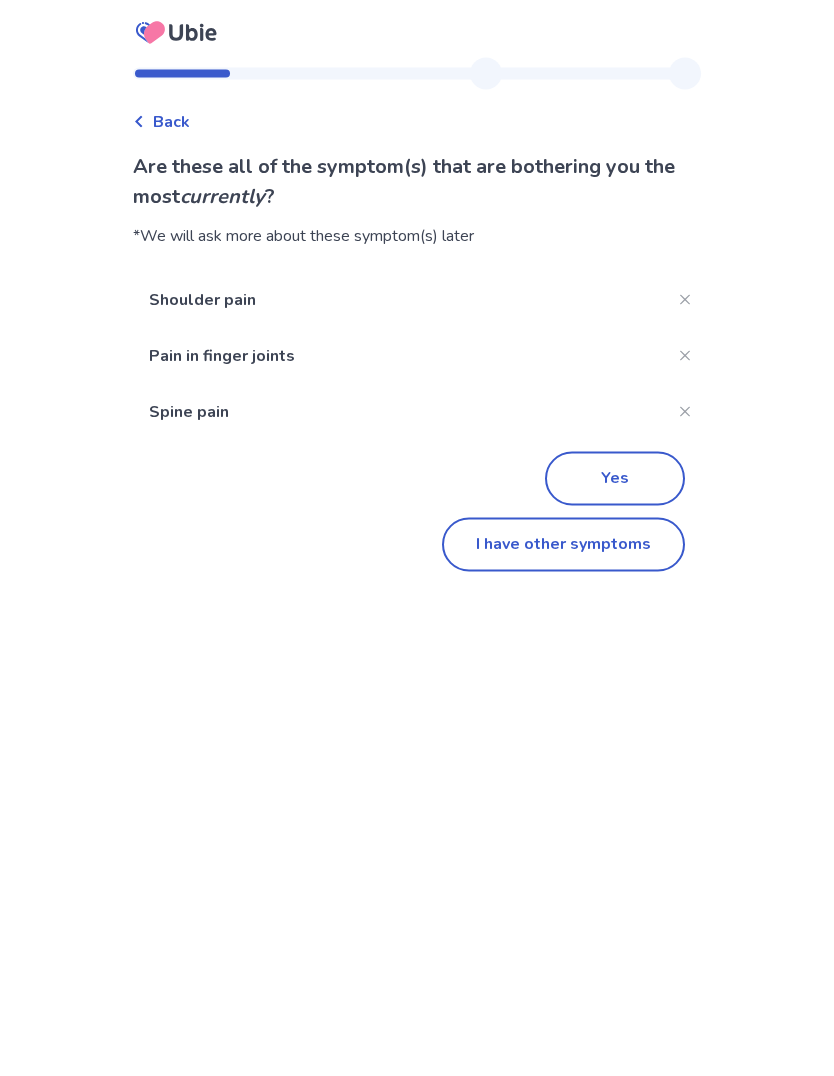 scroll, scrollTop: 69, scrollLeft: 0, axis: vertical 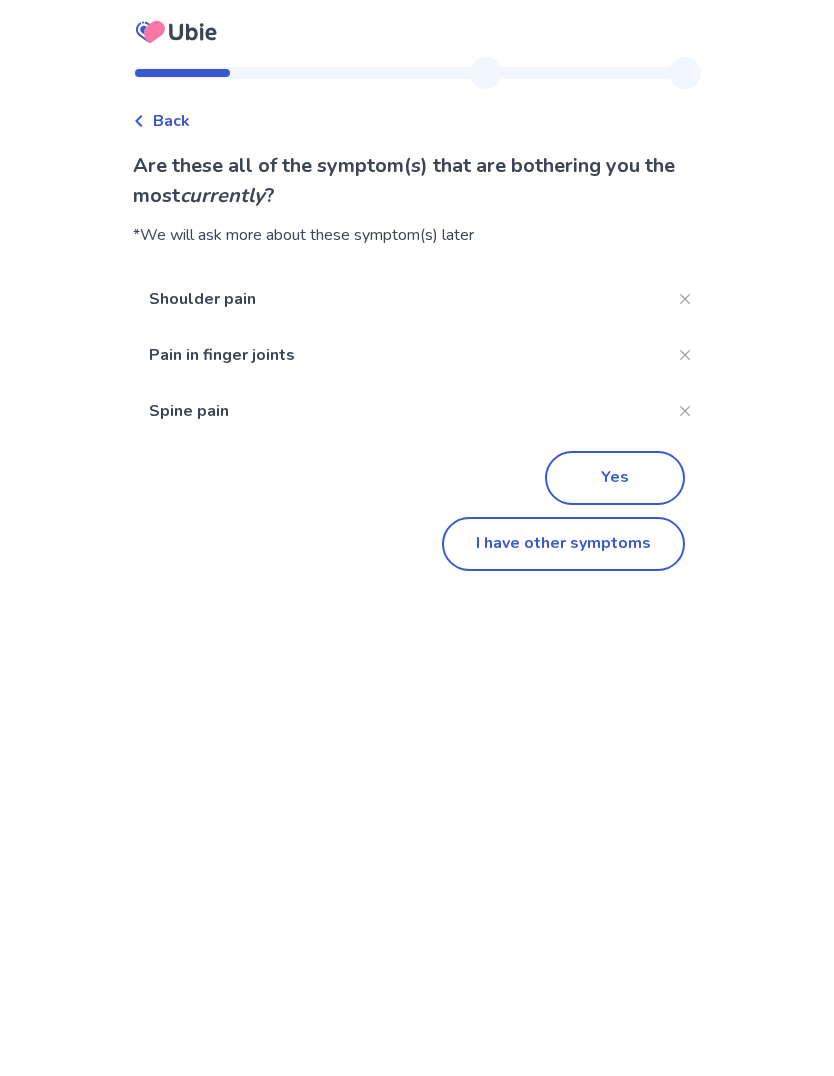 click on "I have other symptoms" 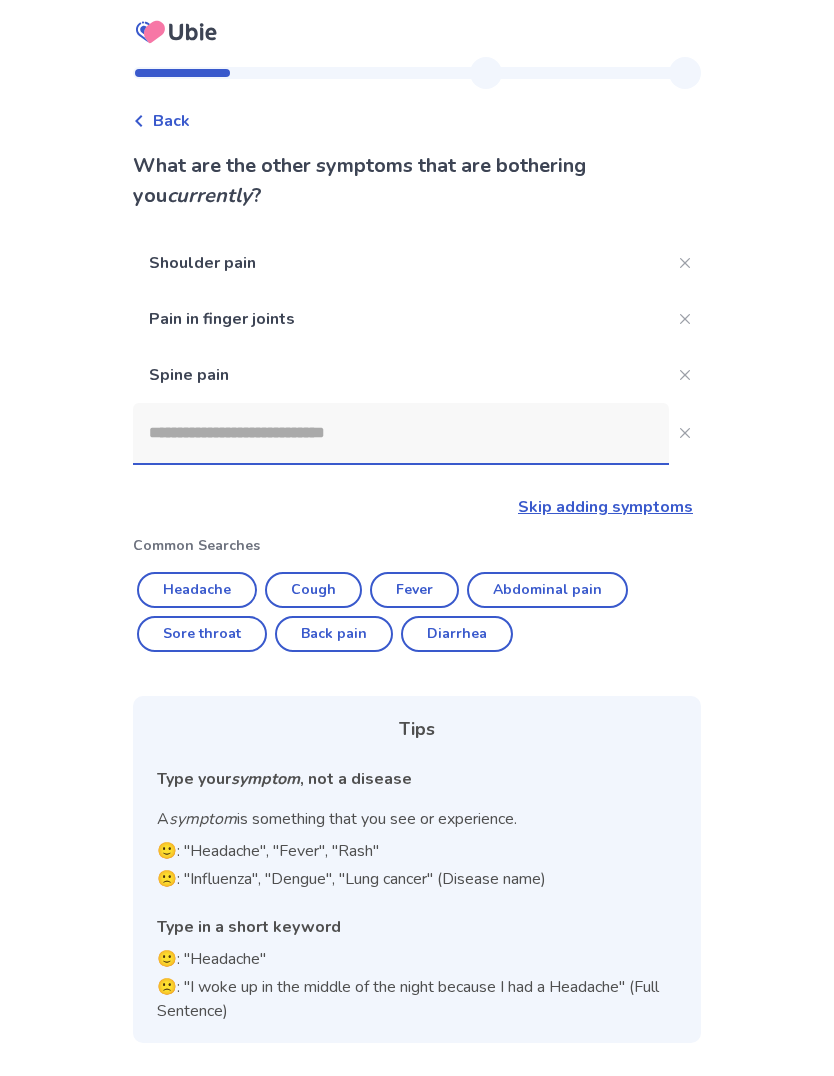 click 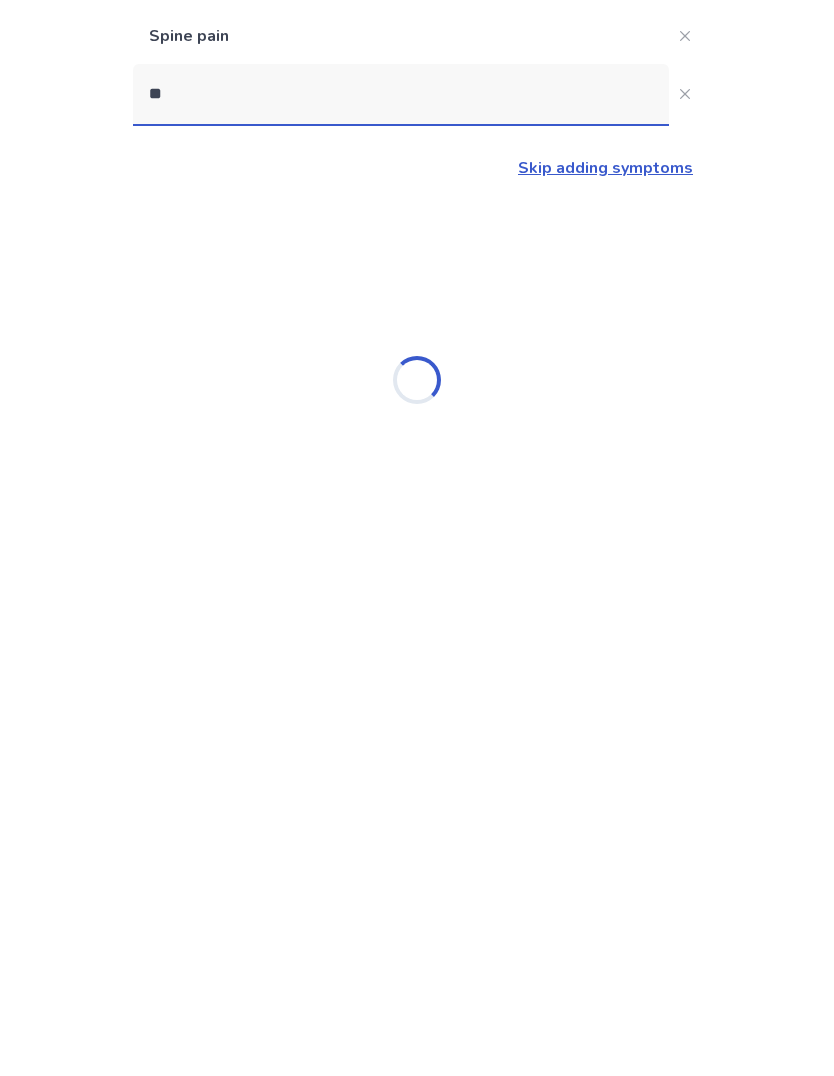 type on "*" 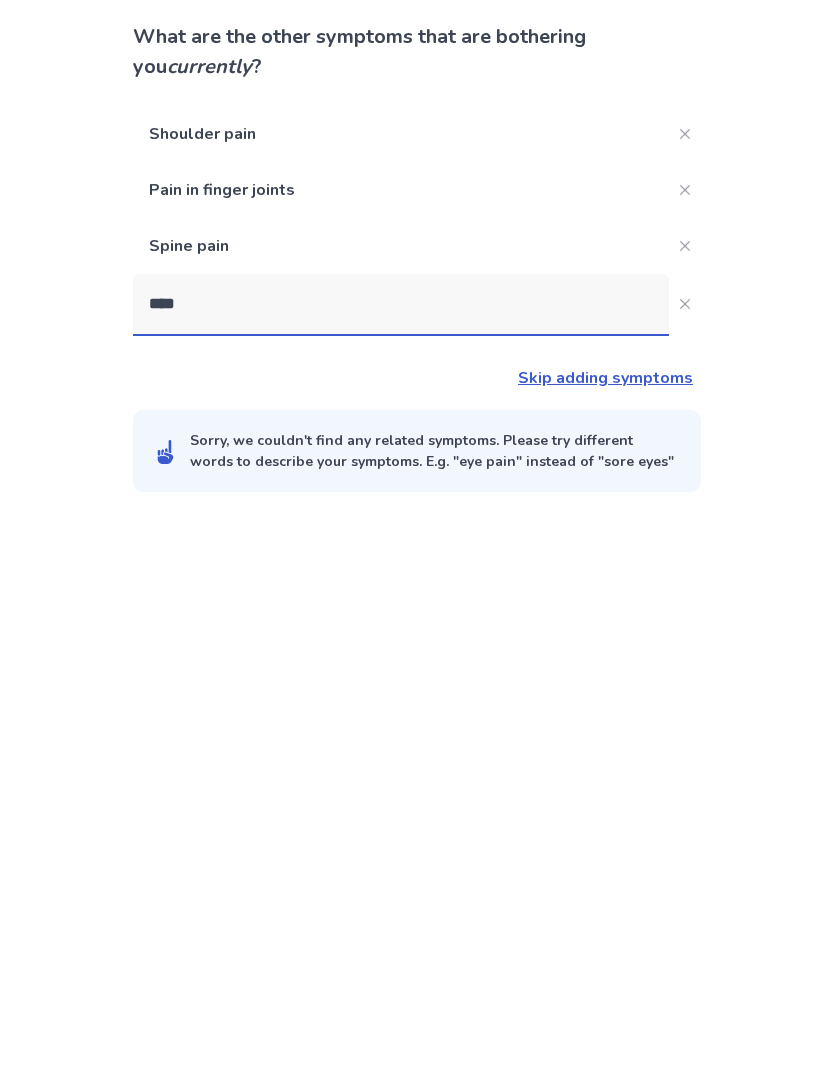 type on "*****" 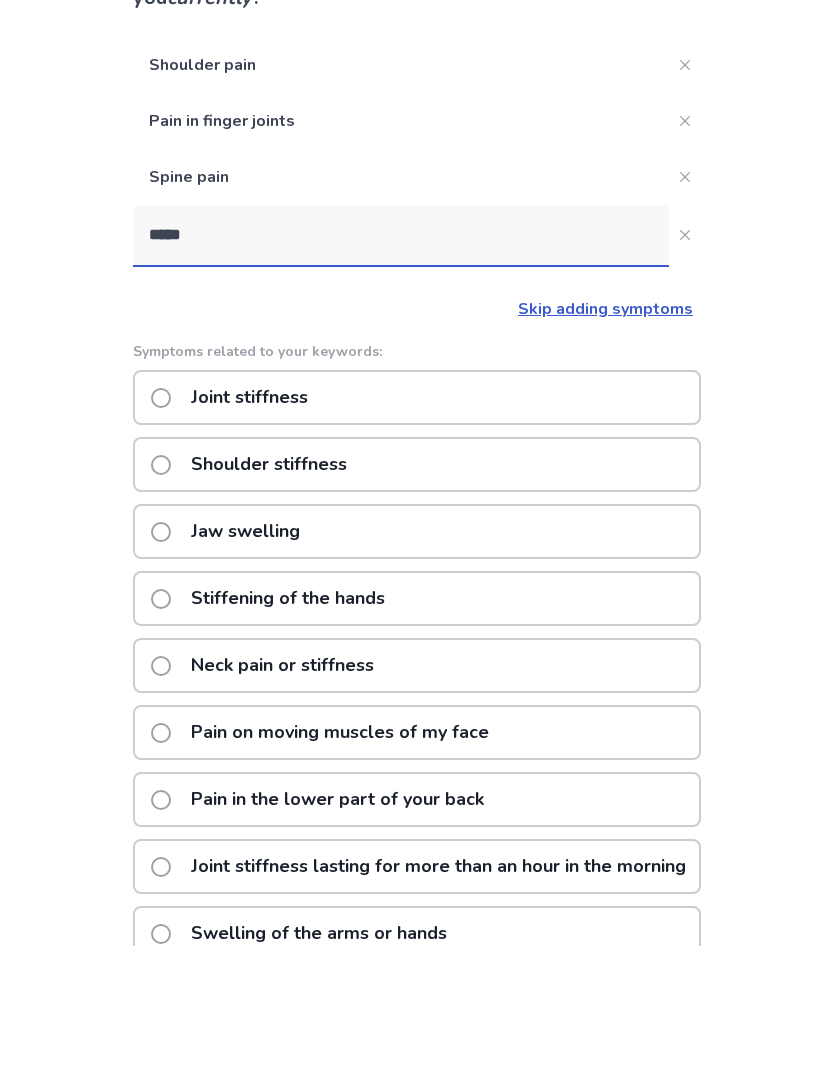click 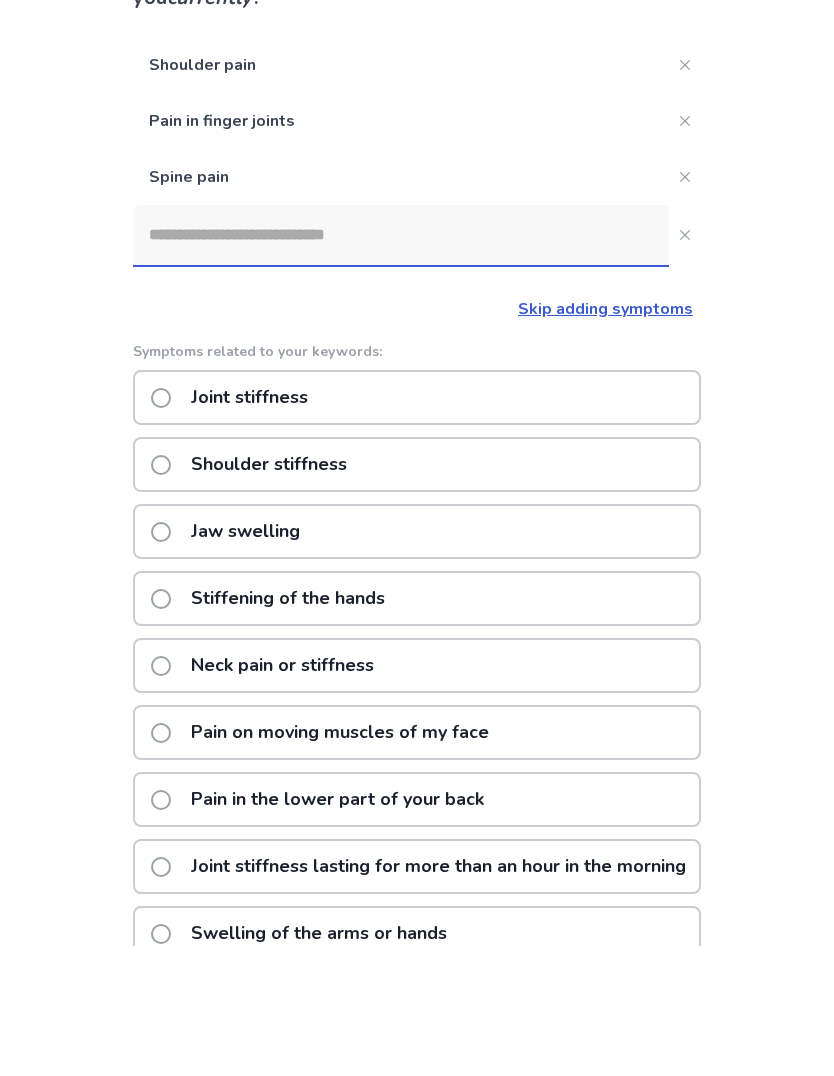 scroll, scrollTop: 1, scrollLeft: 0, axis: vertical 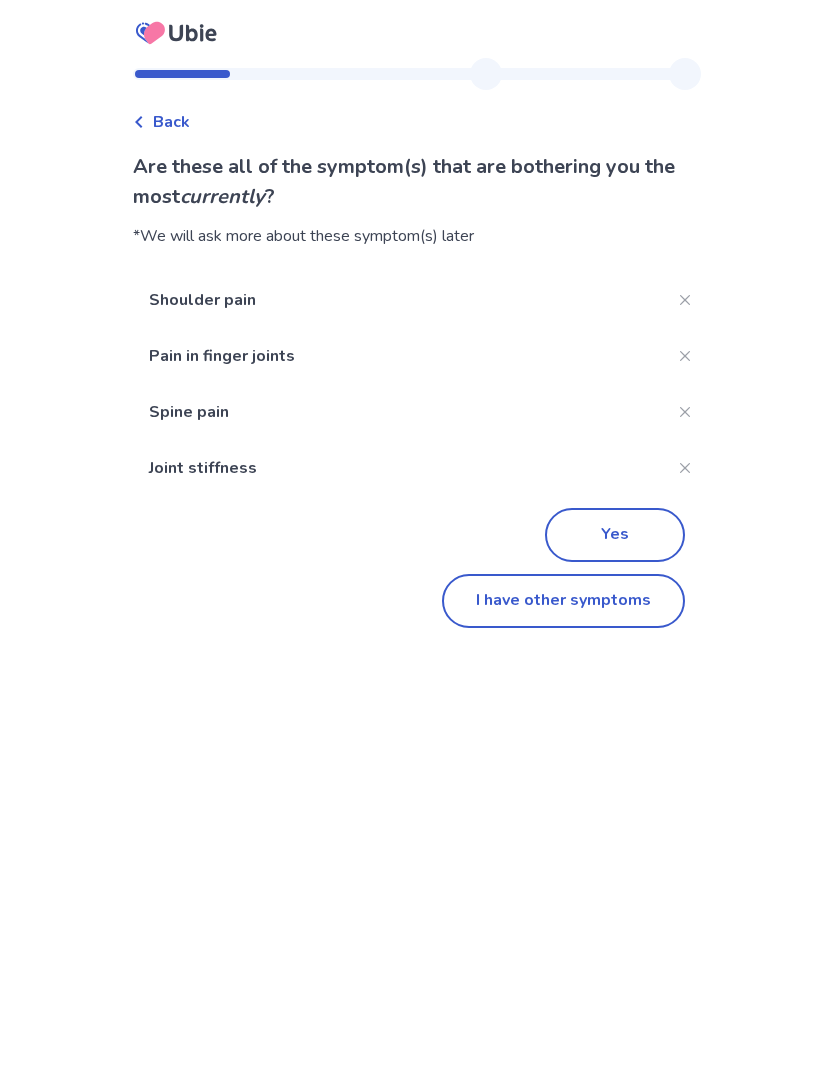 click on "I have other symptoms" 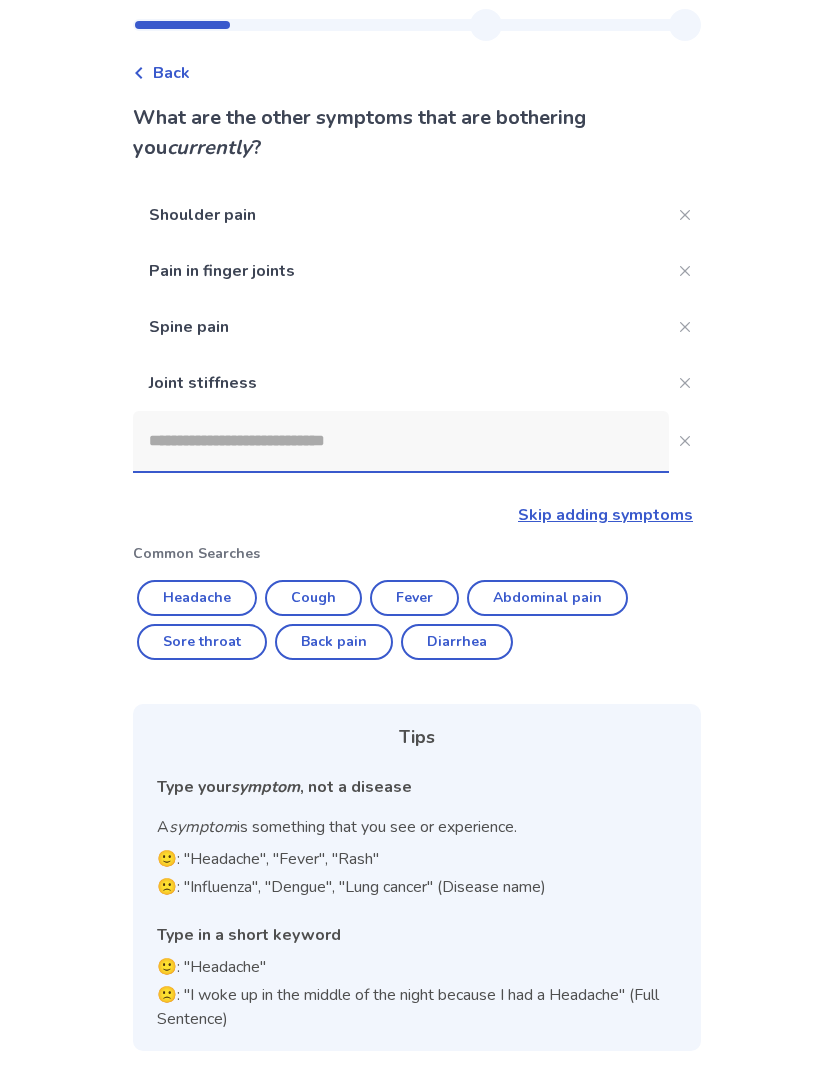 click 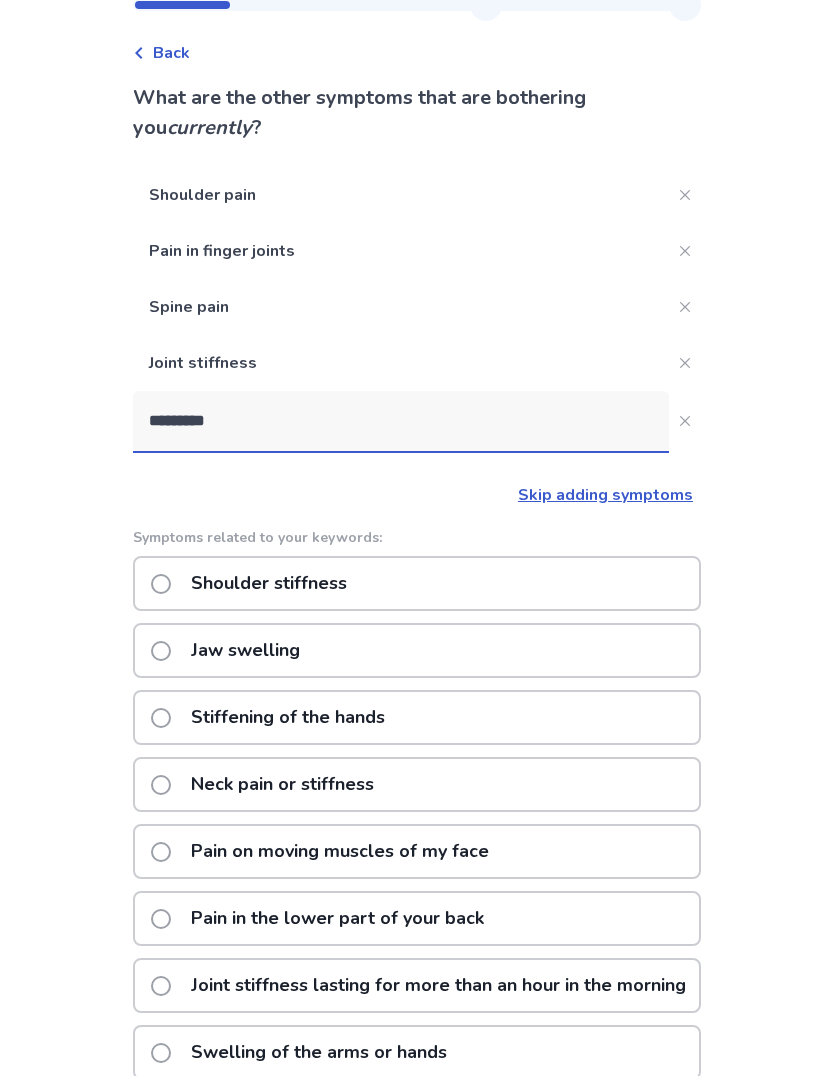 type on "*********" 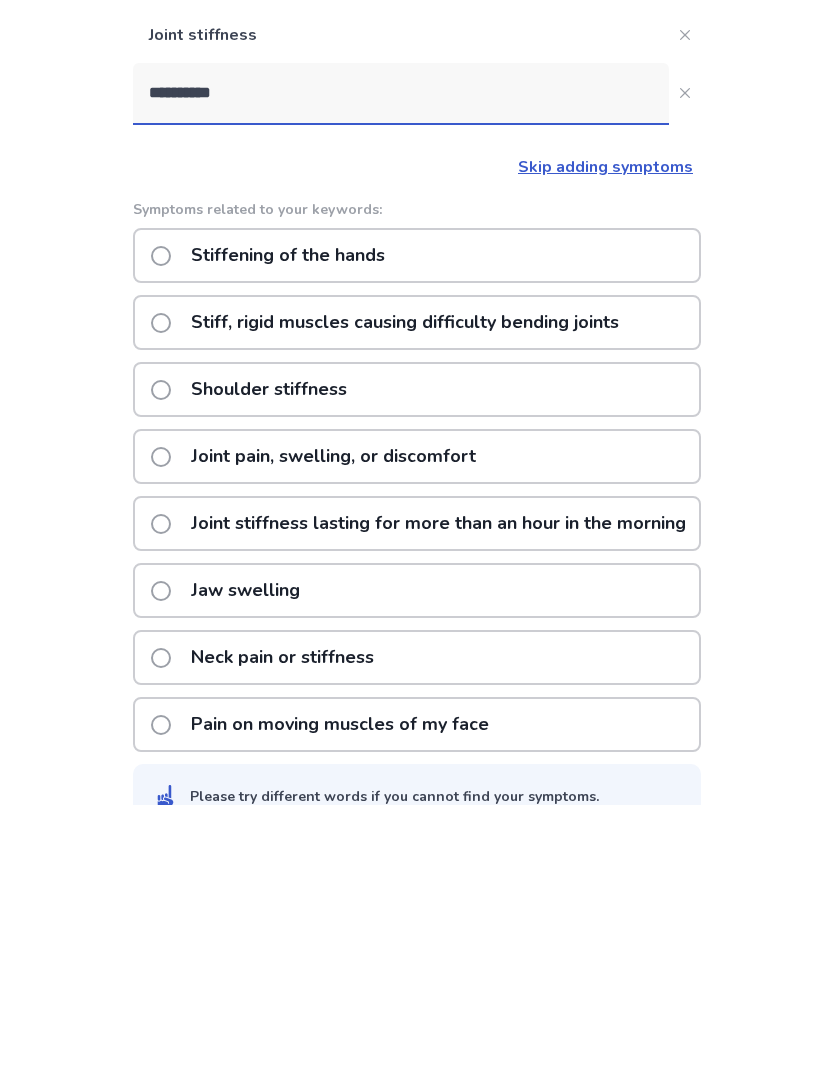 scroll, scrollTop: 127, scrollLeft: 0, axis: vertical 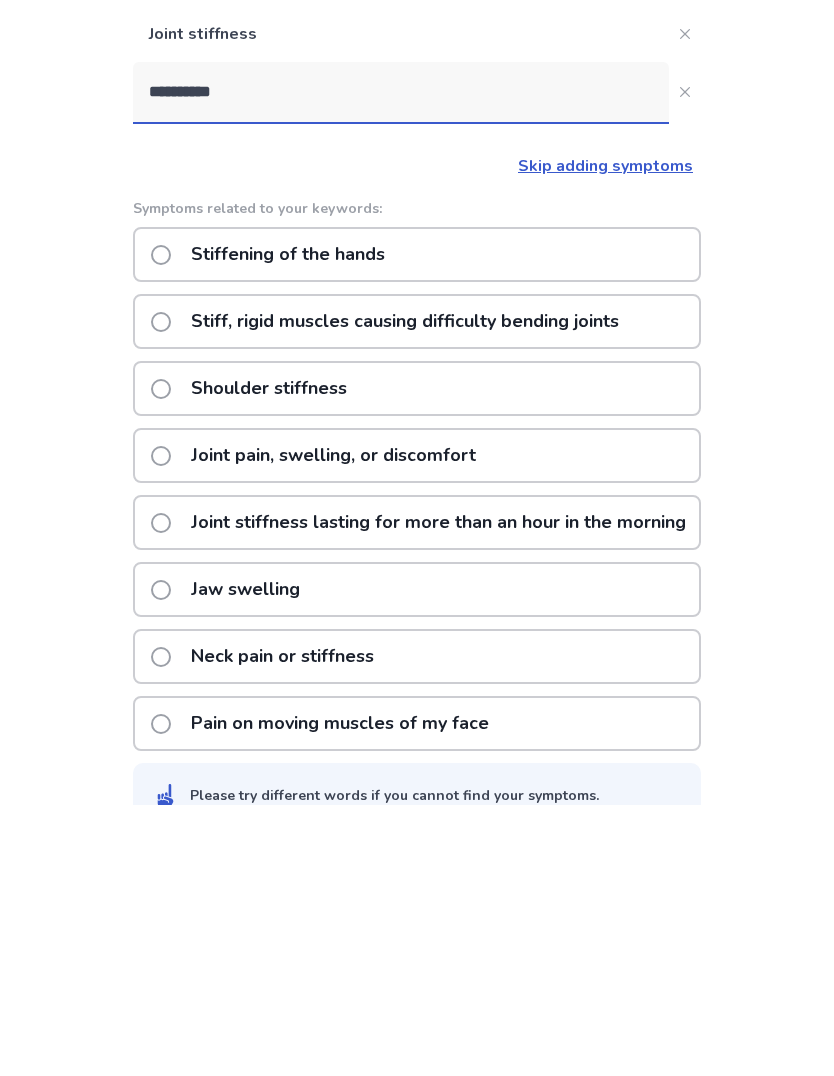 click on "Stiffening of the hands" 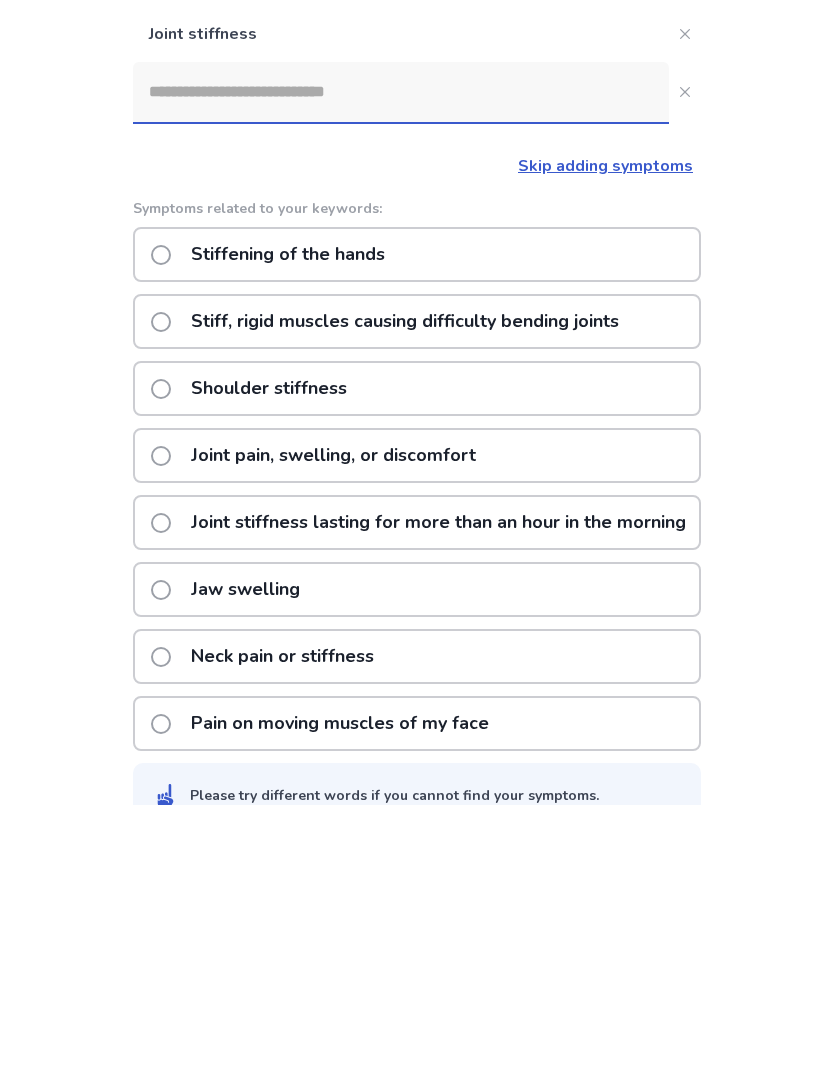 scroll, scrollTop: 0, scrollLeft: 0, axis: both 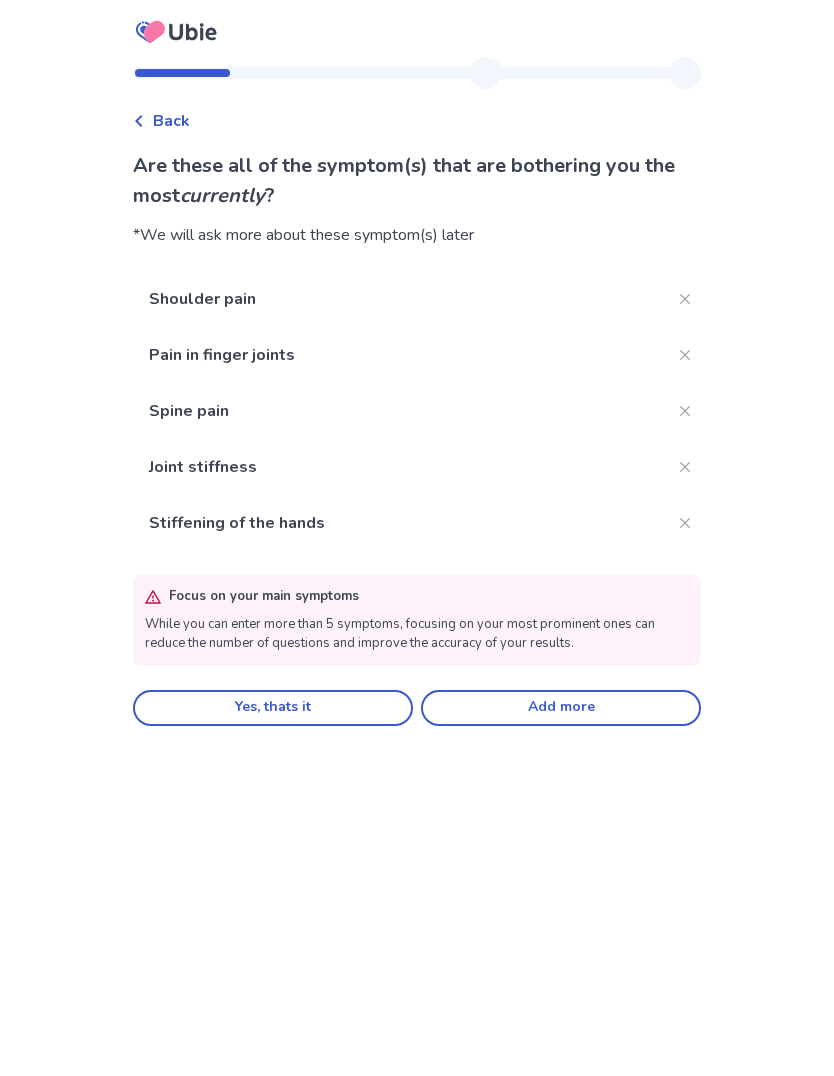 click 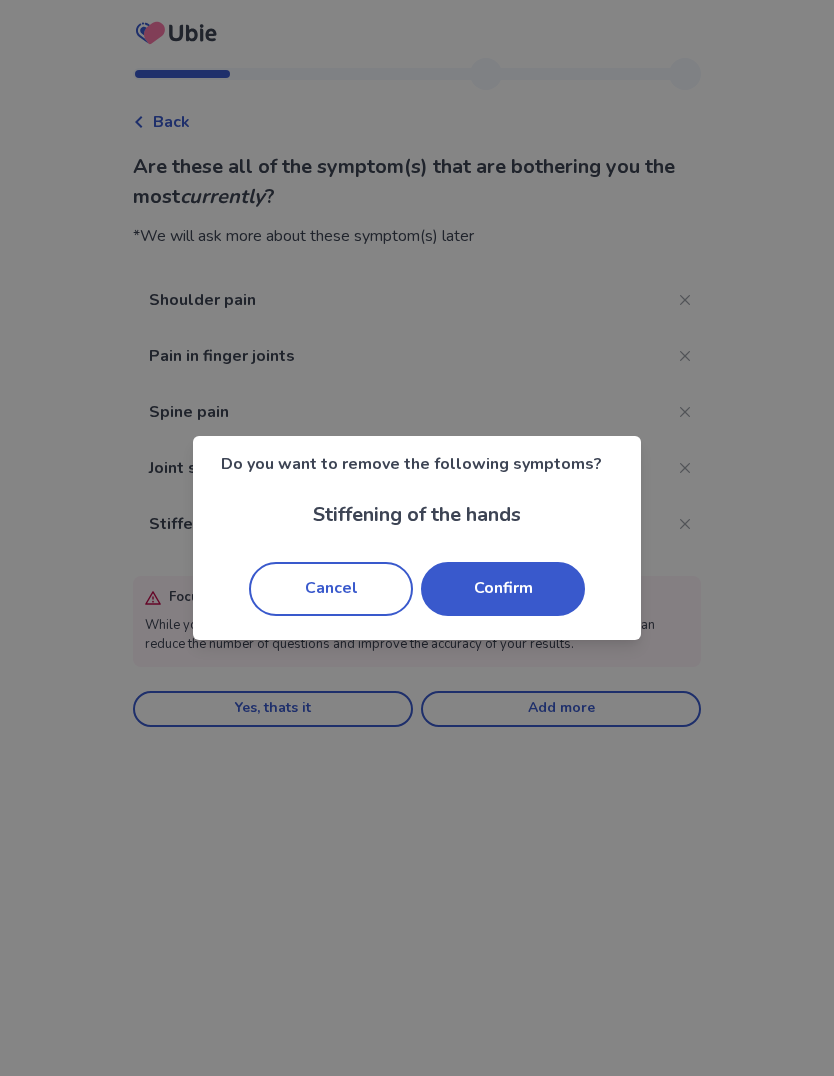 click on "Cancel" at bounding box center [331, 589] 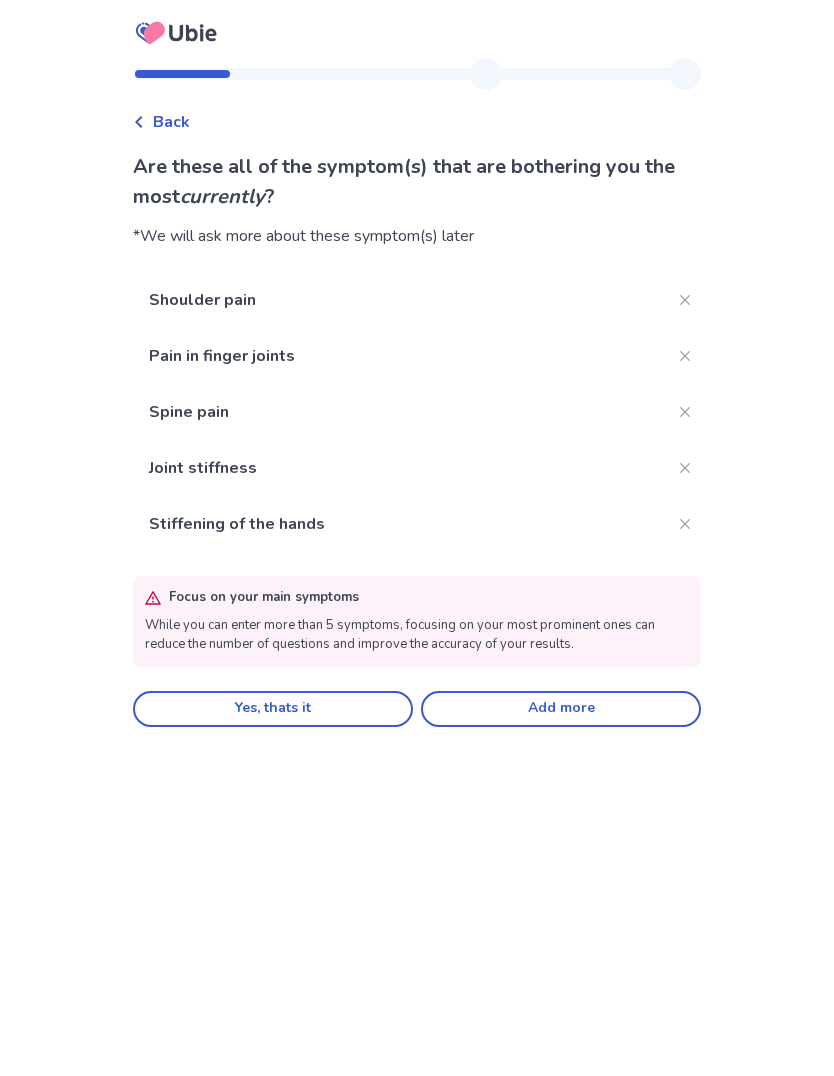 click 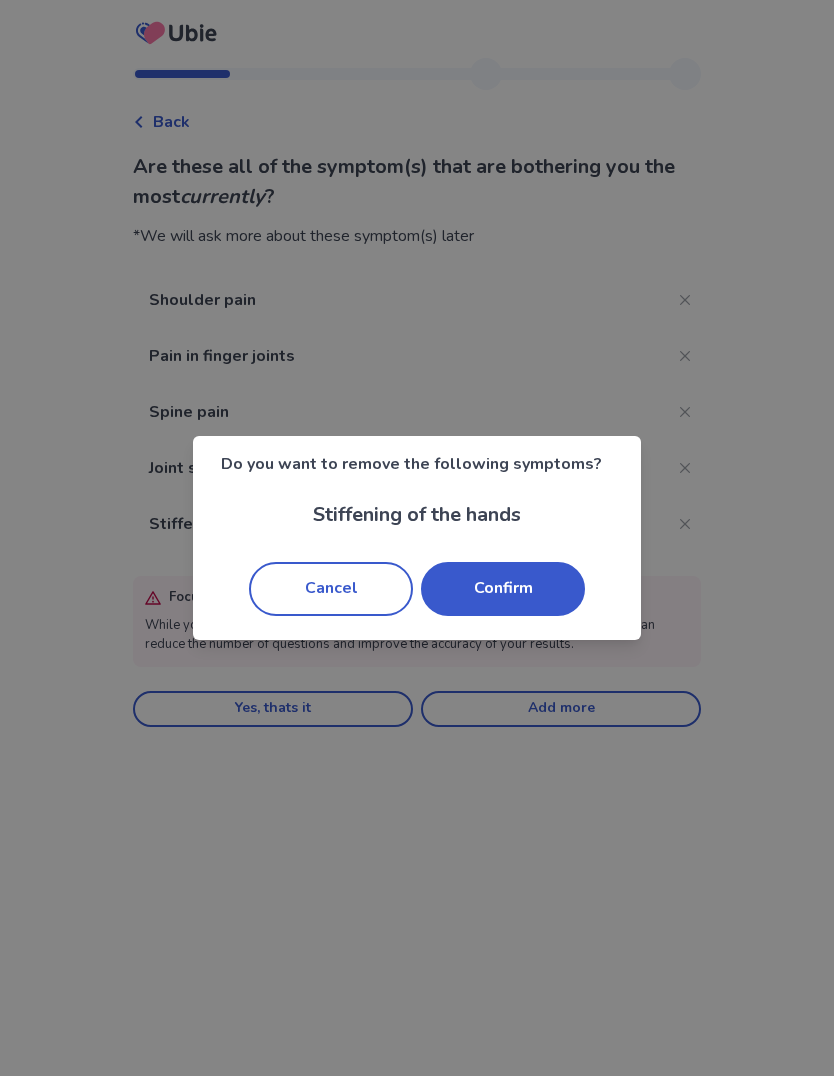 click on "Confirm" at bounding box center [503, 589] 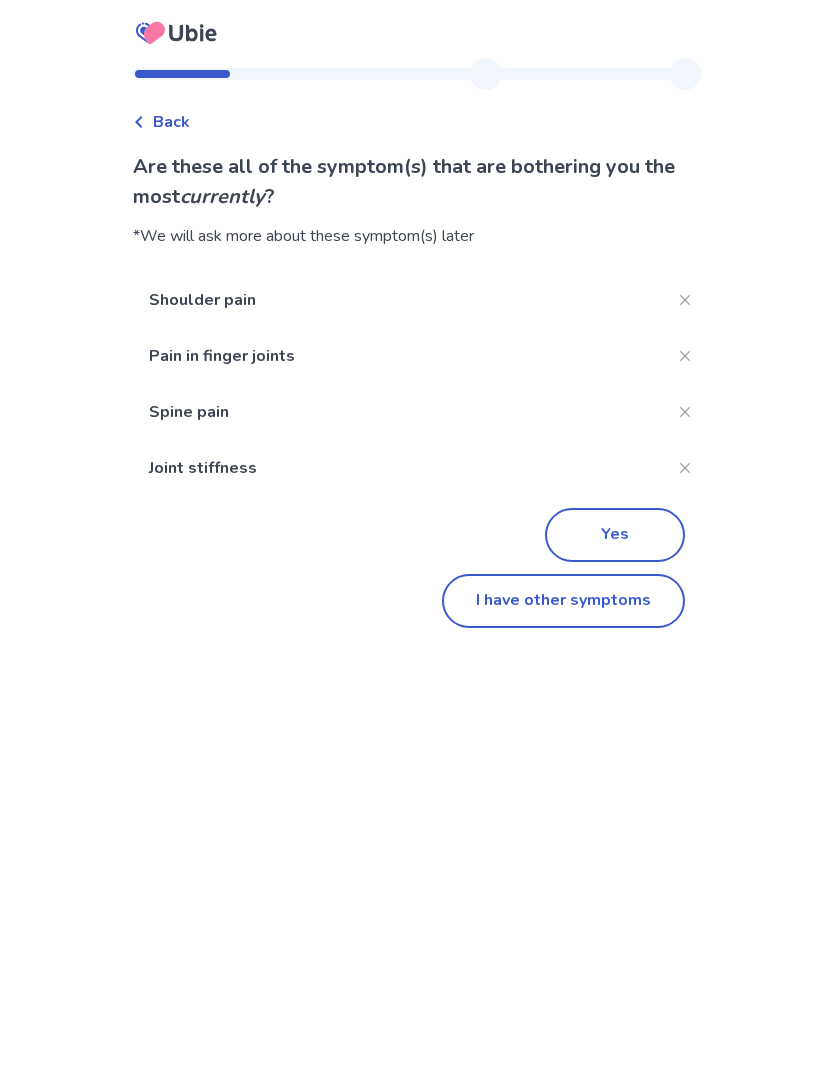 click on "I have other symptoms" 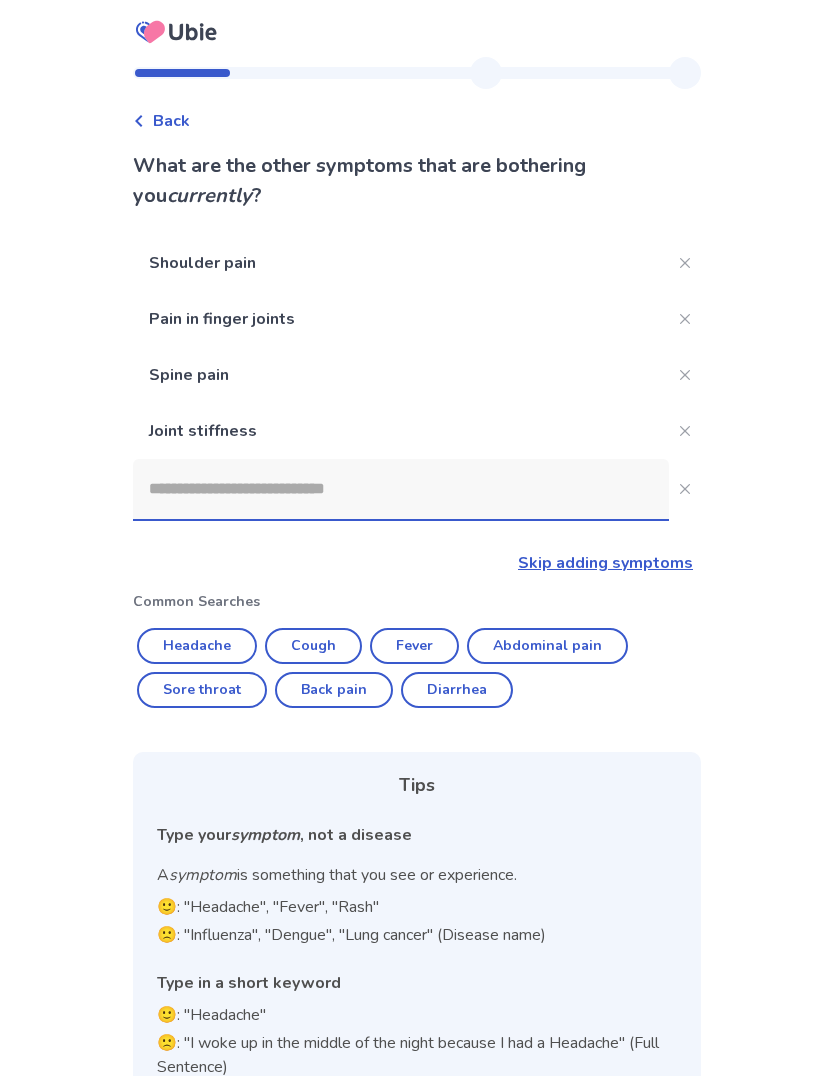 scroll, scrollTop: 69, scrollLeft: 0, axis: vertical 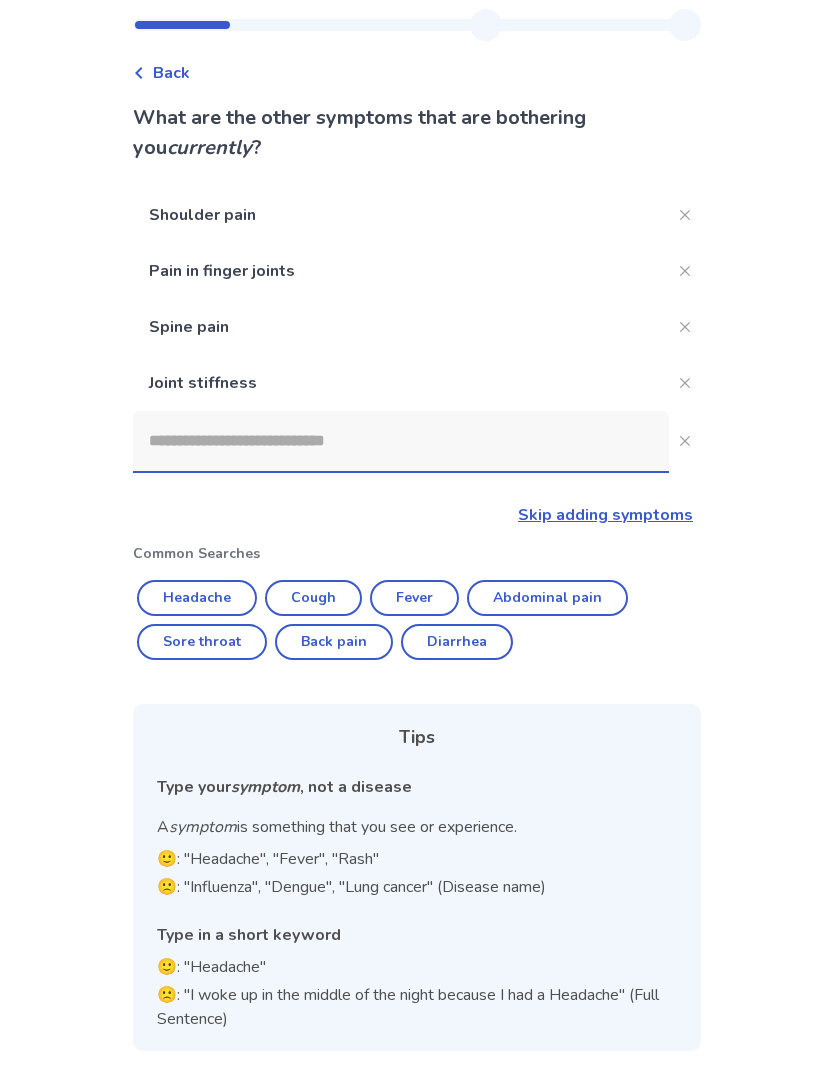 click 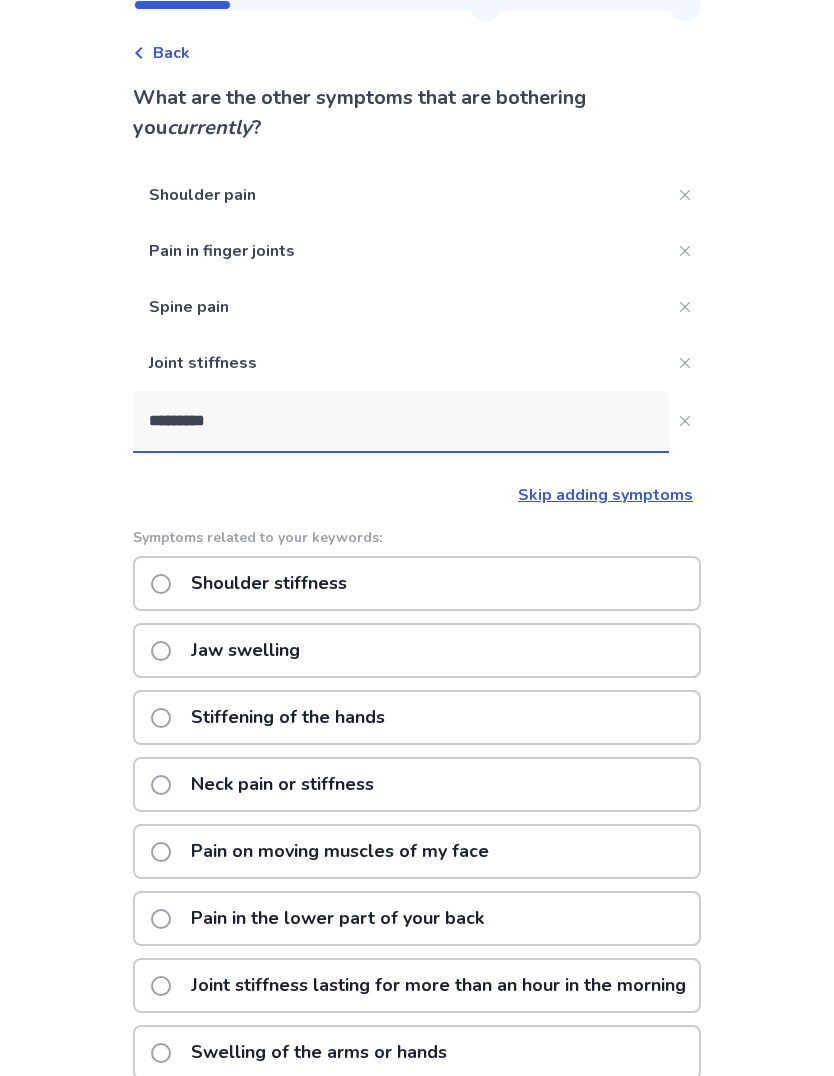 type on "*********" 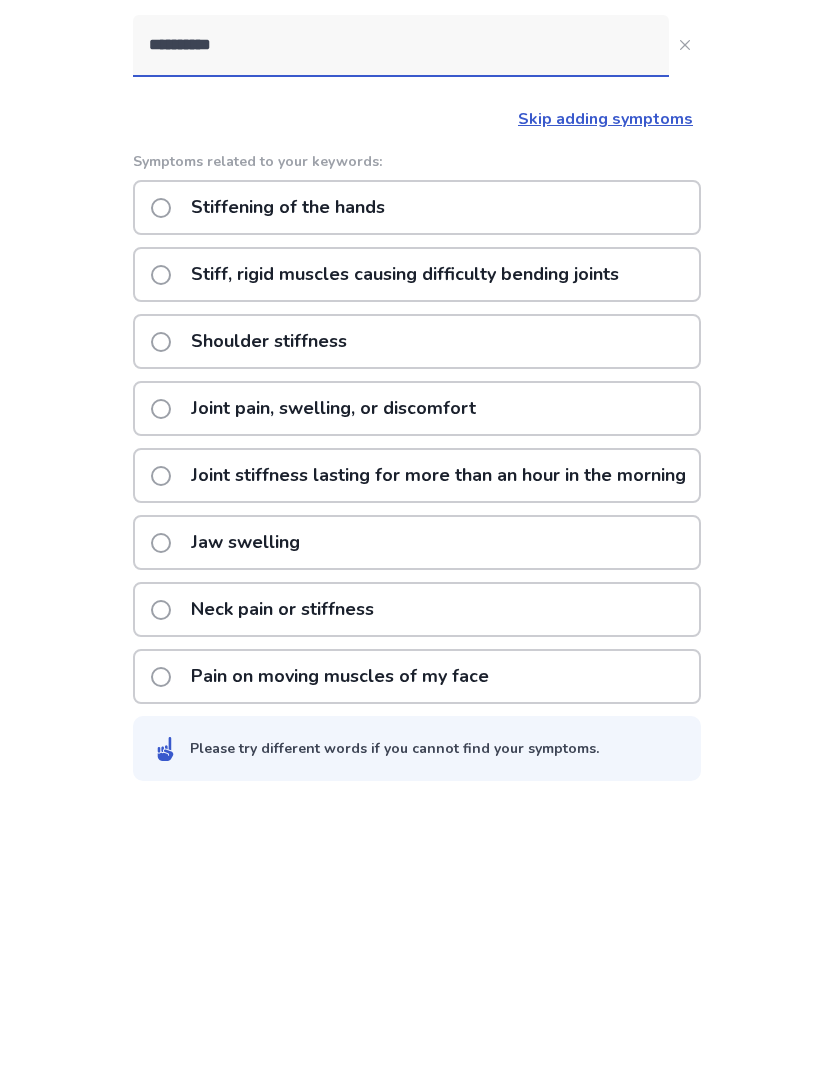 scroll, scrollTop: 201, scrollLeft: 0, axis: vertical 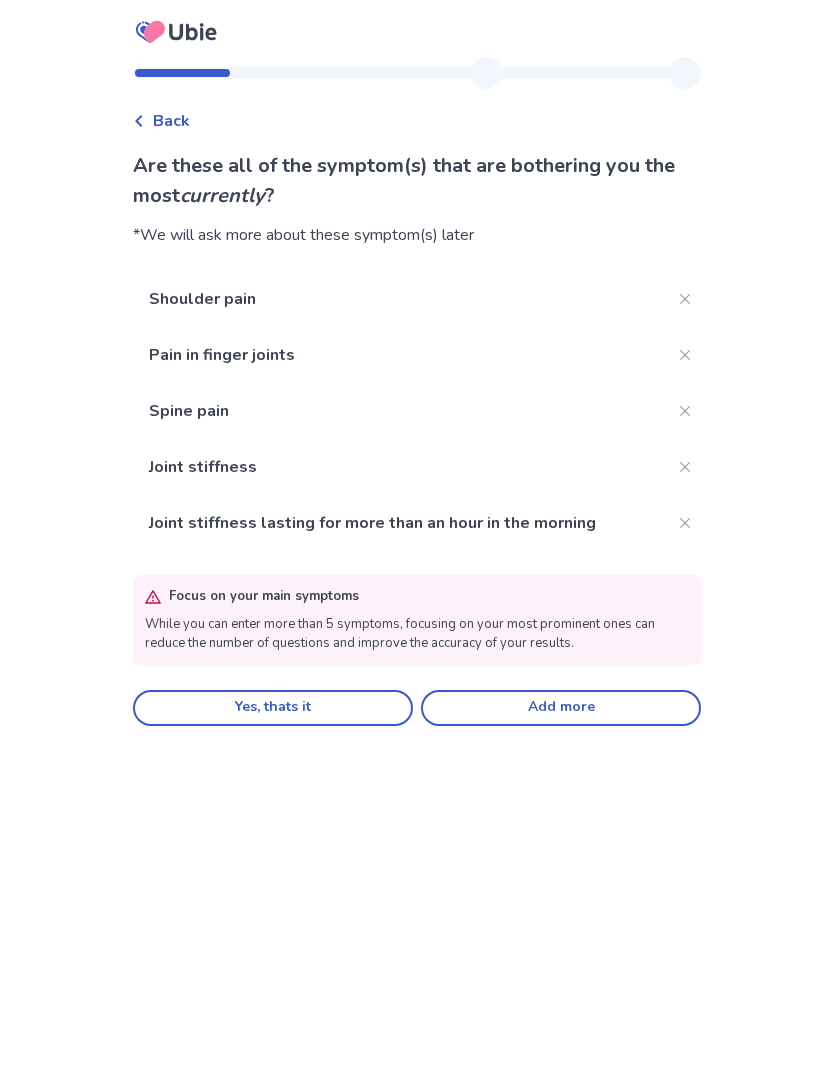 click on "Yes, thats it" 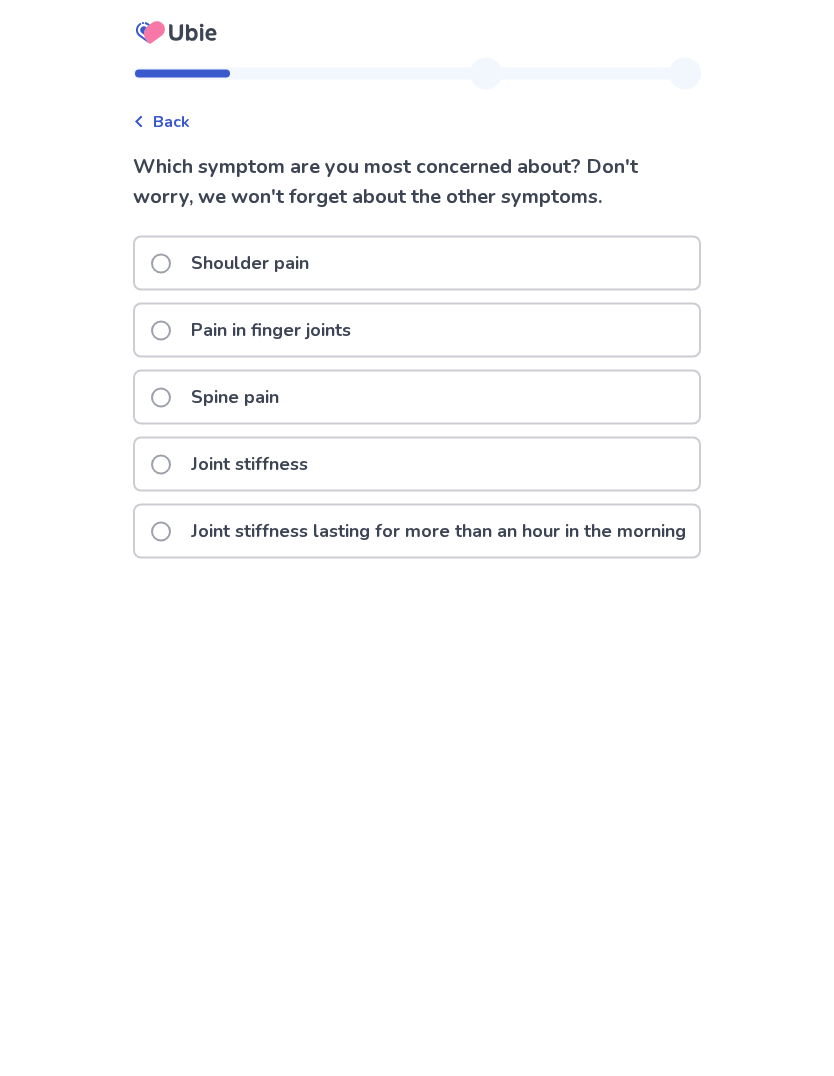 scroll, scrollTop: 0, scrollLeft: 0, axis: both 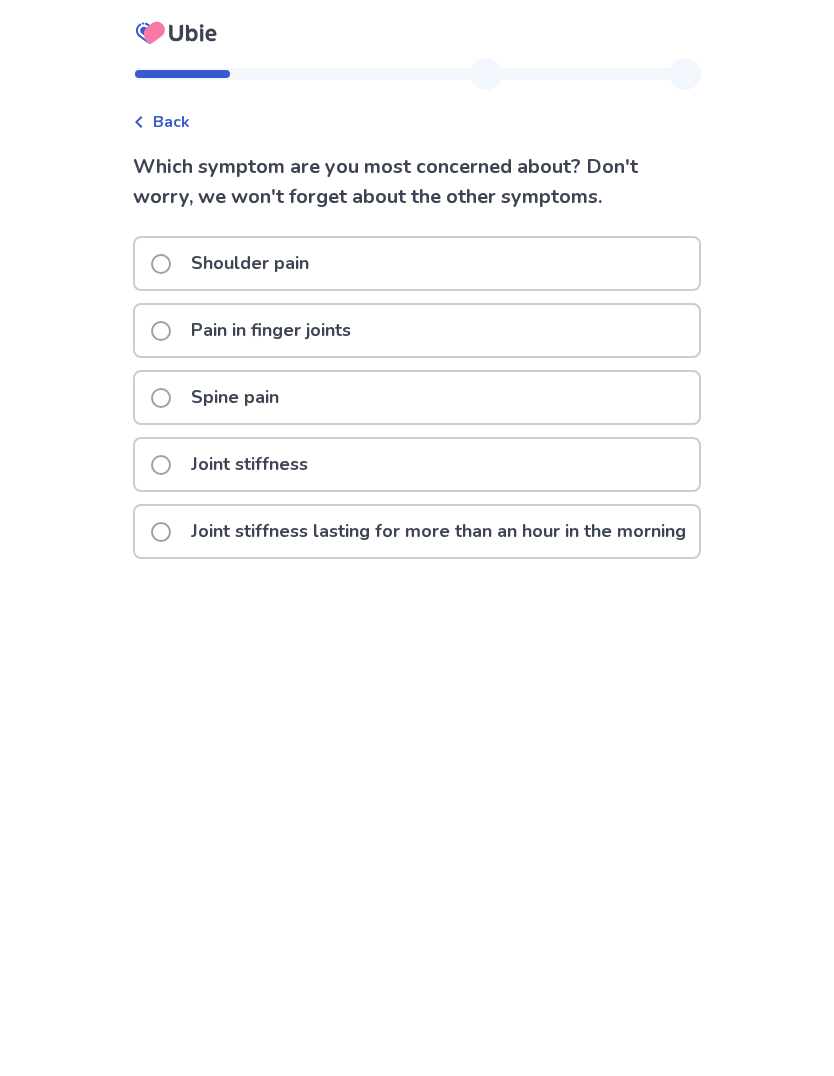 click 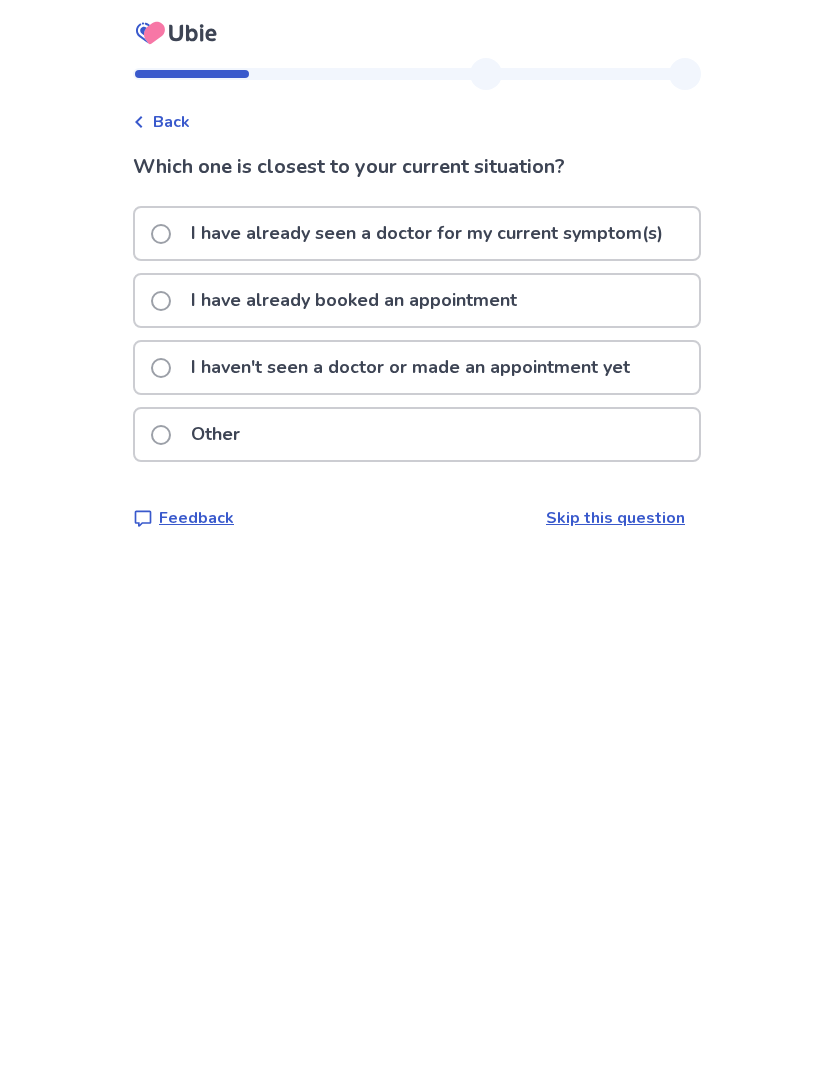 click at bounding box center (161, 234) 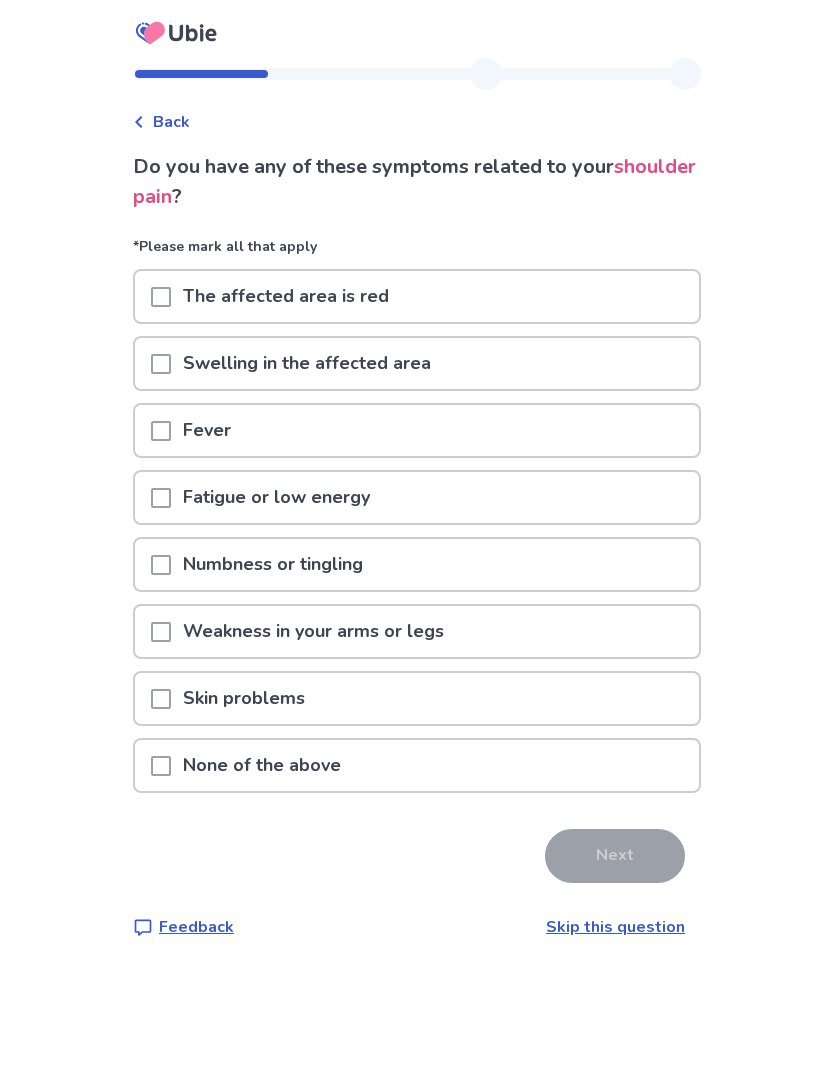 click at bounding box center [161, 498] 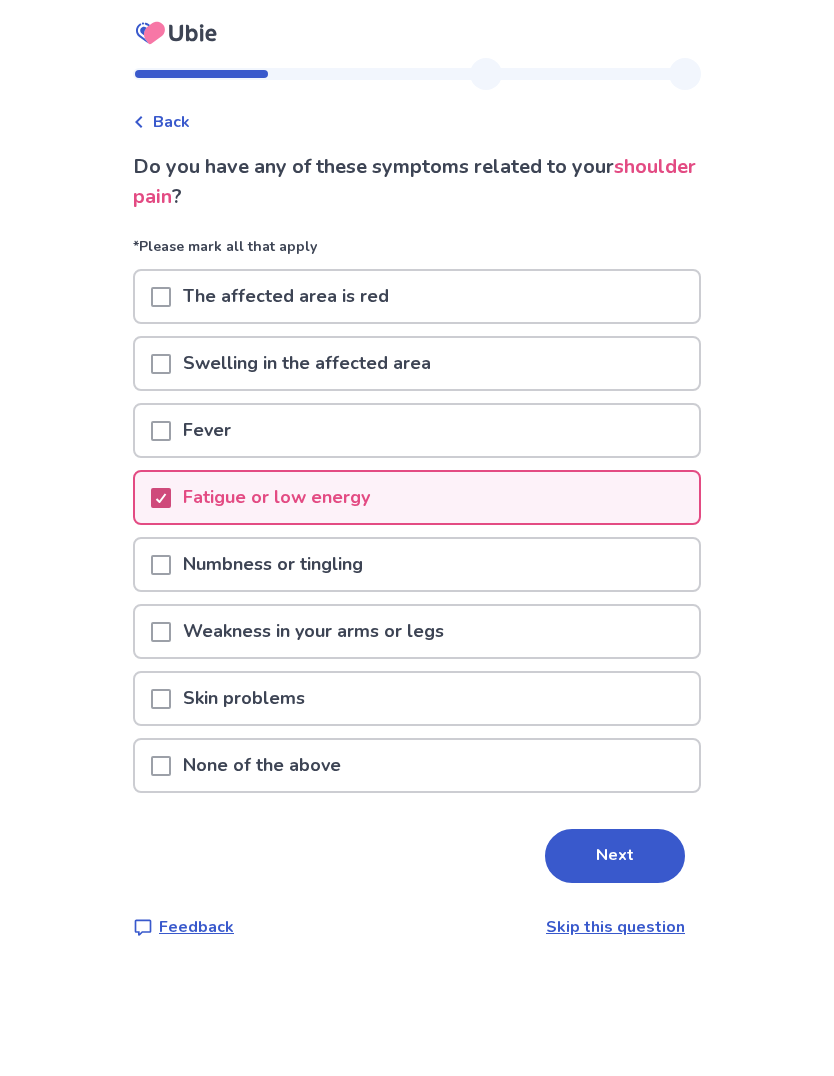 click at bounding box center (161, 632) 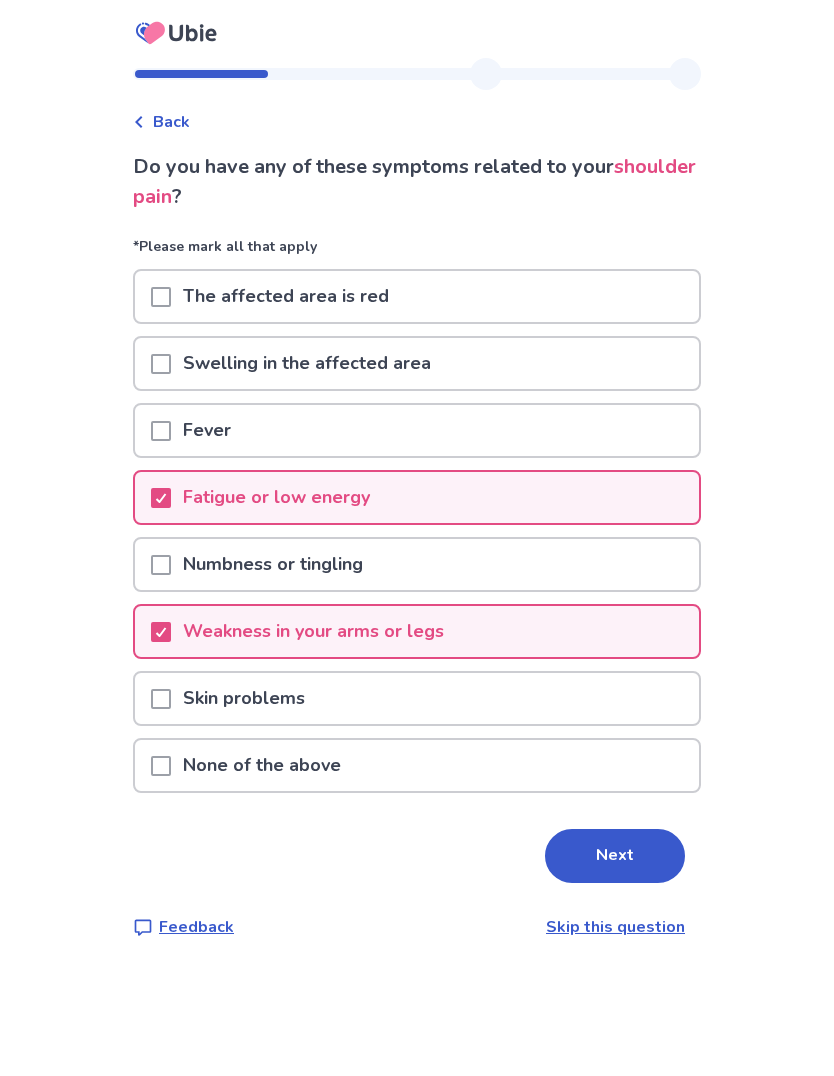 click at bounding box center (161, 699) 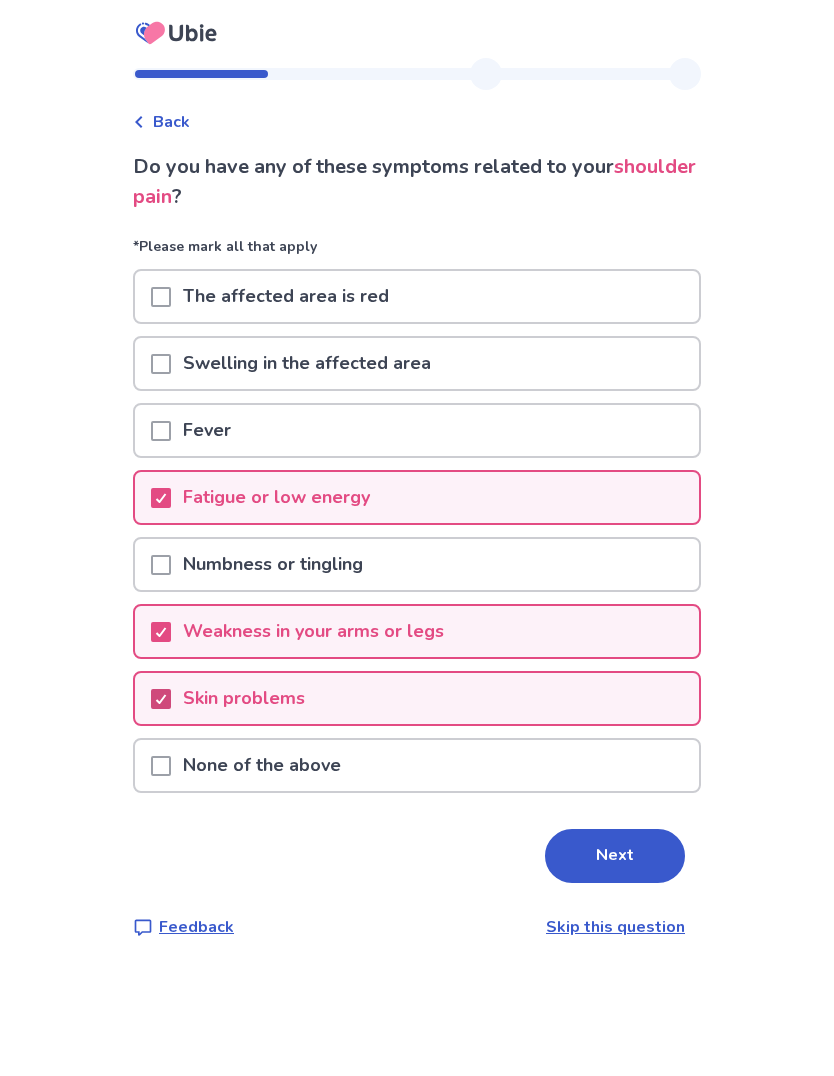 click on "Next" at bounding box center (615, 856) 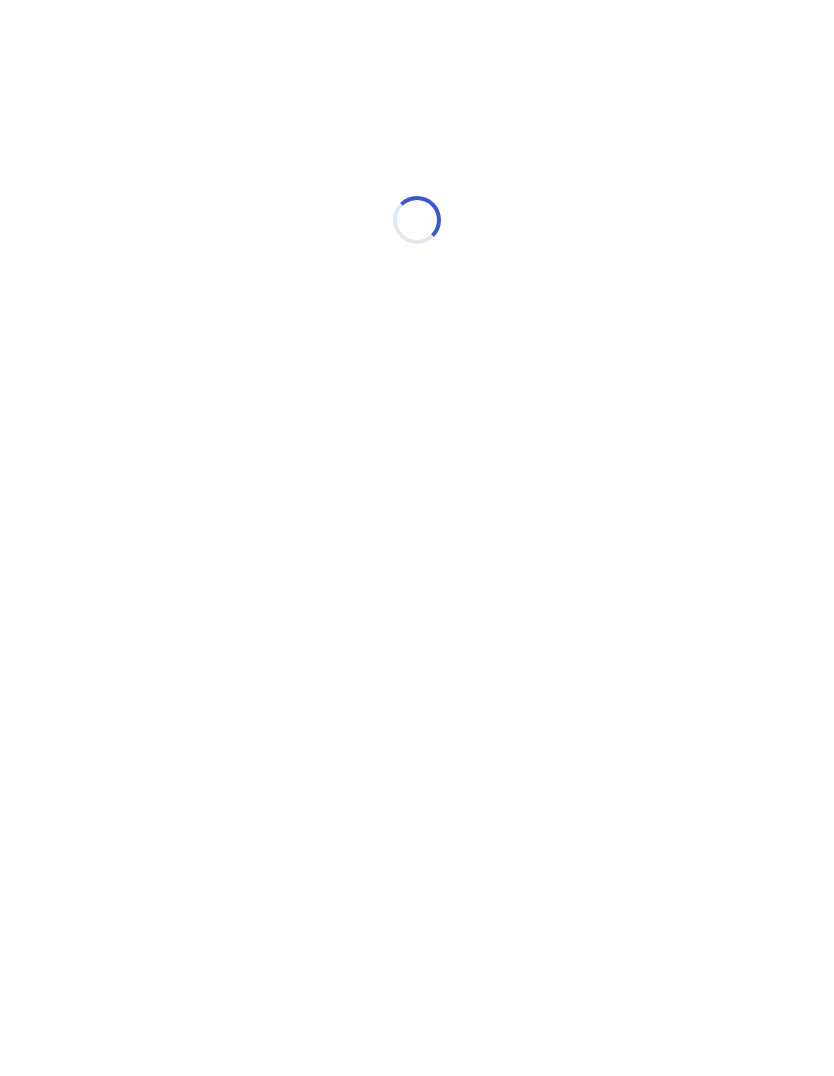 select on "*" 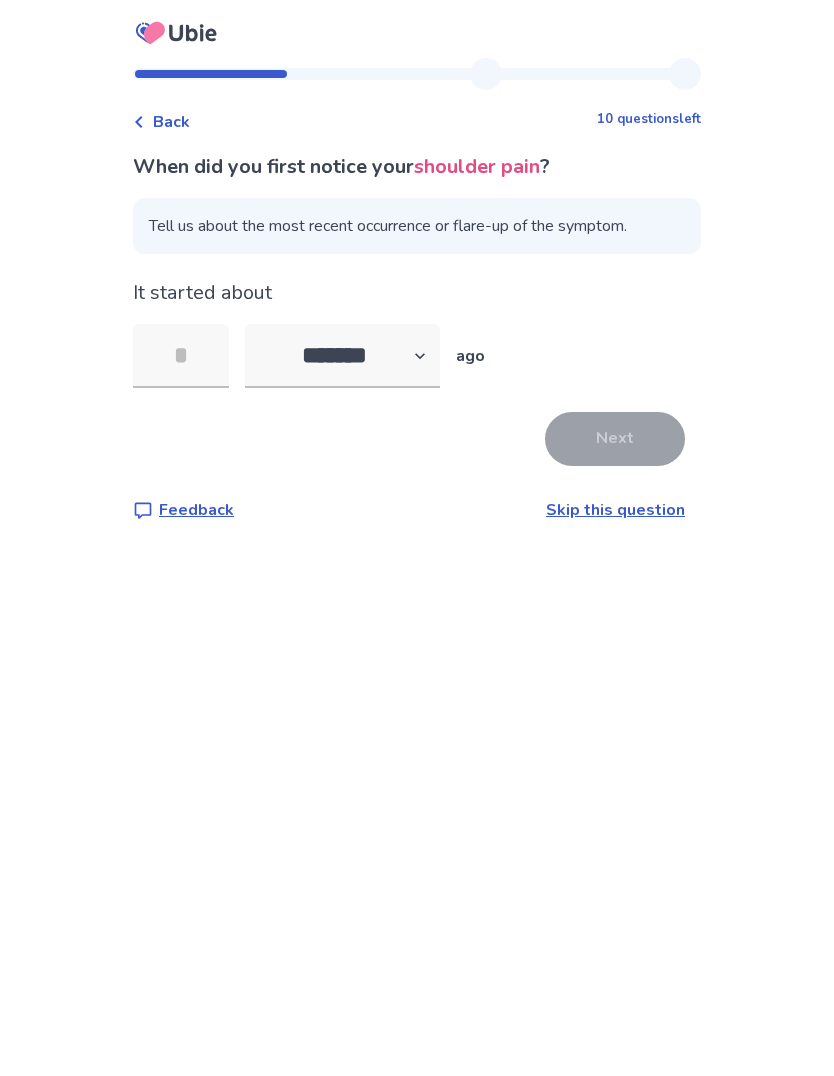 click at bounding box center [181, 356] 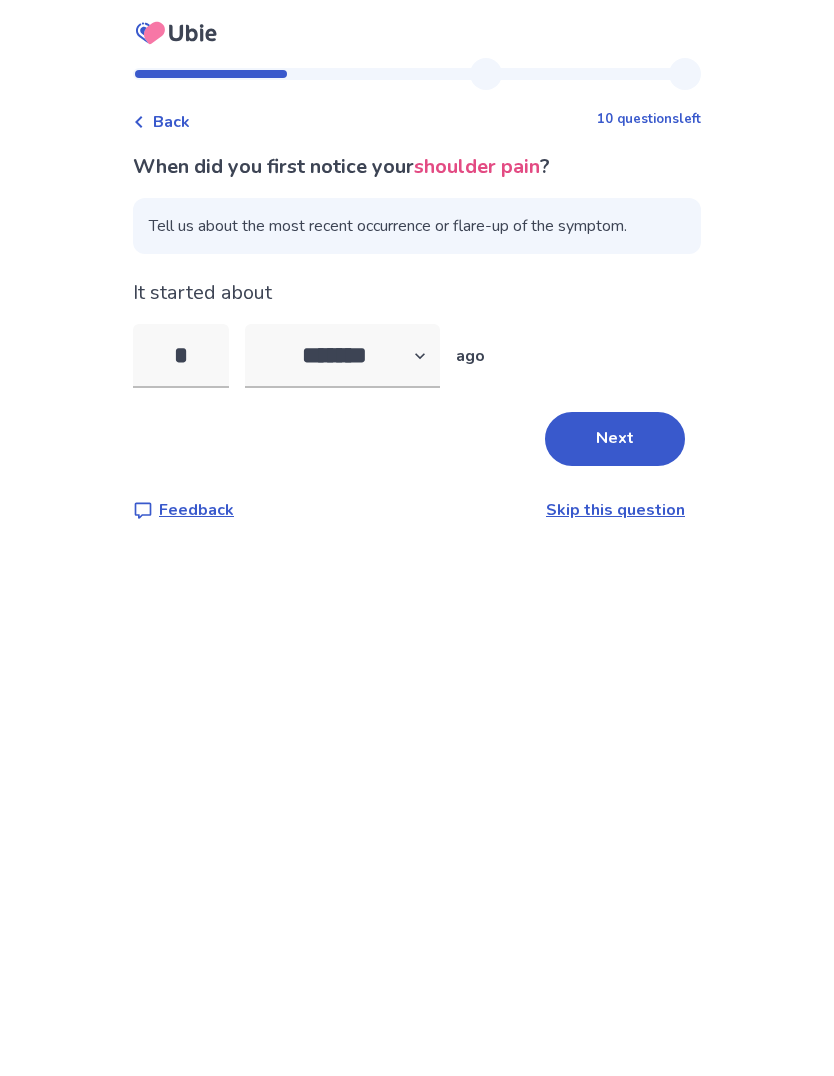 type on "**" 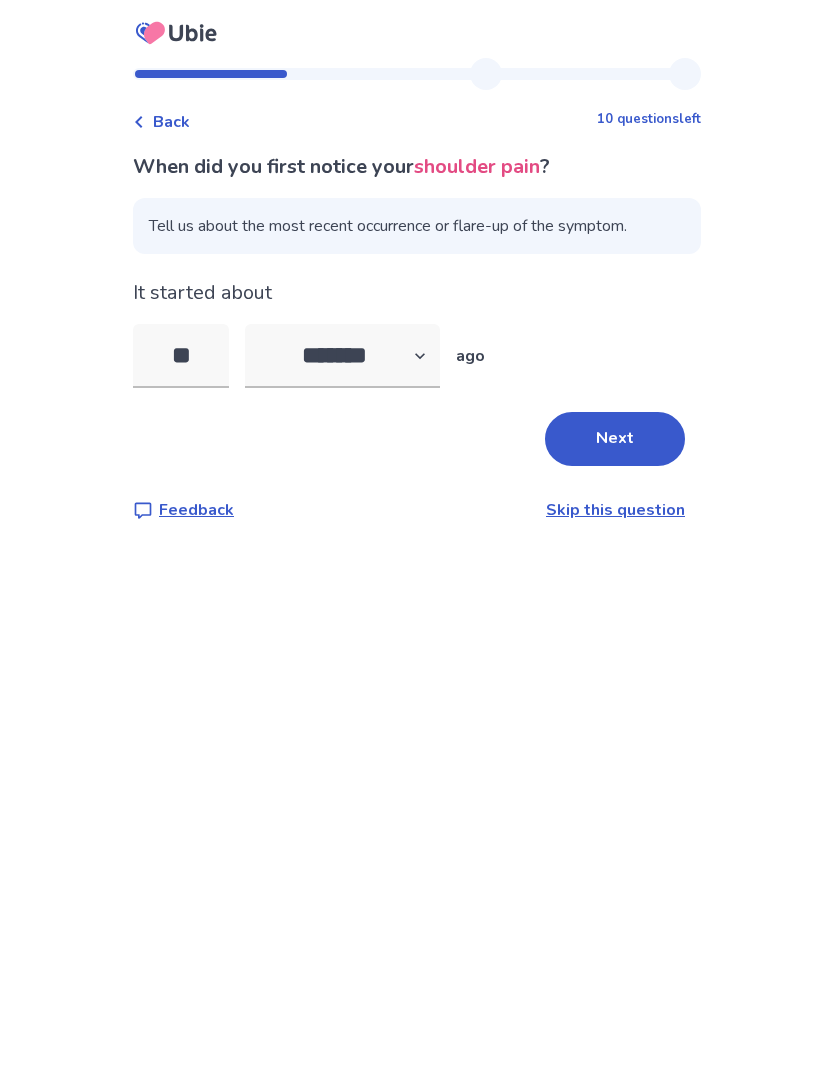 click on "Next" at bounding box center (615, 439) 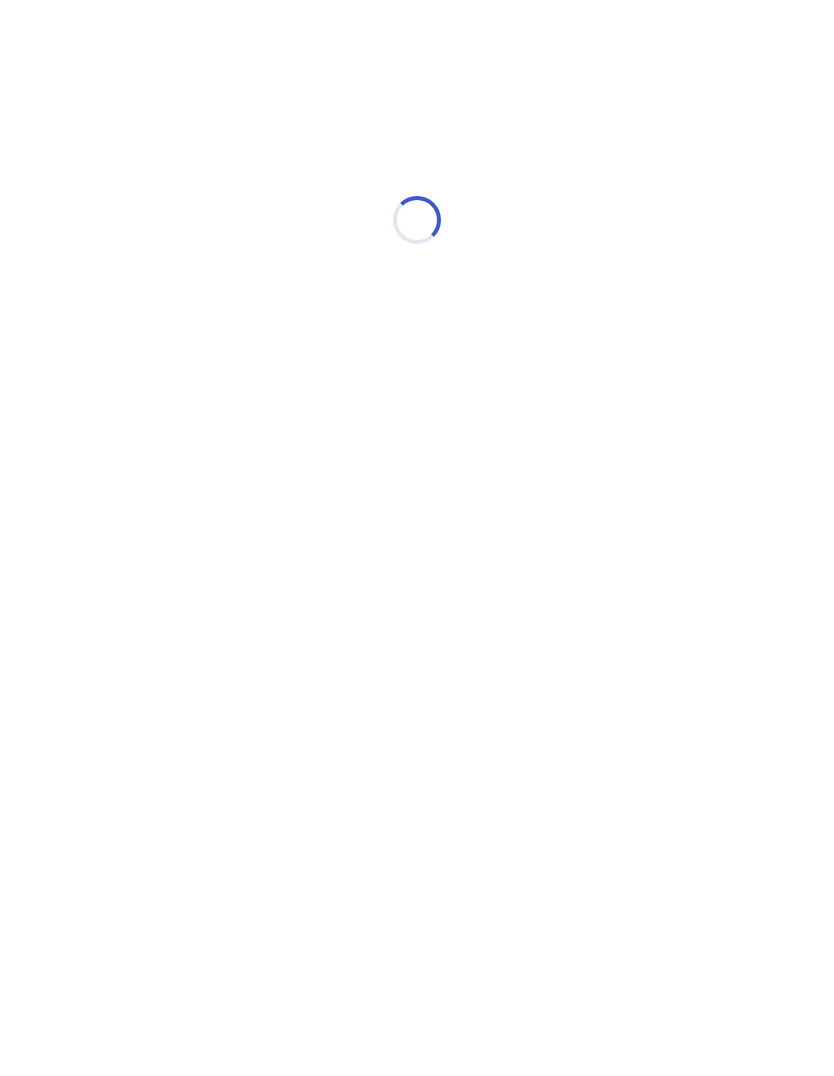select on "*" 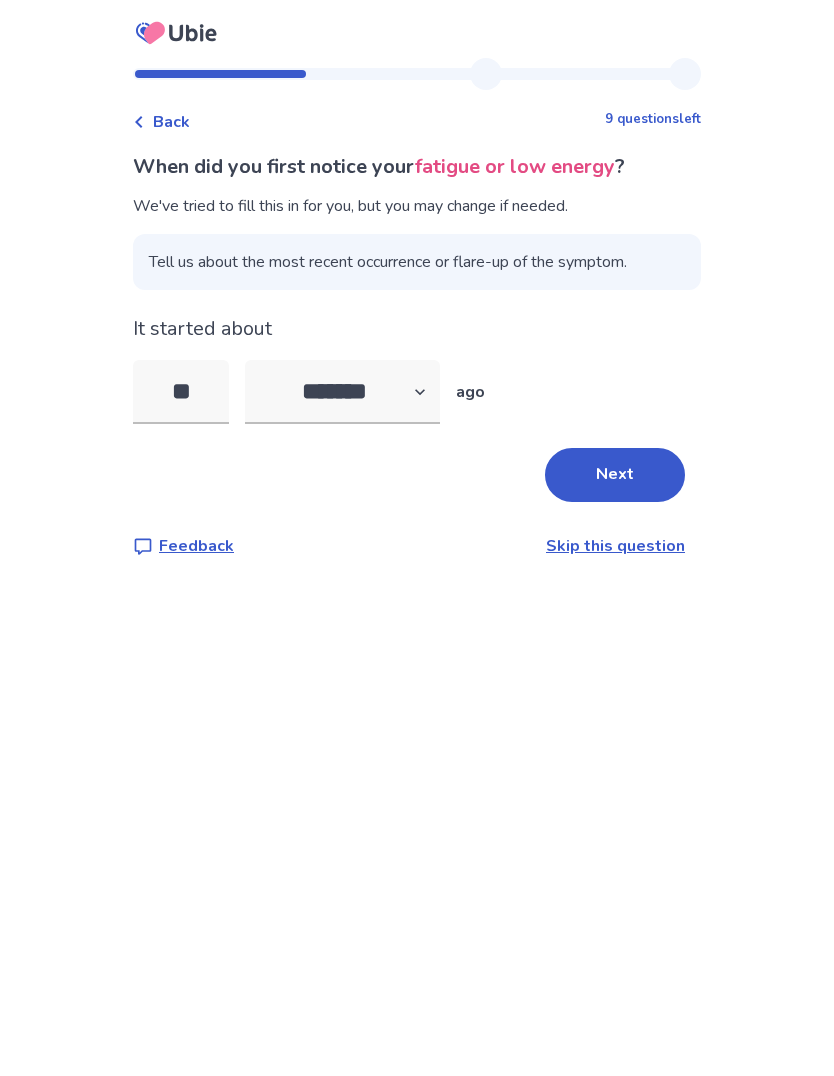 click on "Next" at bounding box center (615, 475) 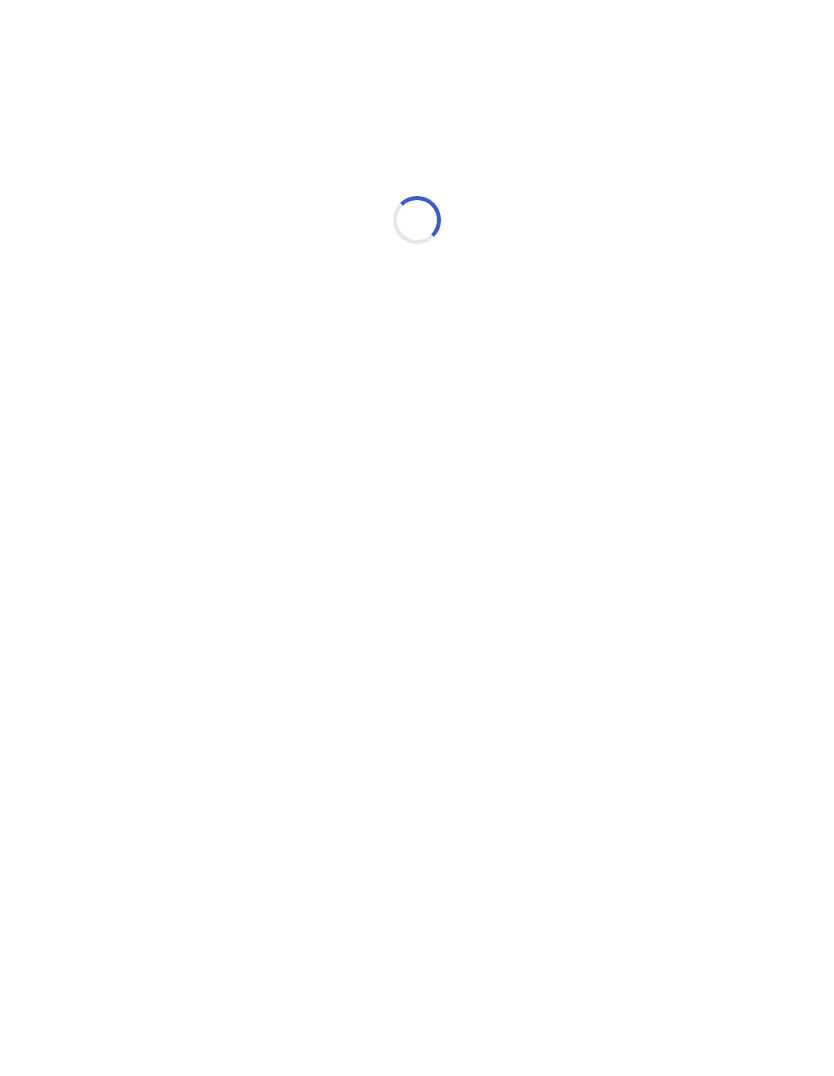 select on "*" 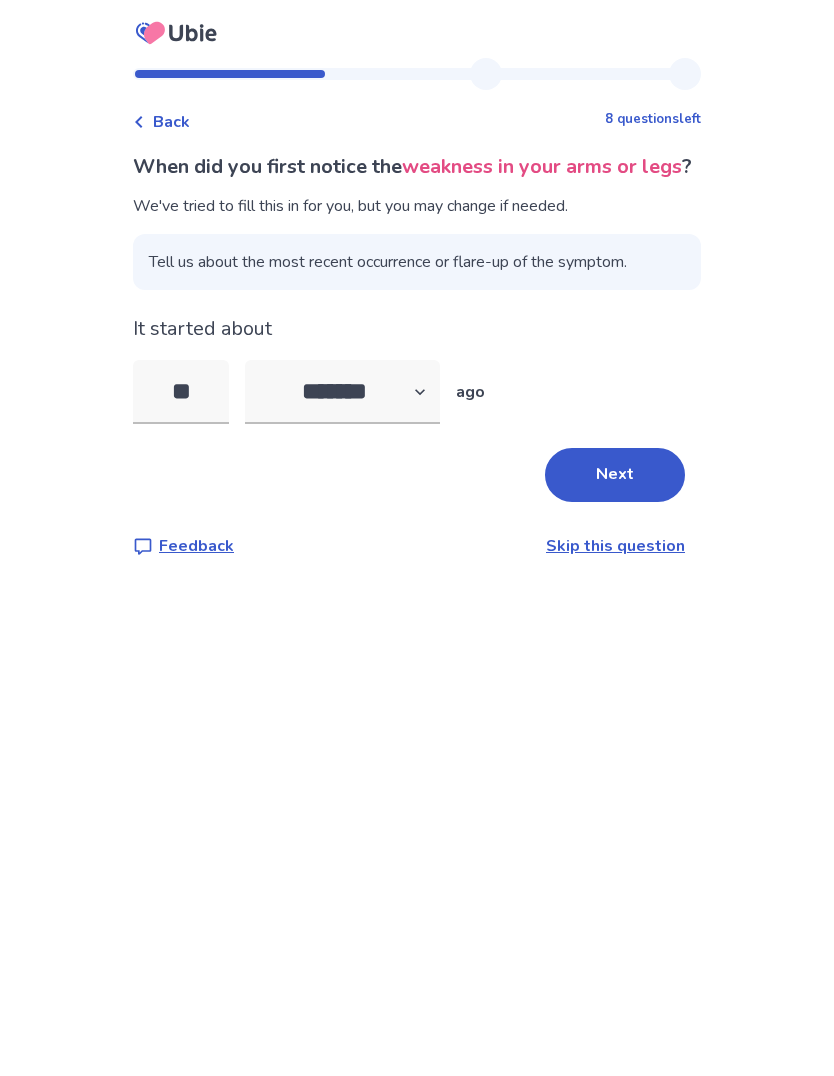 click on "Next" at bounding box center (615, 475) 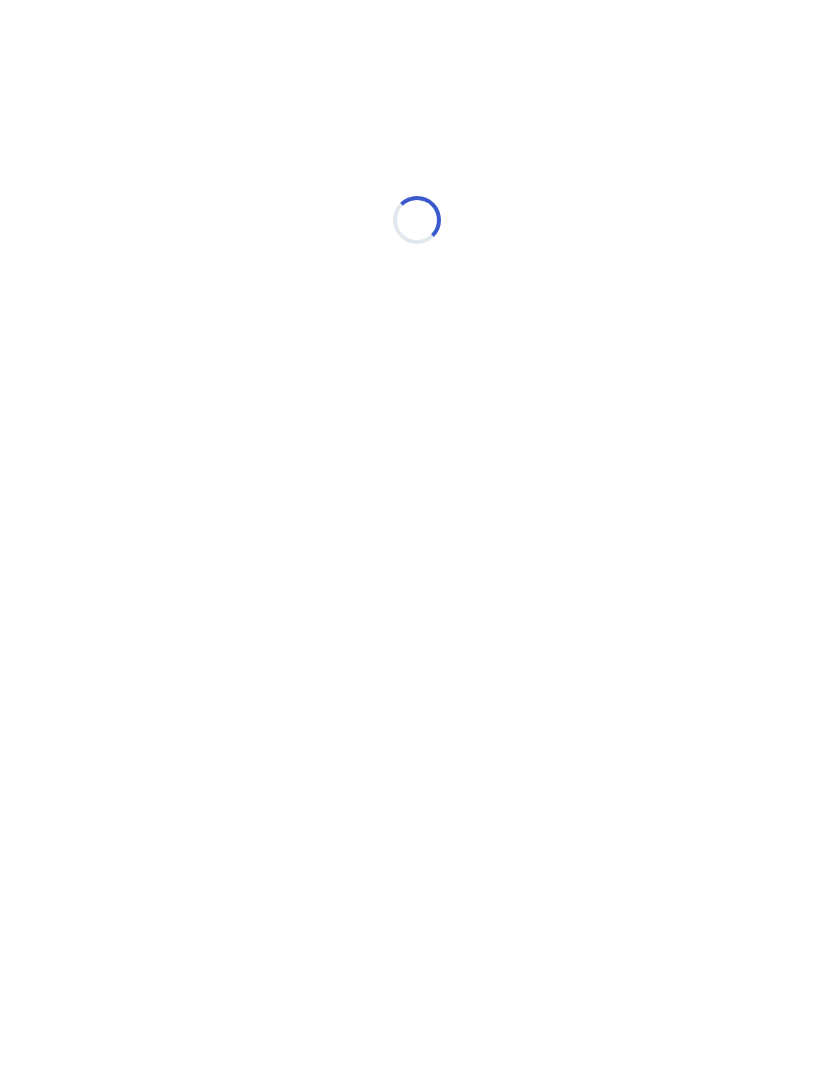 select on "*" 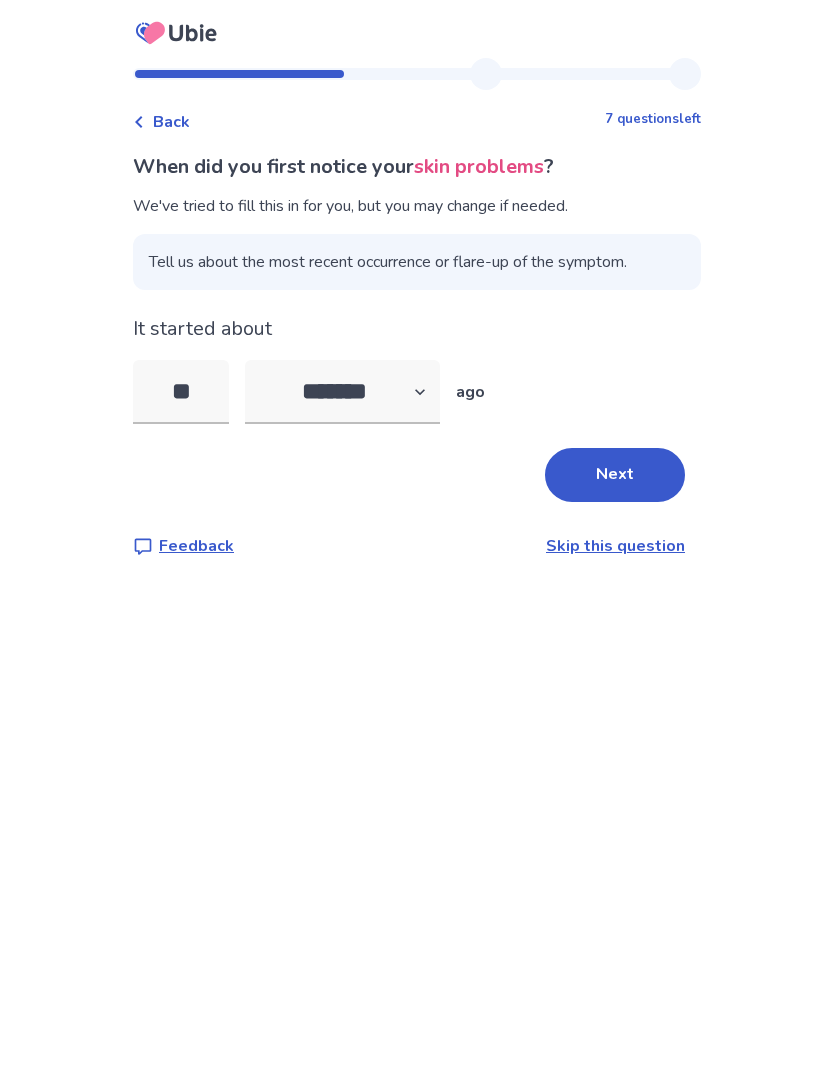 click on "**" at bounding box center [181, 392] 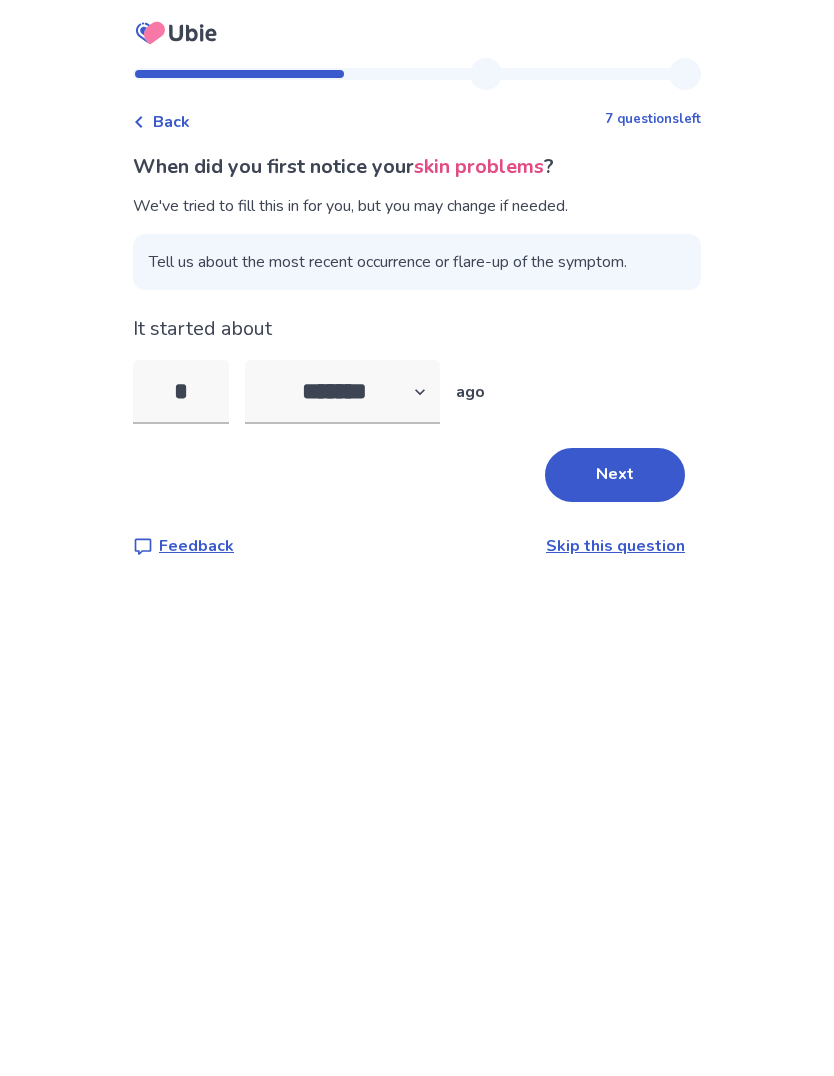type on "*" 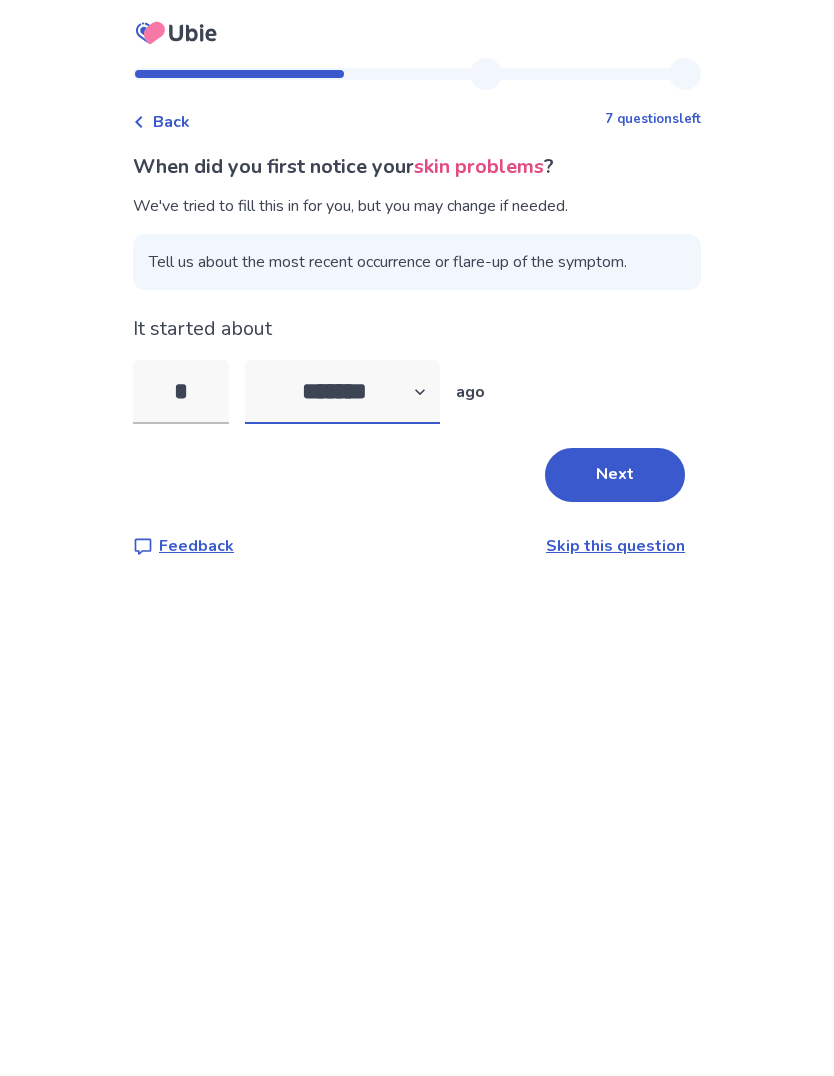 click on "******* ****** ******* ******** *******" at bounding box center (342, 392) 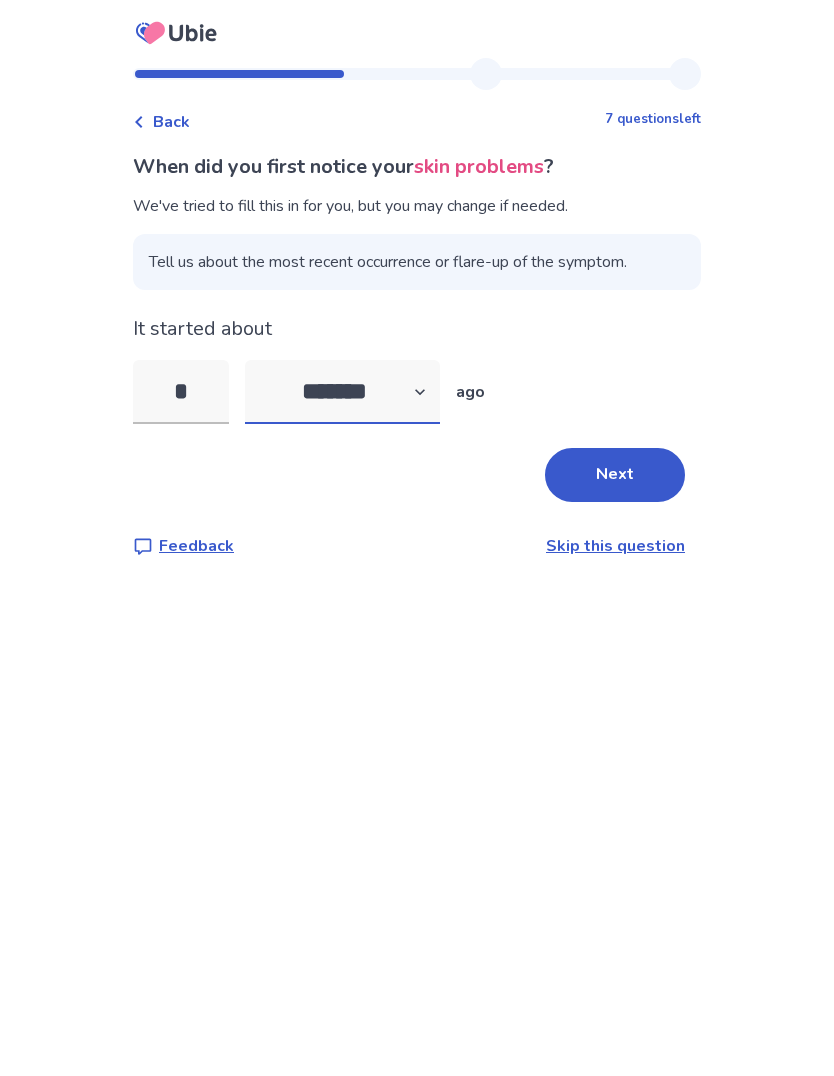 select on "*" 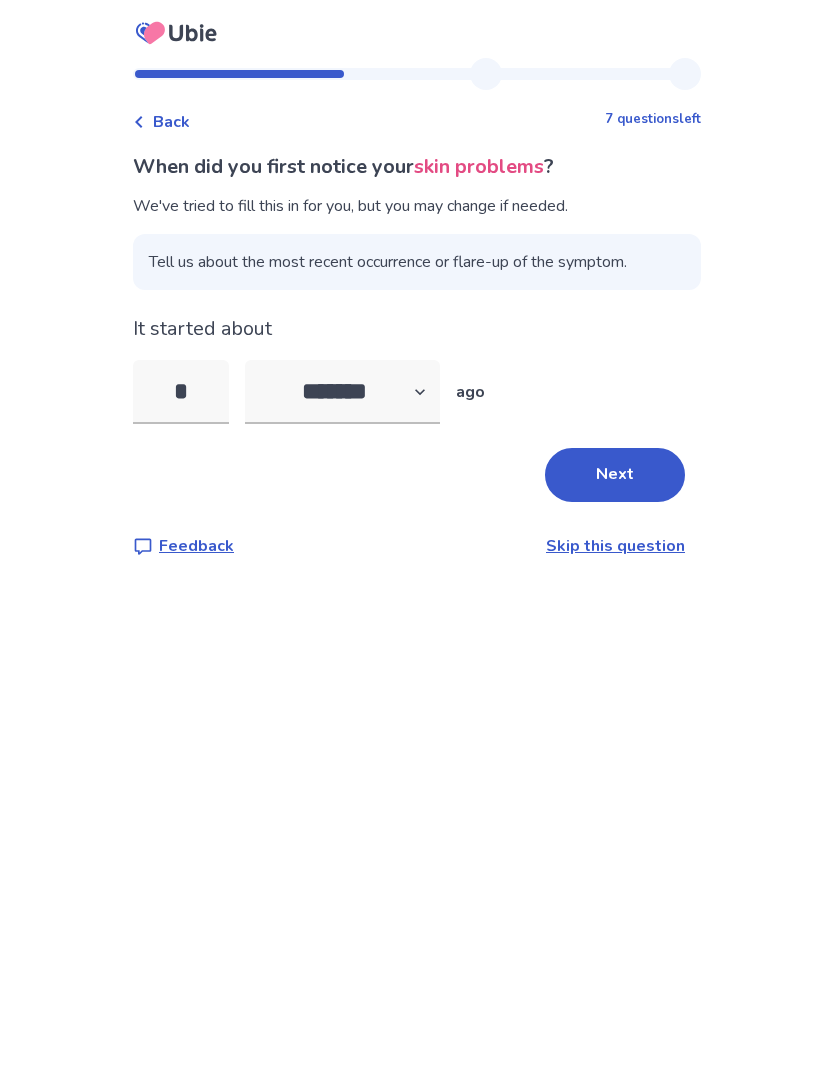click on "Next" at bounding box center [615, 475] 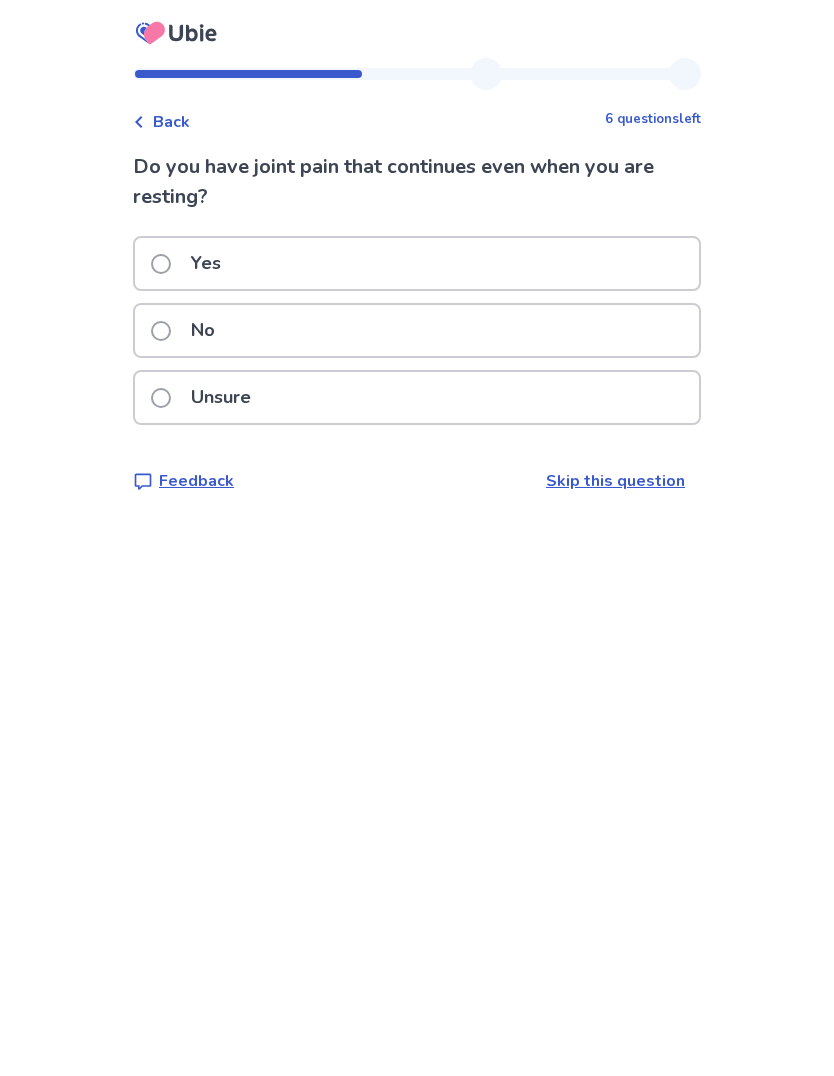 click at bounding box center [161, 264] 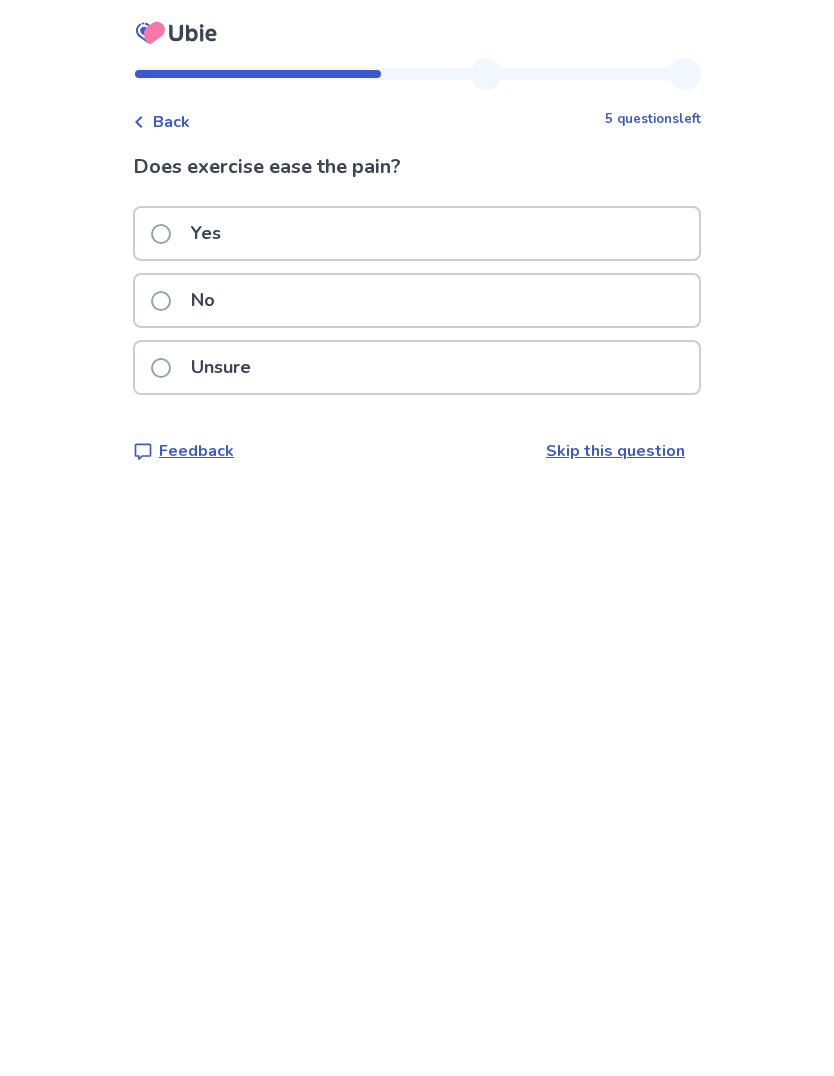 click at bounding box center (161, 301) 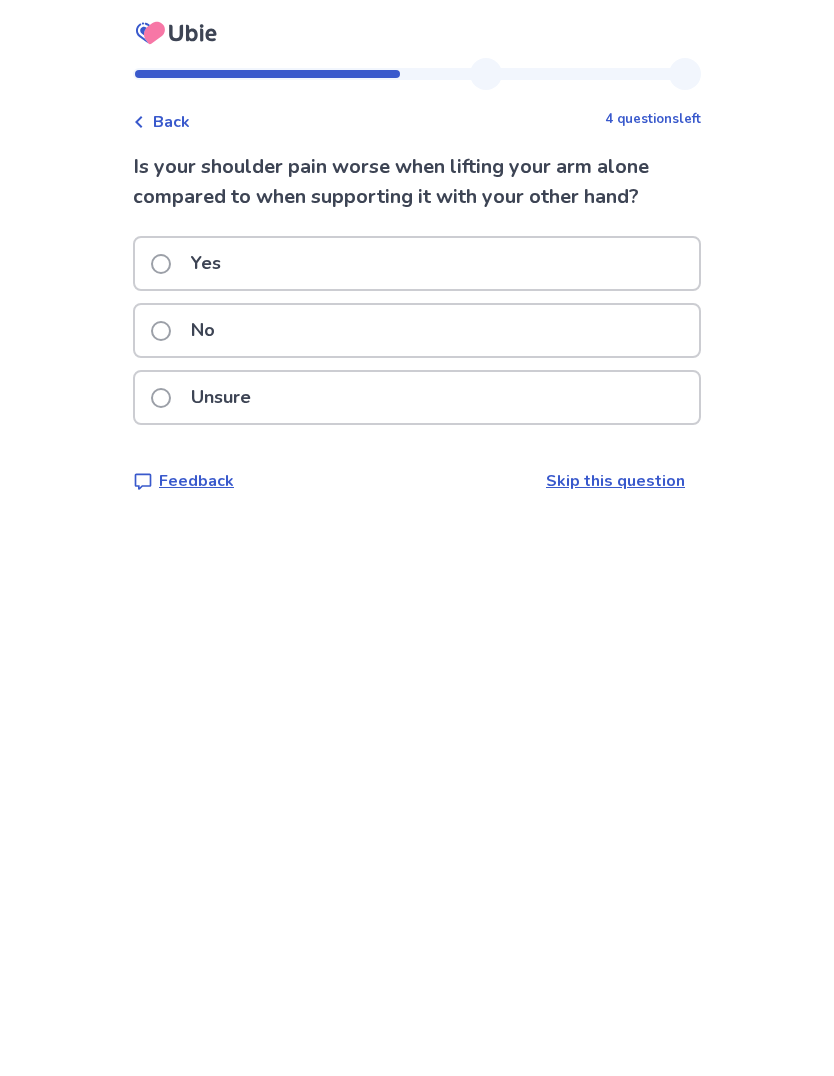 click at bounding box center (161, 331) 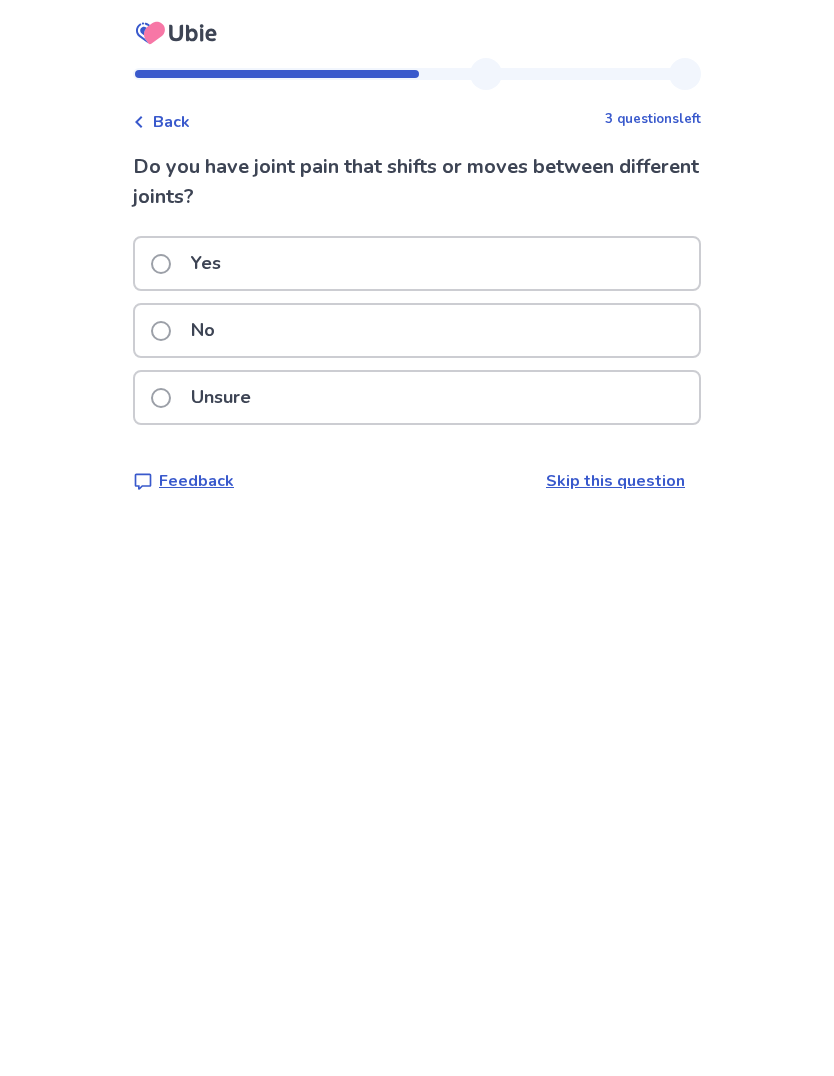click on "Unsure" at bounding box center (207, 397) 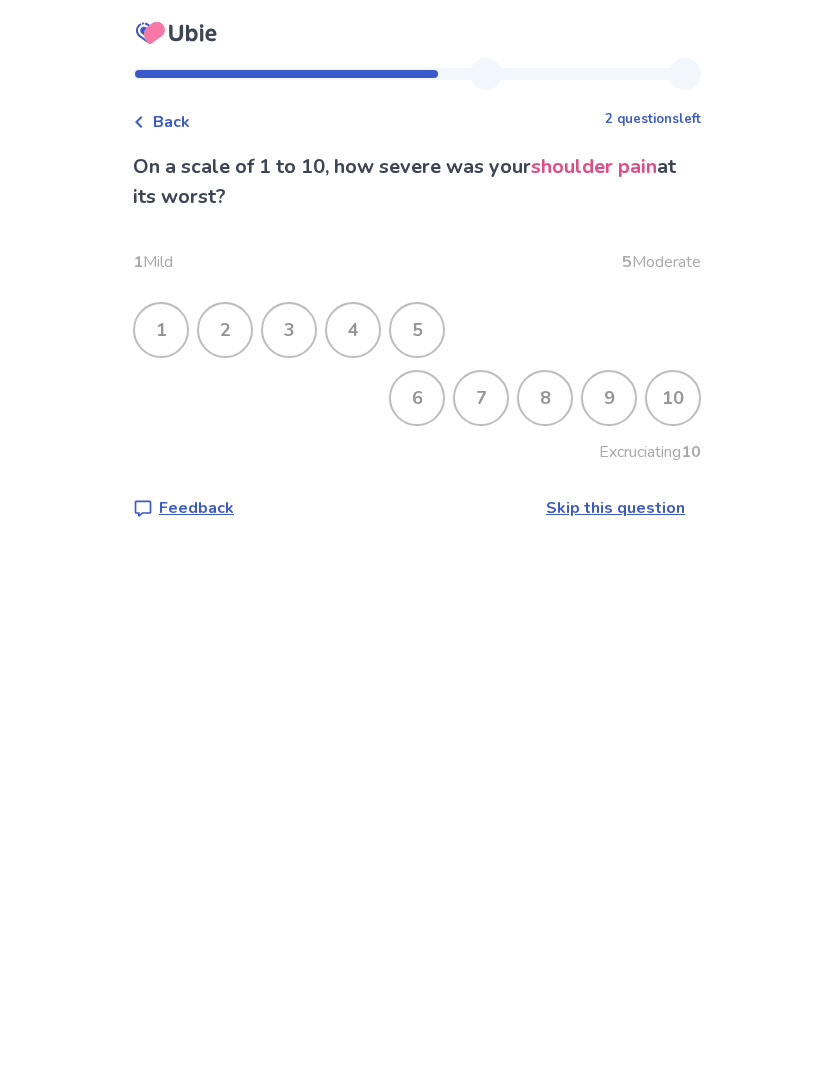 click on "9" at bounding box center (609, 398) 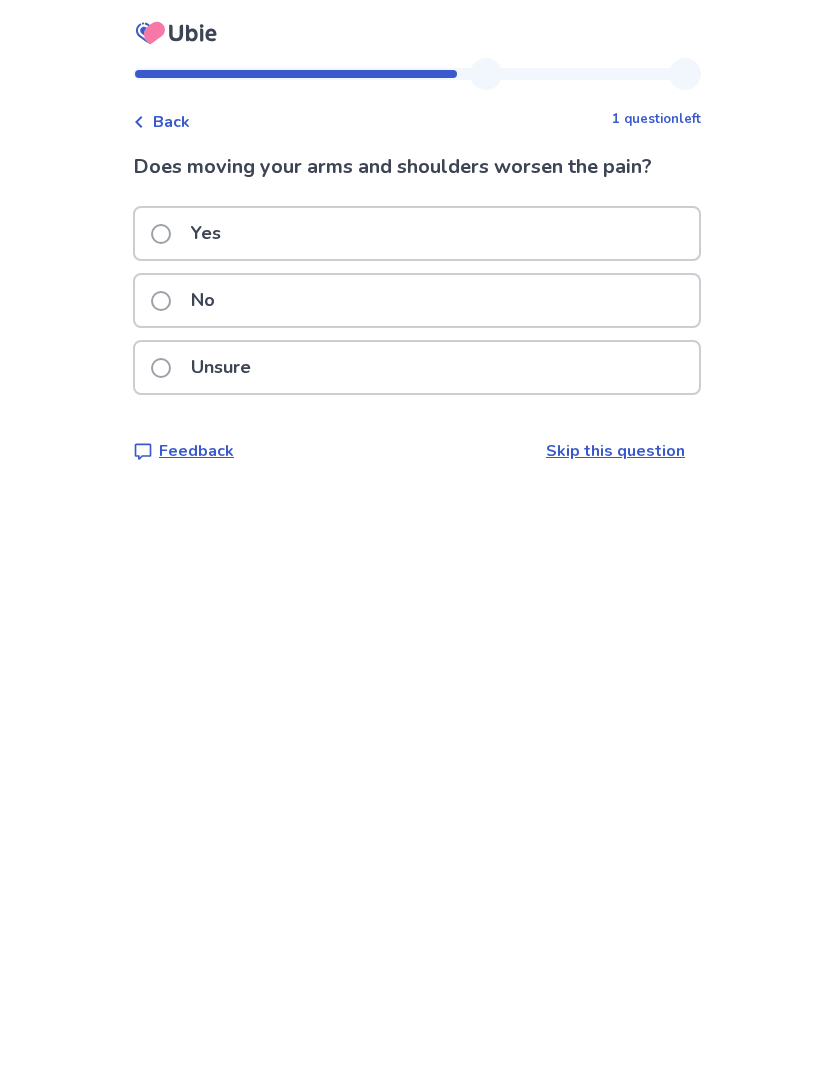 click at bounding box center [161, 368] 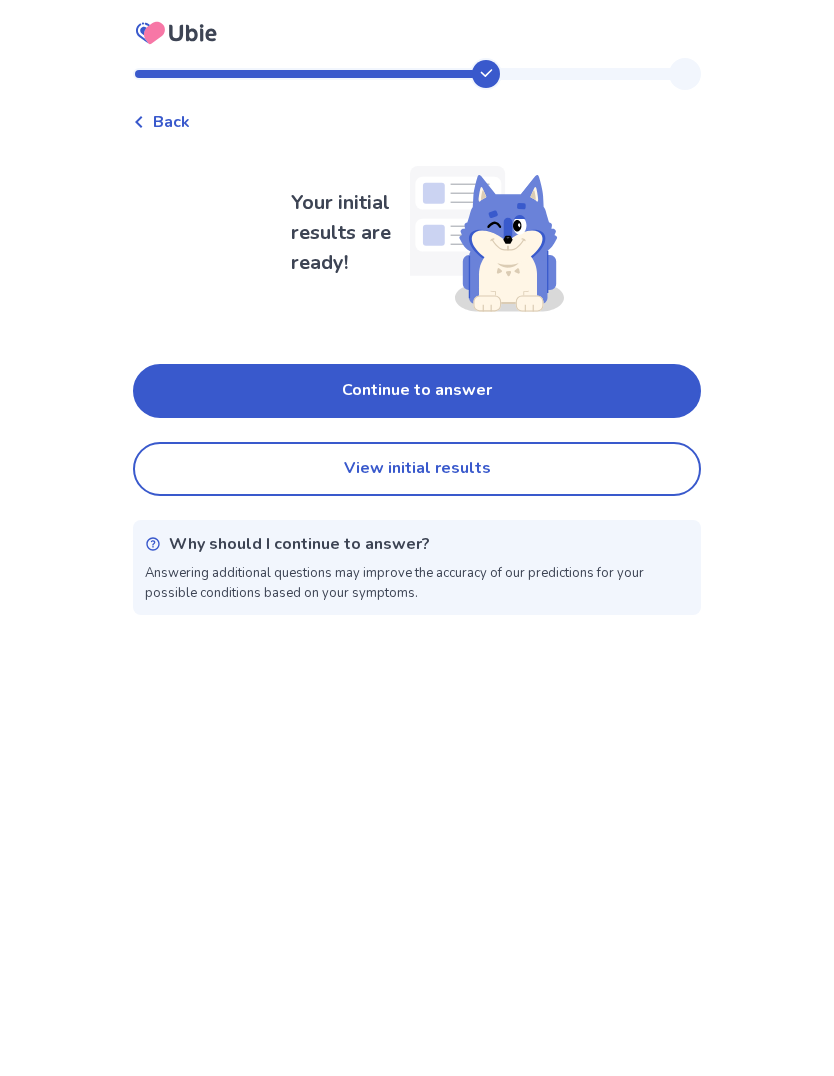 click on "Continue to answer" at bounding box center [417, 391] 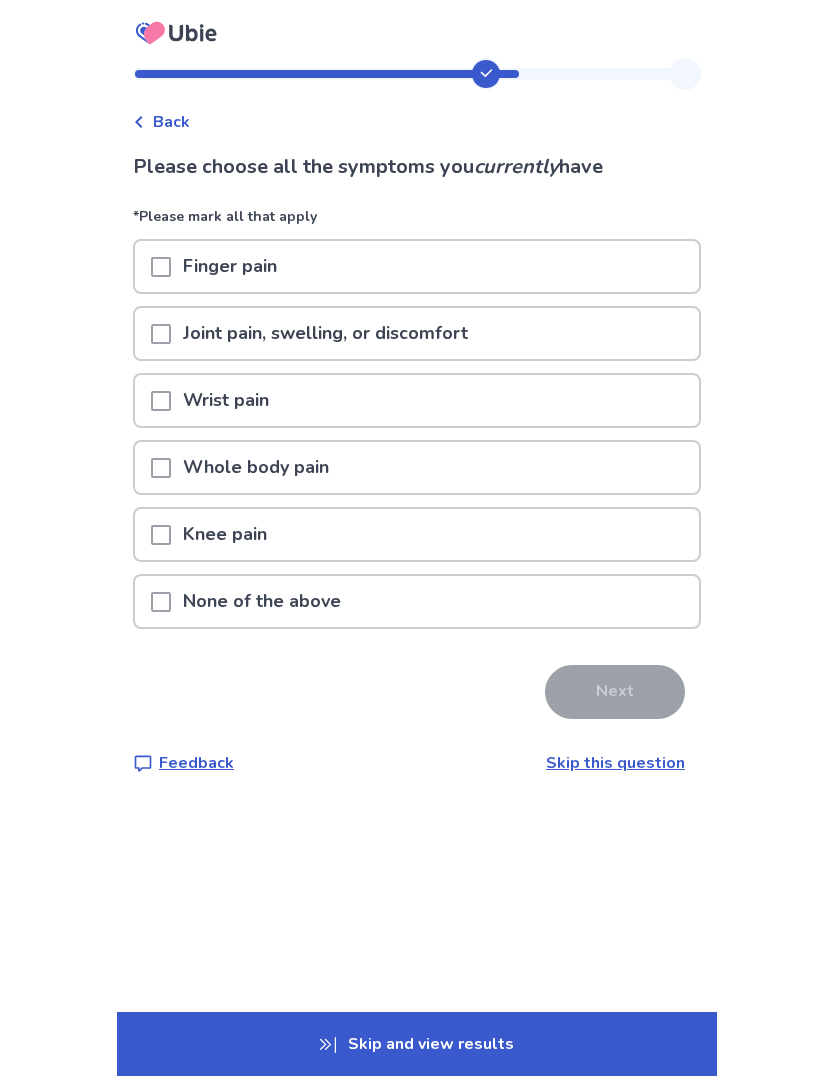 click at bounding box center [161, 467] 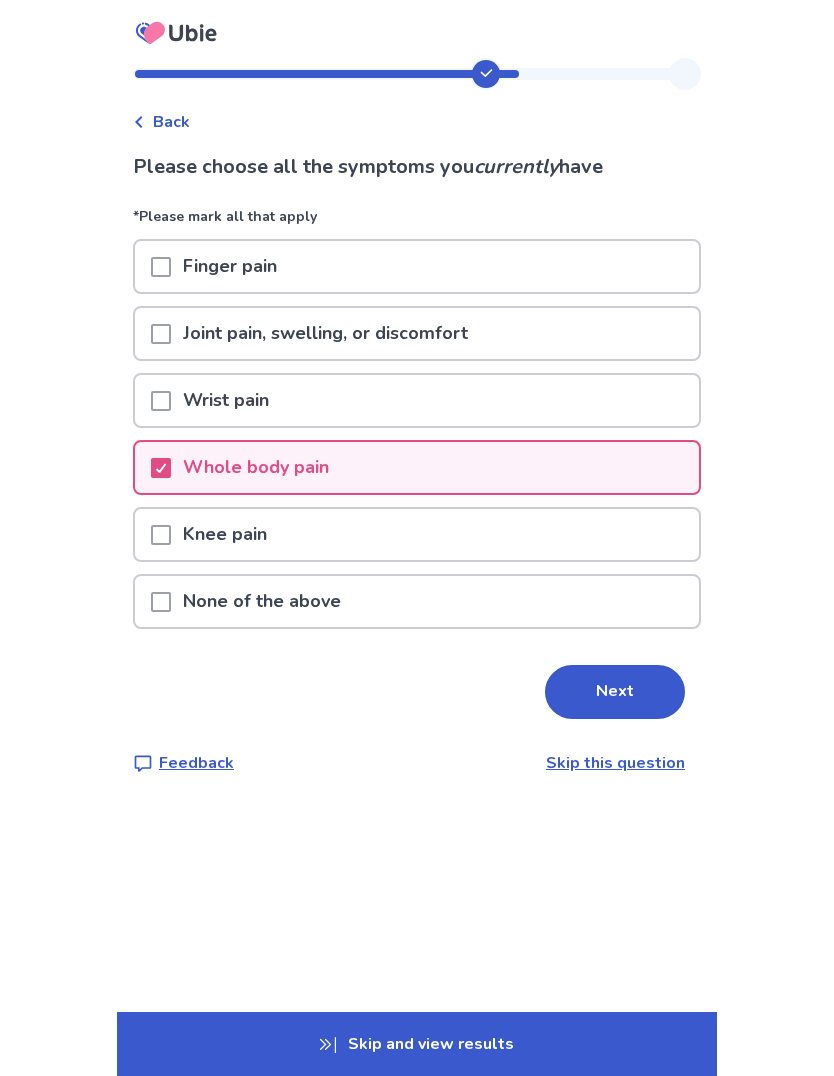 click on "Next" at bounding box center [615, 692] 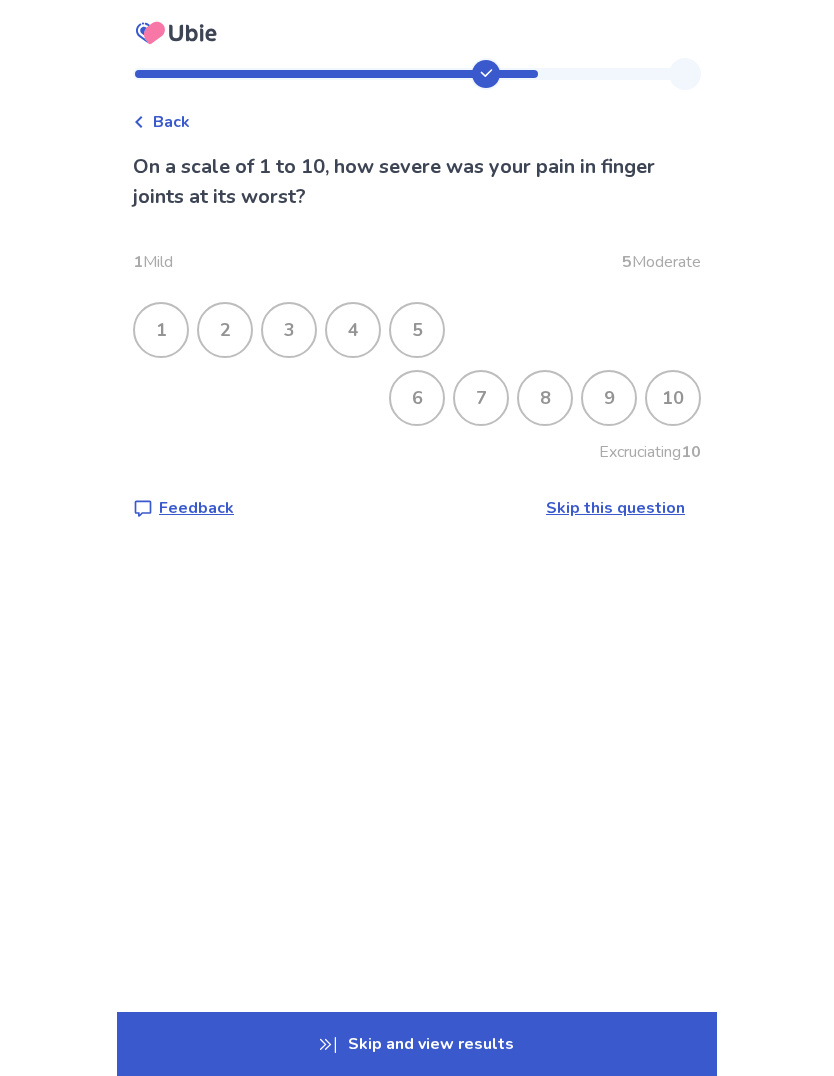 click on "7" at bounding box center [481, 398] 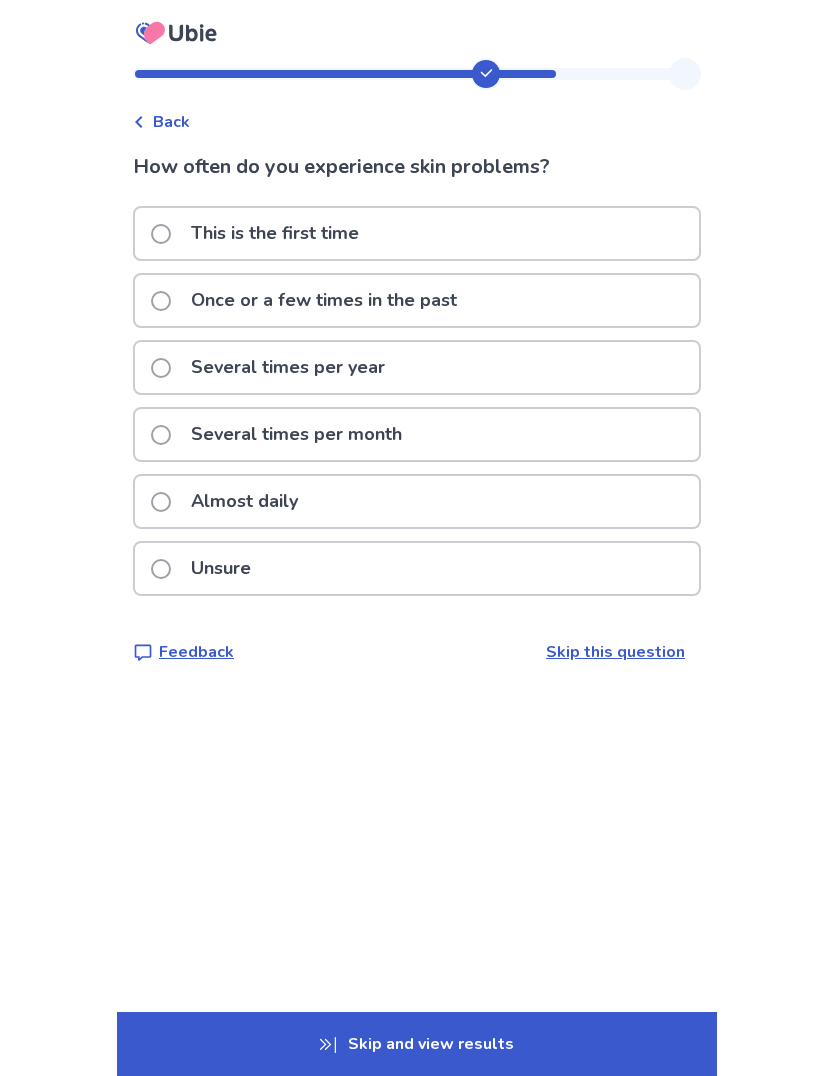 click at bounding box center (161, 502) 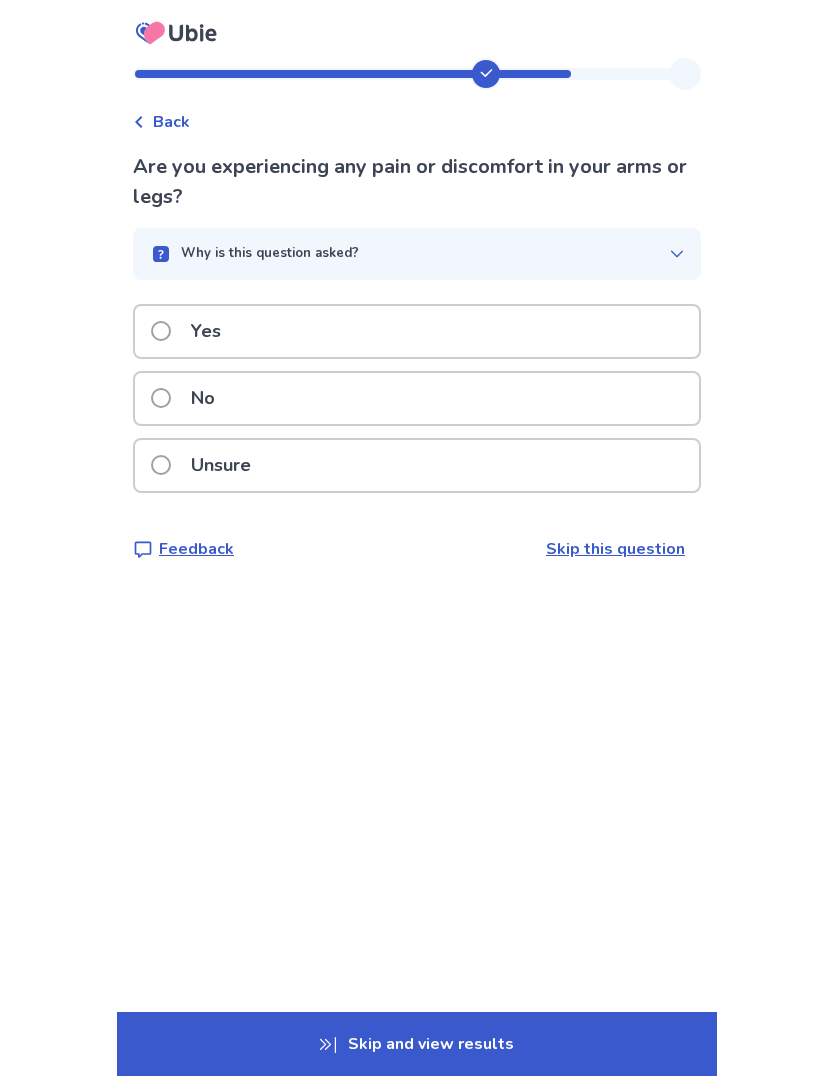 click at bounding box center (161, 331) 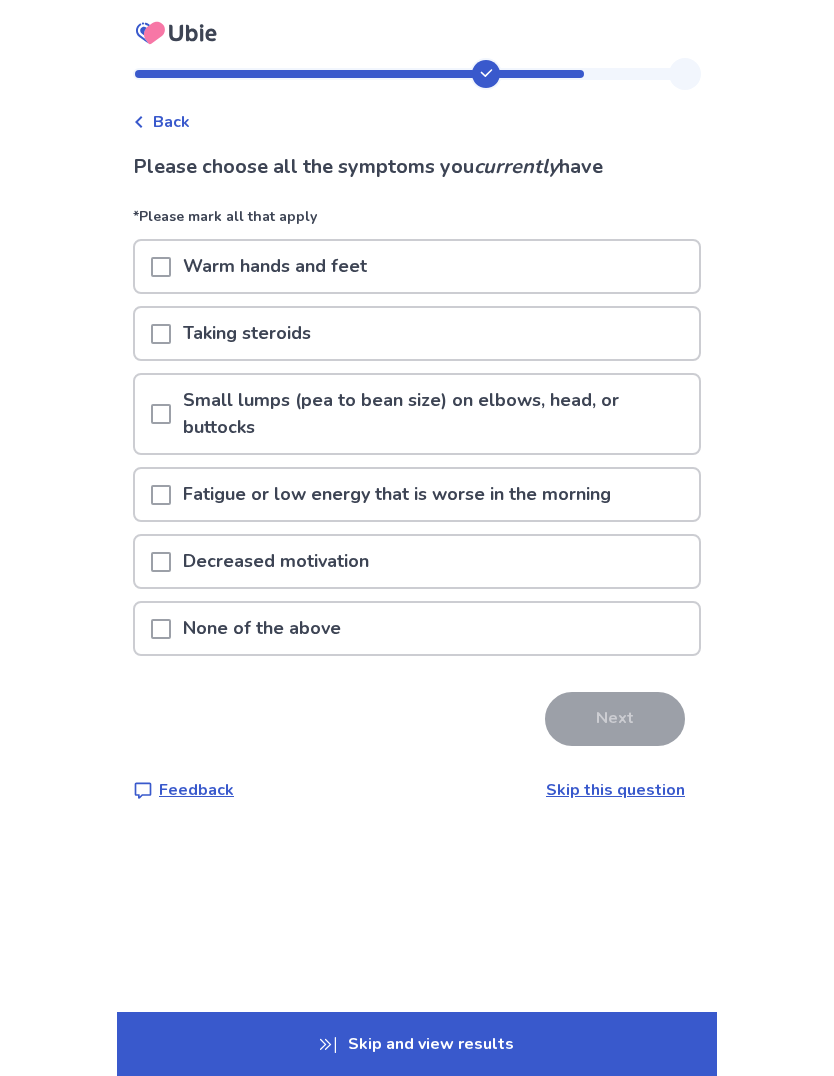 click at bounding box center [161, 267] 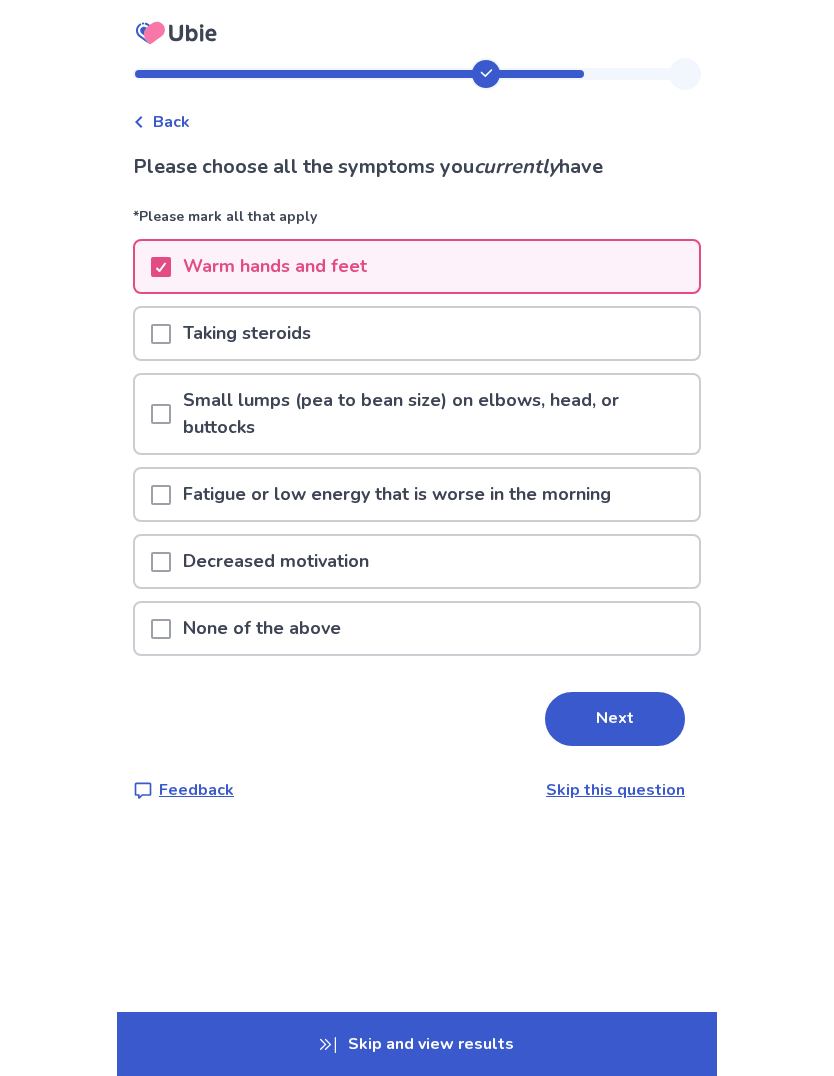 click at bounding box center (161, 333) 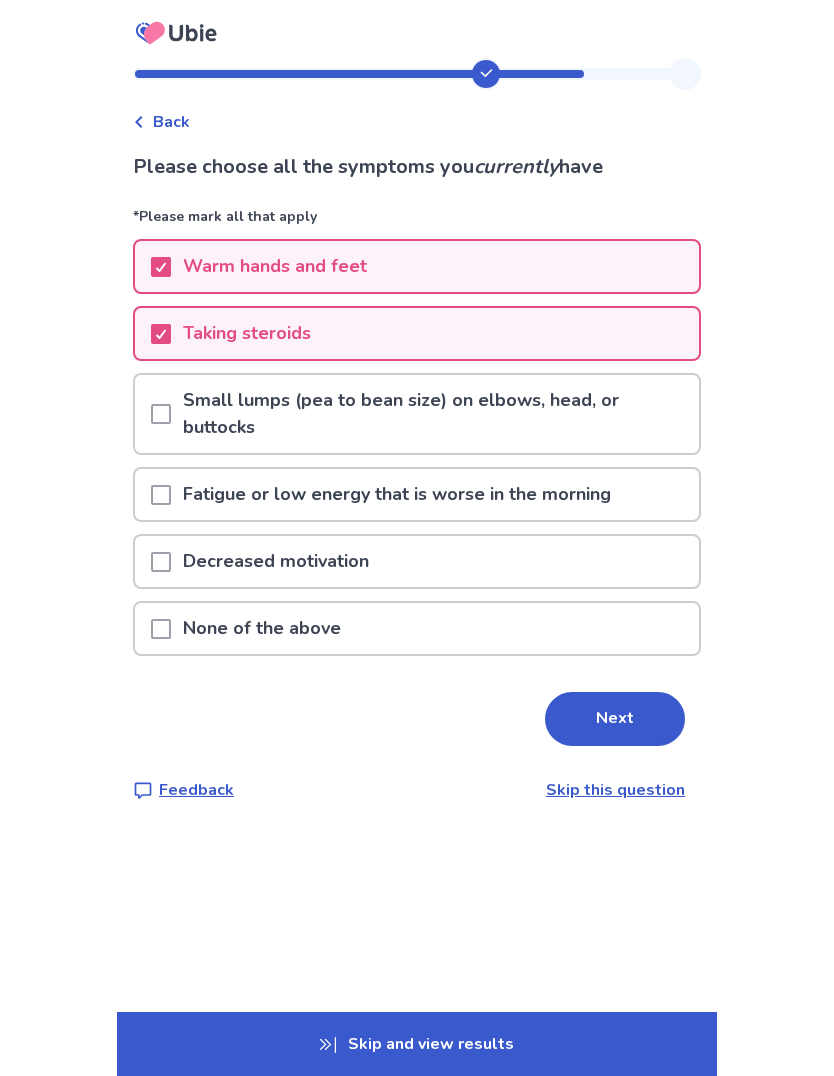 click at bounding box center [161, 495] 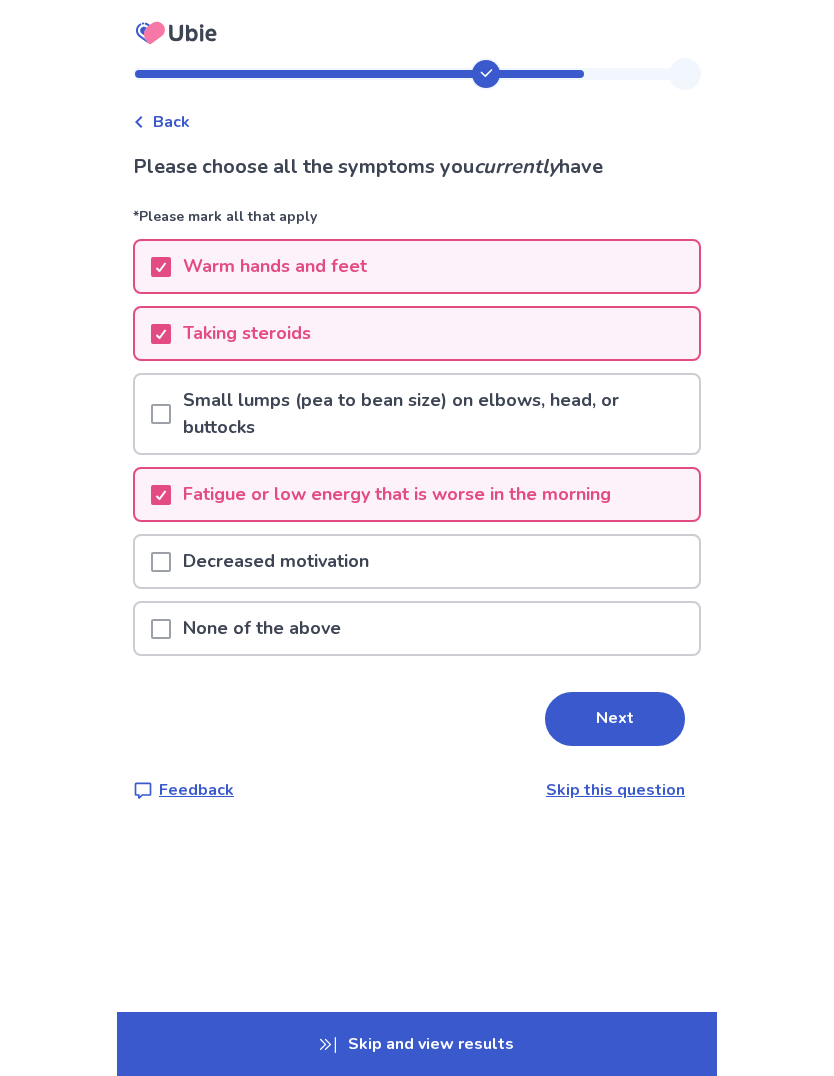 click at bounding box center [161, 562] 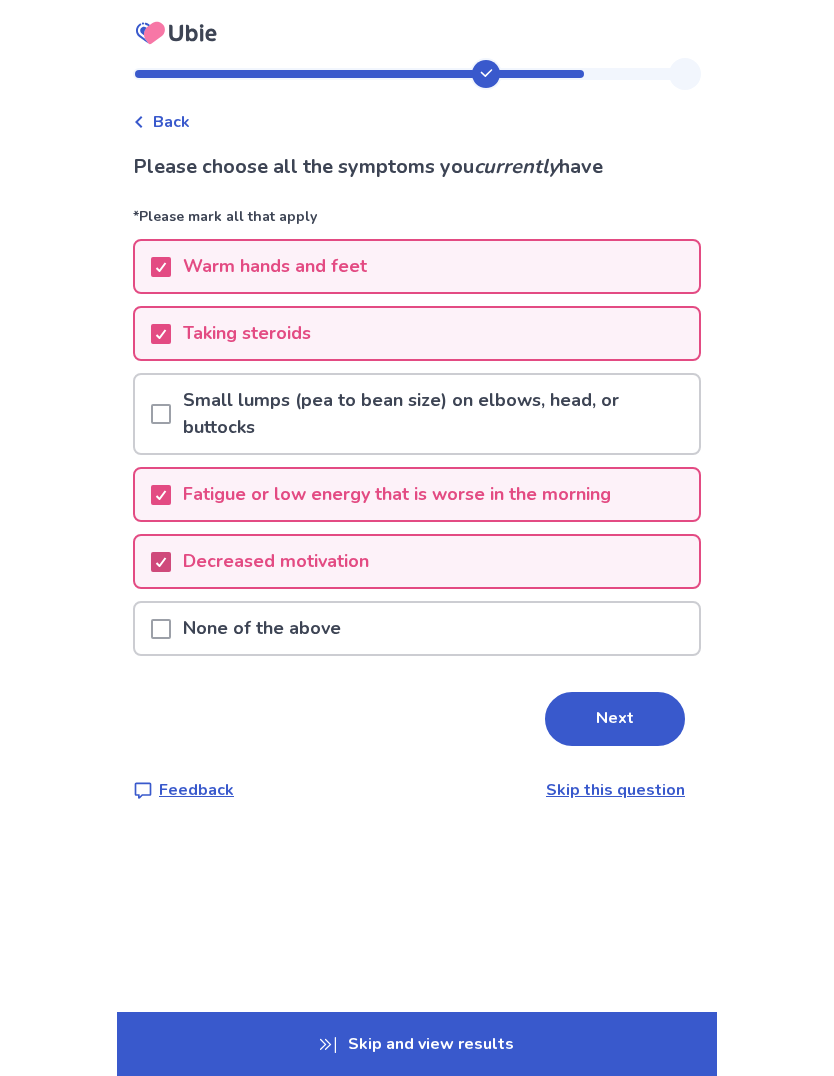 click on "Next" at bounding box center [615, 719] 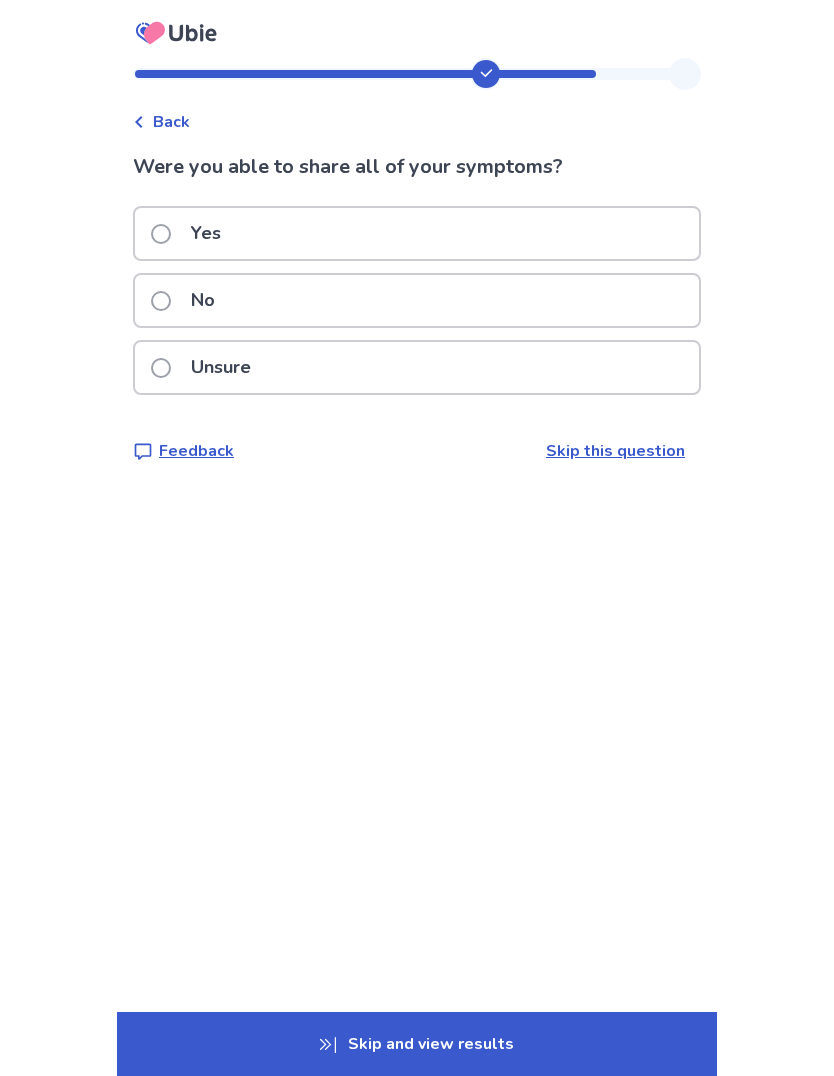 click at bounding box center [161, 234] 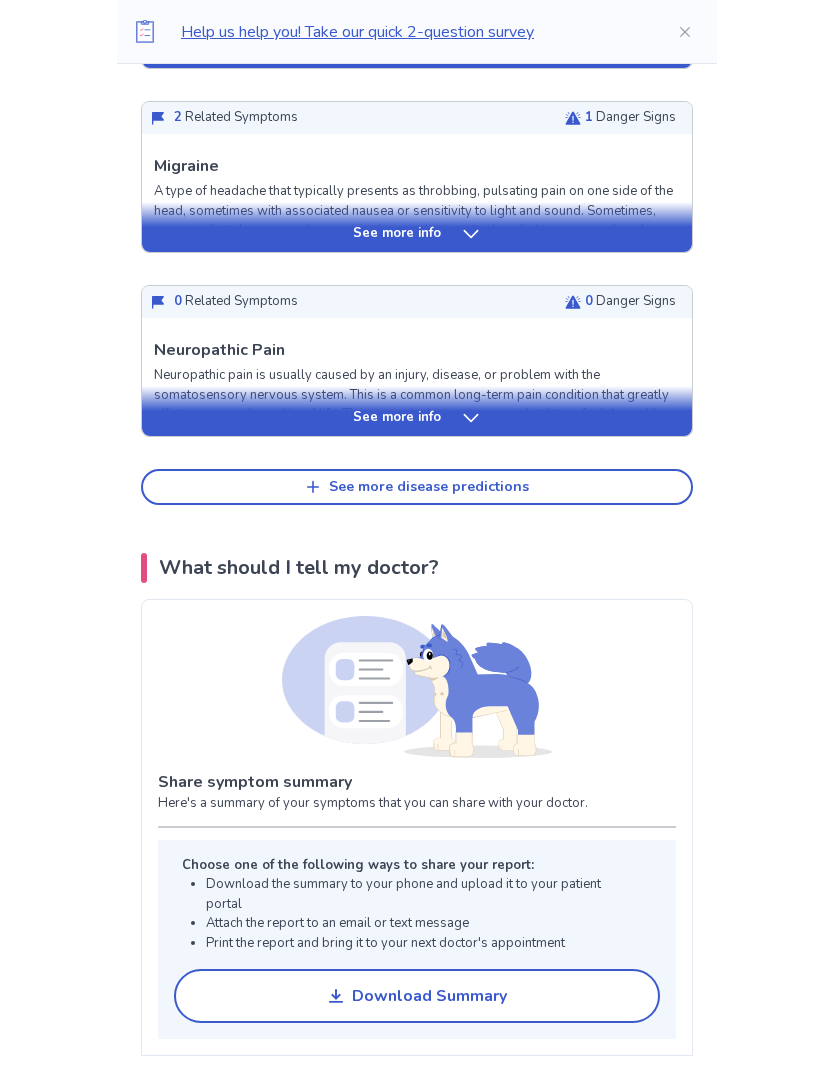 scroll, scrollTop: 930, scrollLeft: 0, axis: vertical 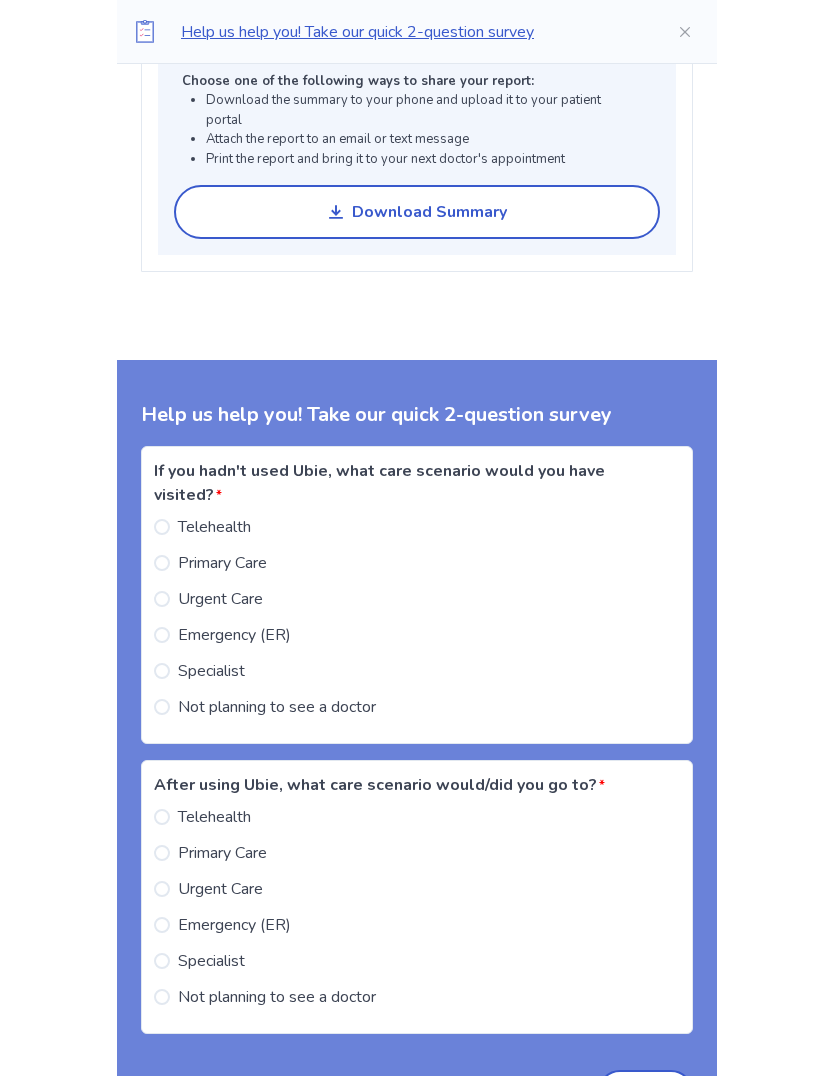 click at bounding box center (162, 671) 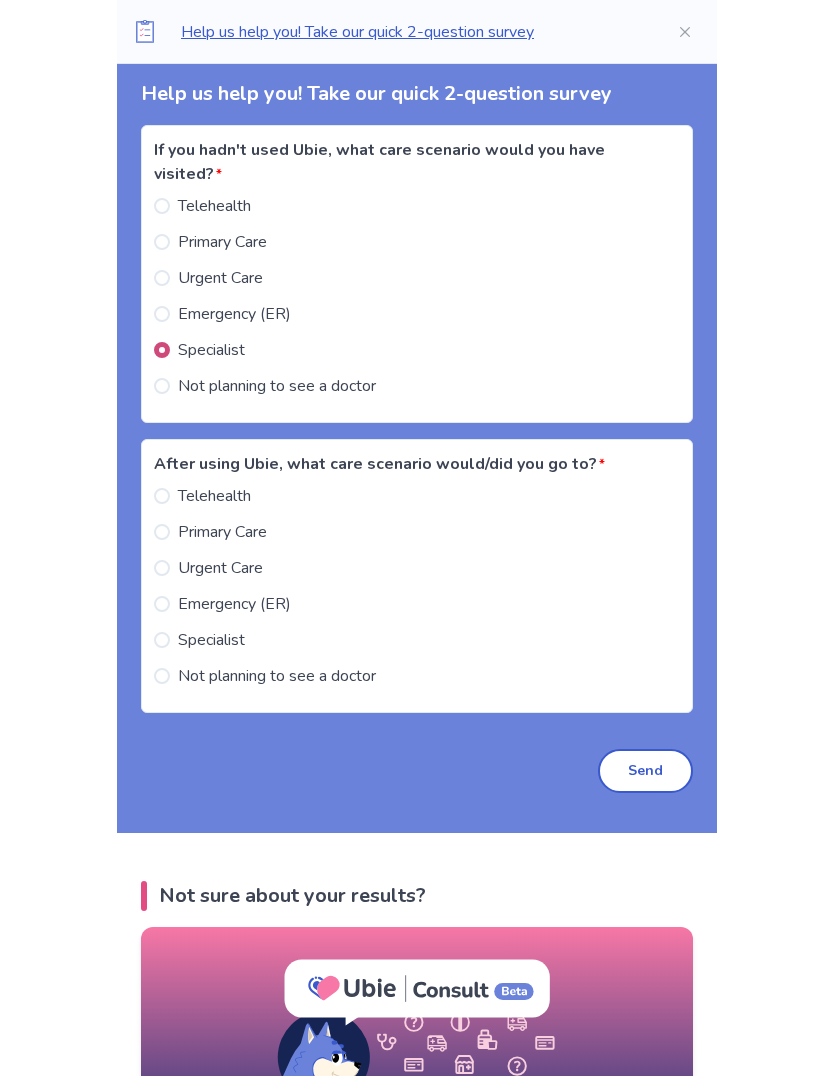 scroll, scrollTop: 2519, scrollLeft: 0, axis: vertical 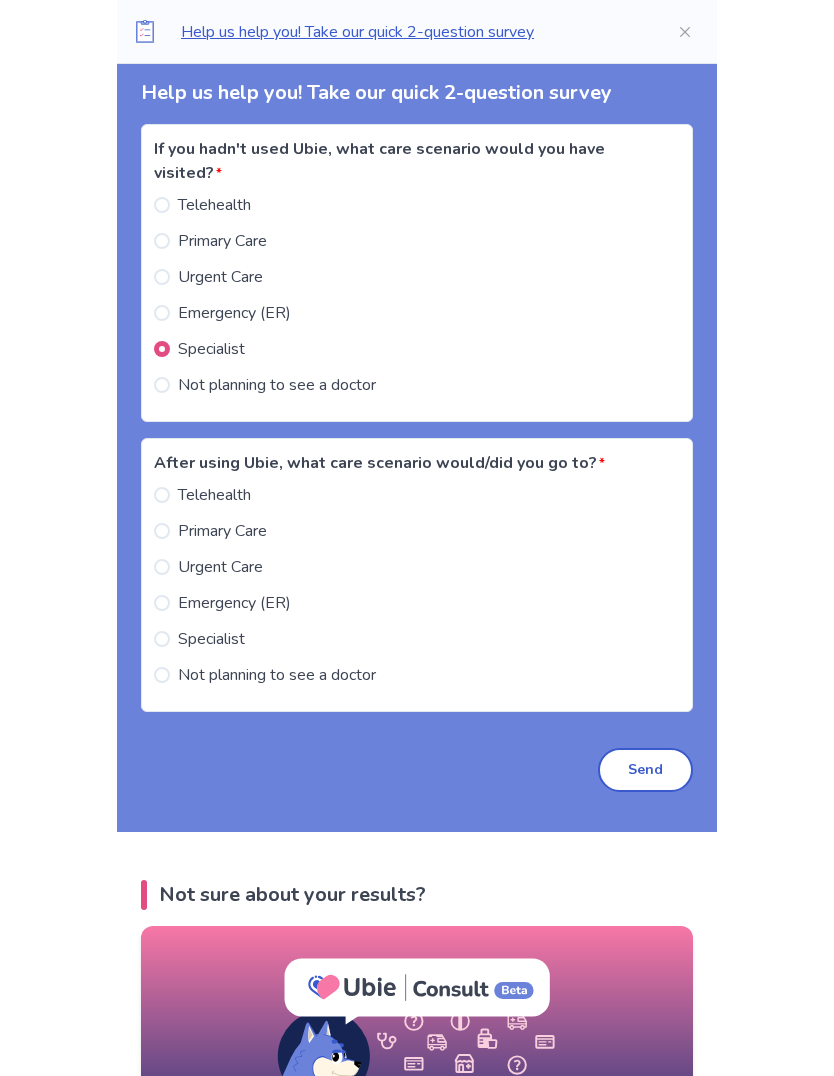 click on "After using Ubie, what care scenario would/did you go to? * Telehealth Primary Care Urgent Care Emergency (ER) Specialist Not planning to see a doctor" at bounding box center [417, 576] 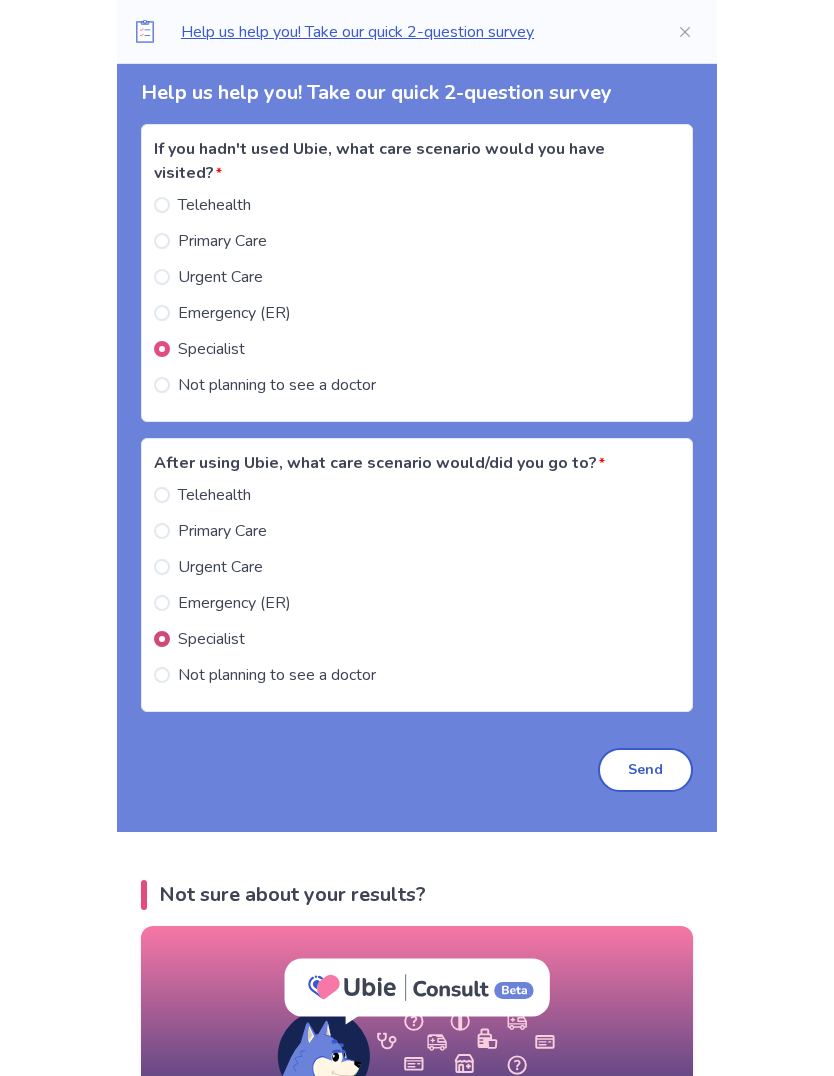 click on "Send" at bounding box center [645, 770] 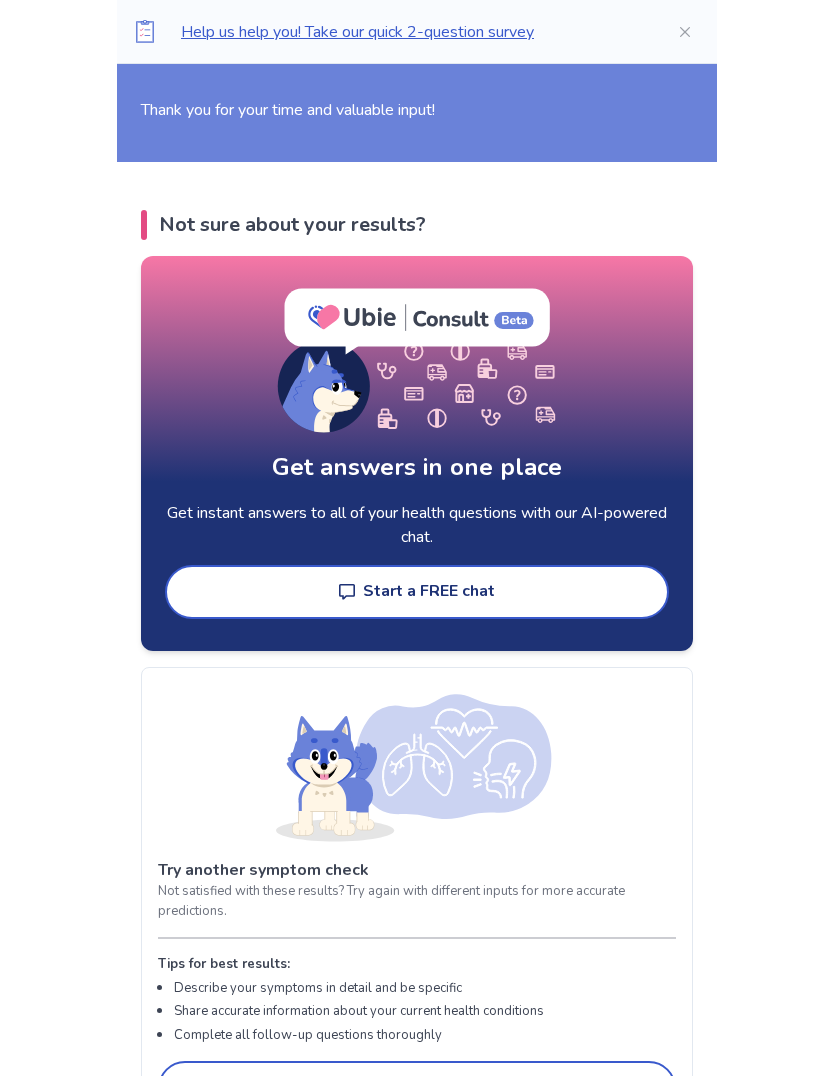 scroll, scrollTop: 2402, scrollLeft: 0, axis: vertical 